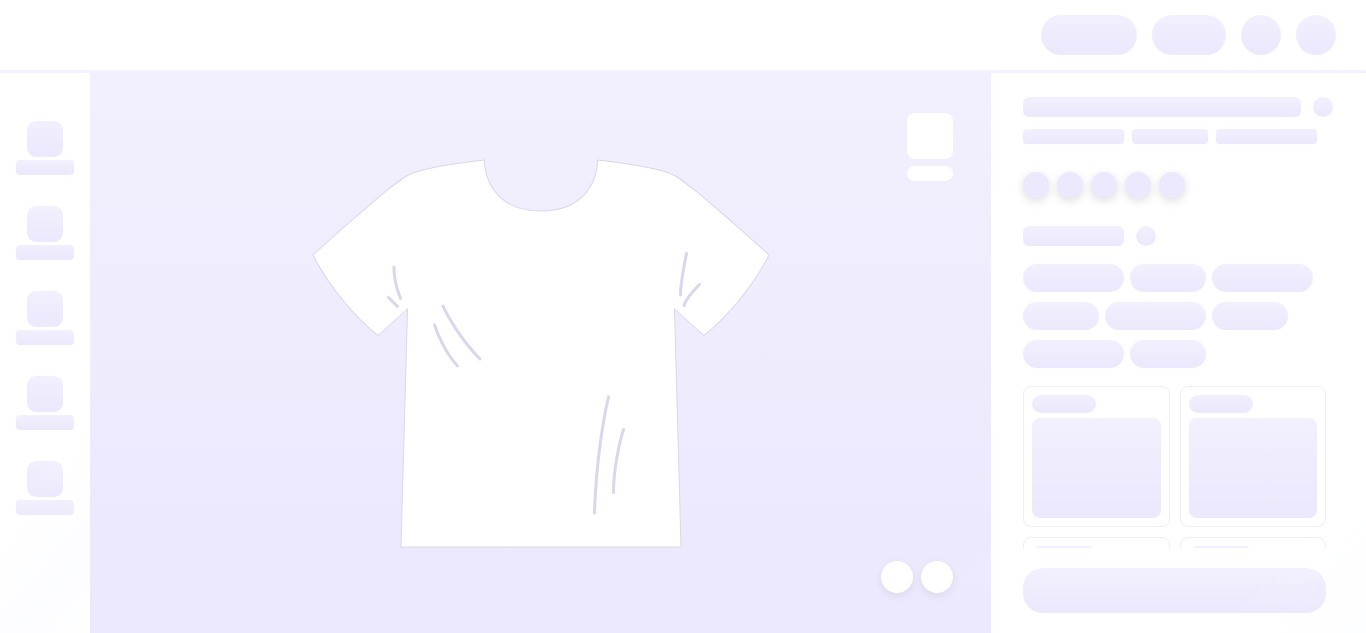 scroll, scrollTop: 0, scrollLeft: 0, axis: both 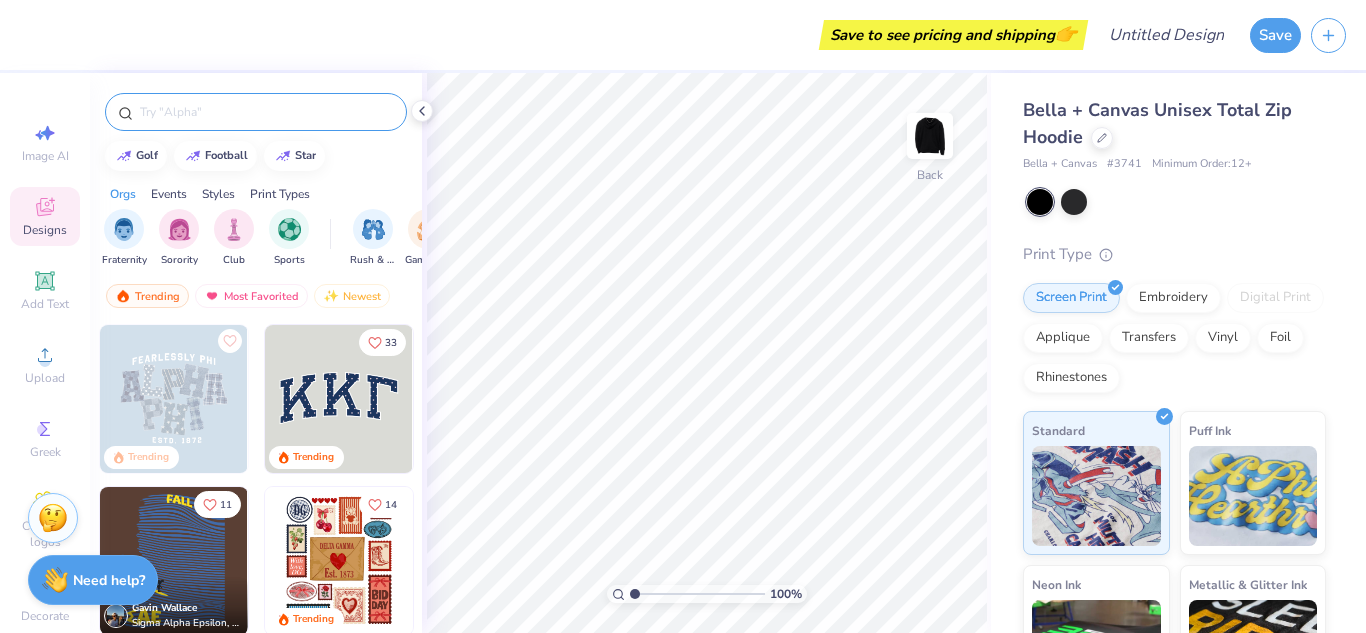 click at bounding box center (266, 112) 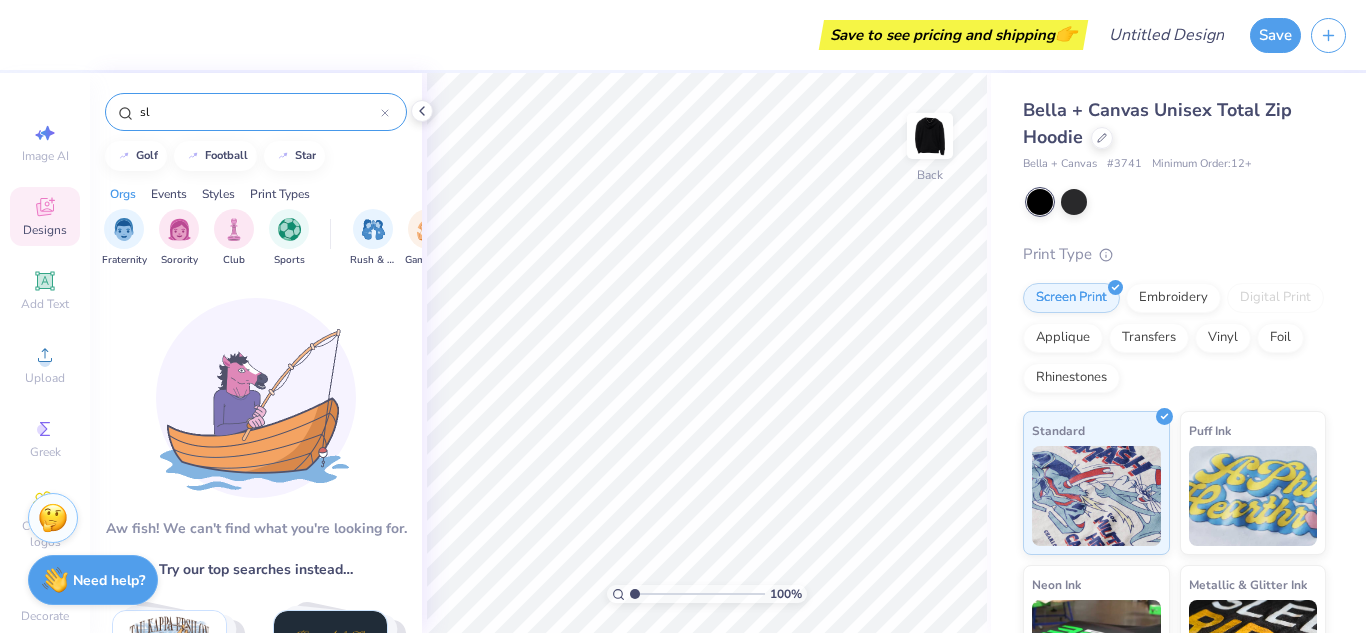 type on "s" 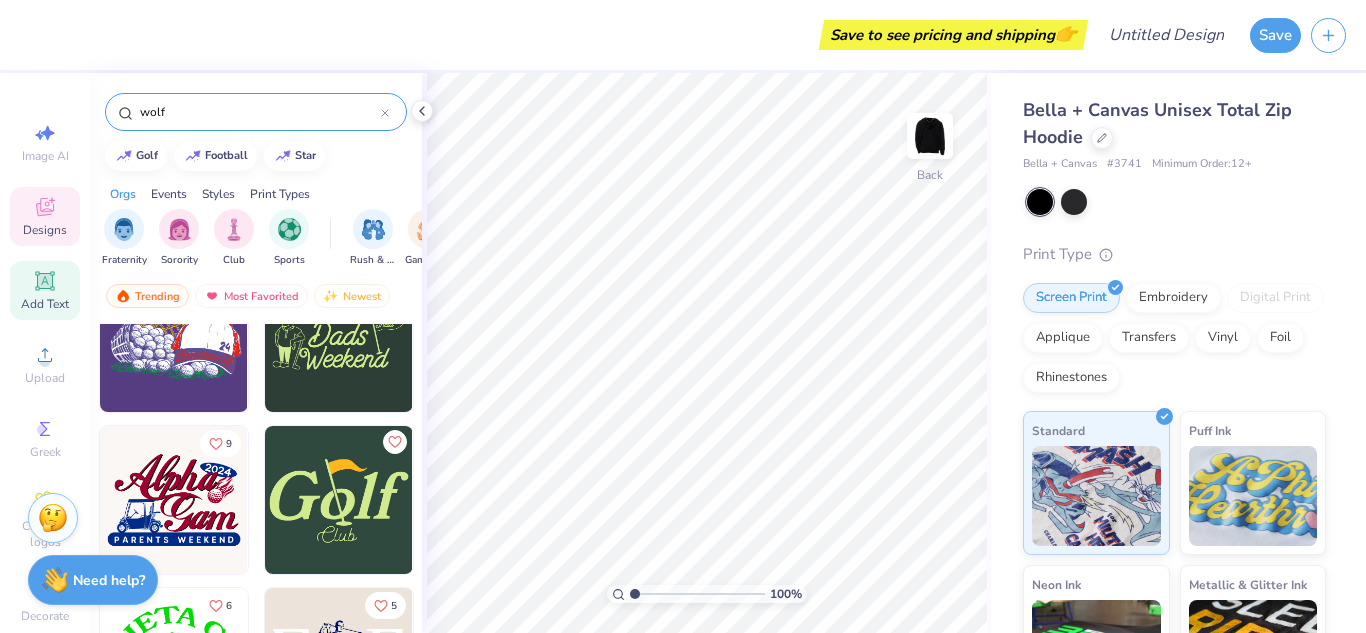 scroll, scrollTop: 3757, scrollLeft: 0, axis: vertical 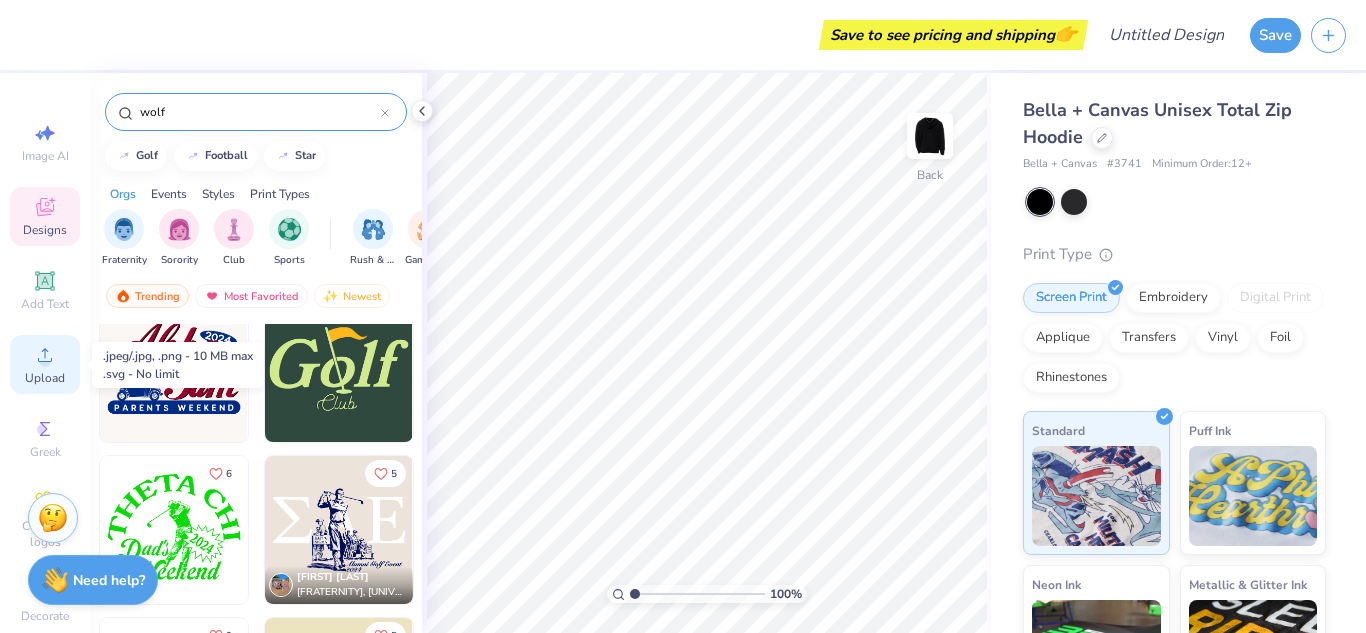 type on "wolf" 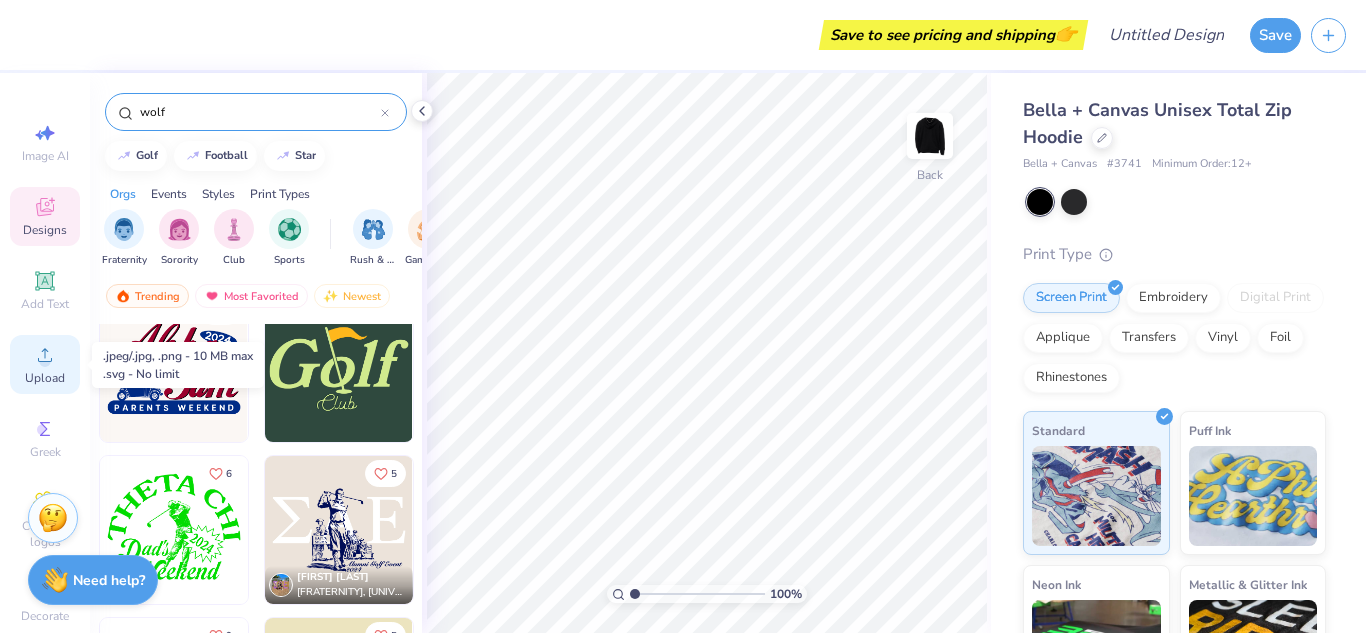 click 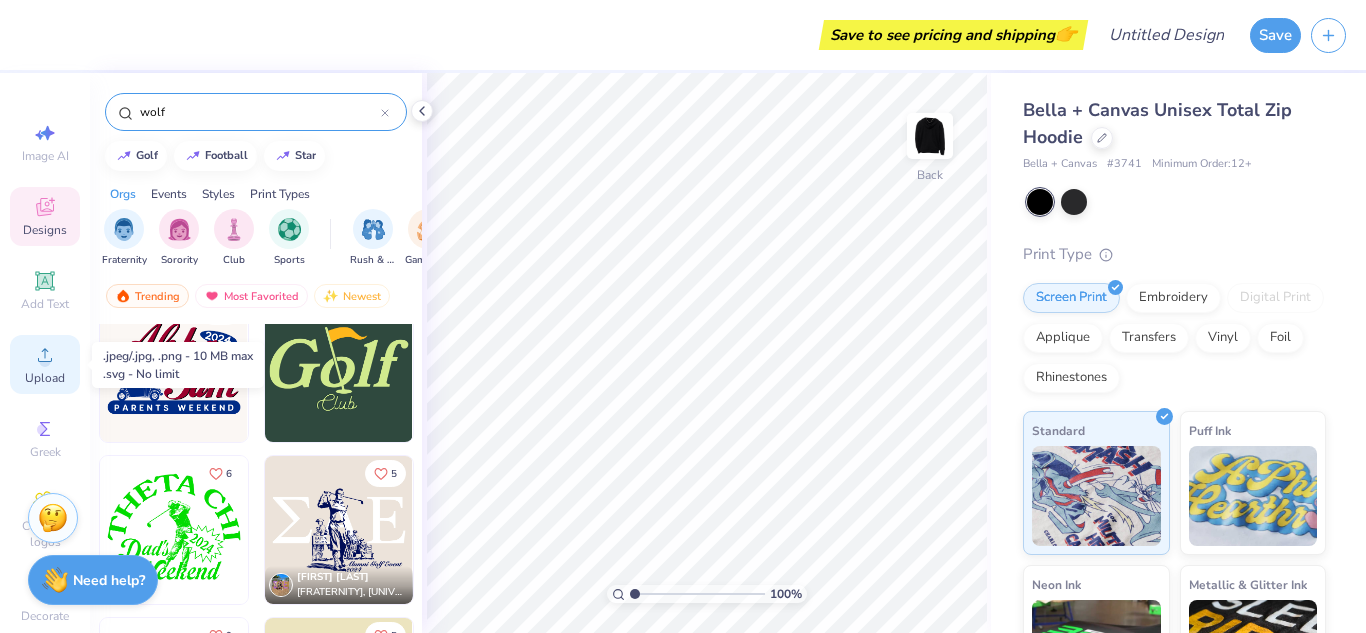 click on "Upload" at bounding box center [45, 364] 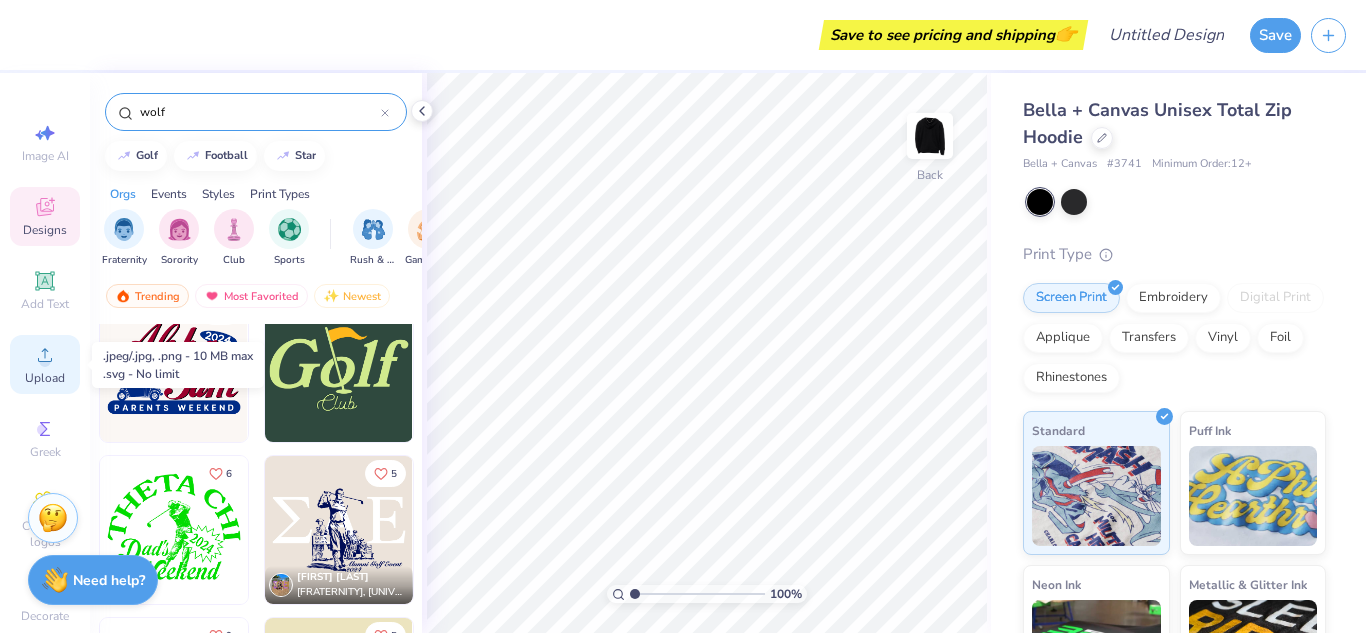 click on "Upload" at bounding box center [45, 364] 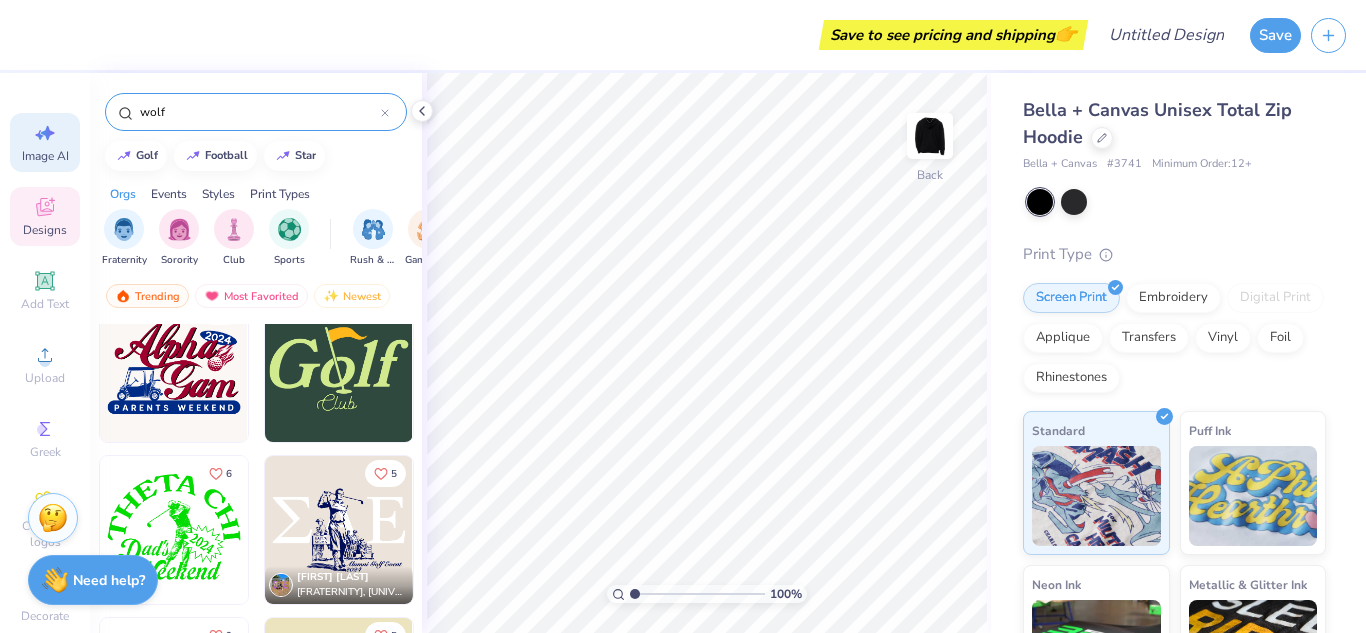 click on "Image AI" at bounding box center (45, 156) 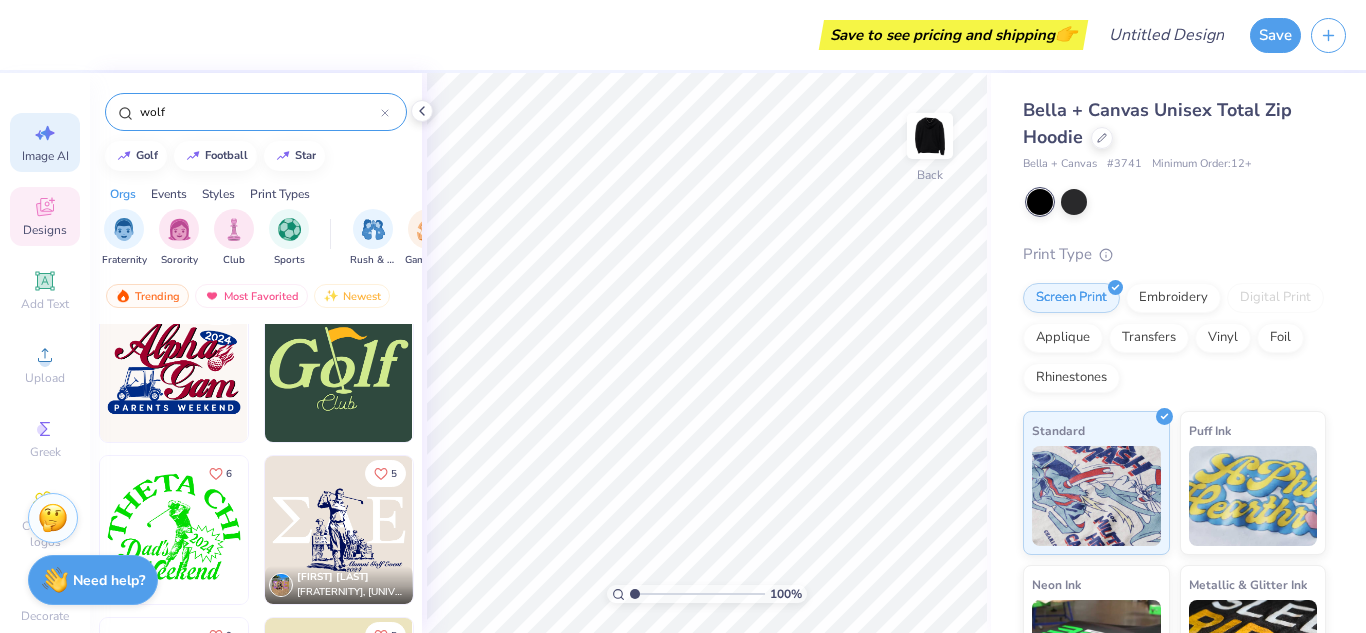 select on "4" 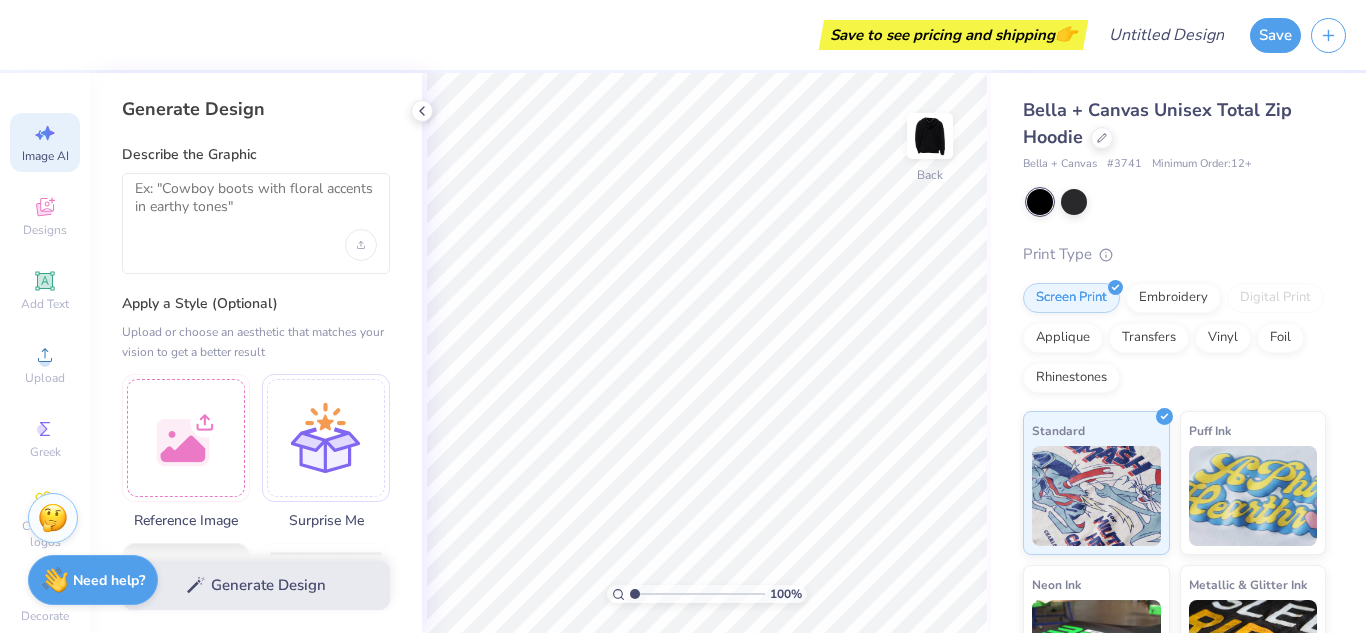 click at bounding box center (256, 223) 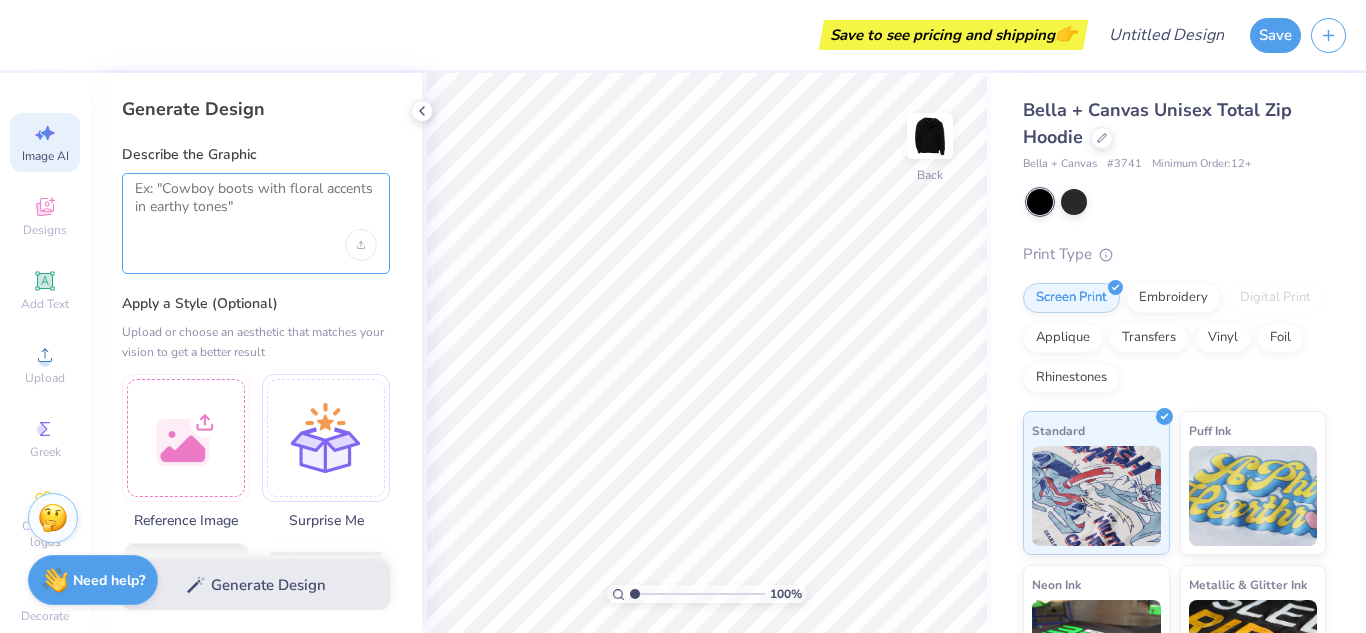 click at bounding box center (256, 205) 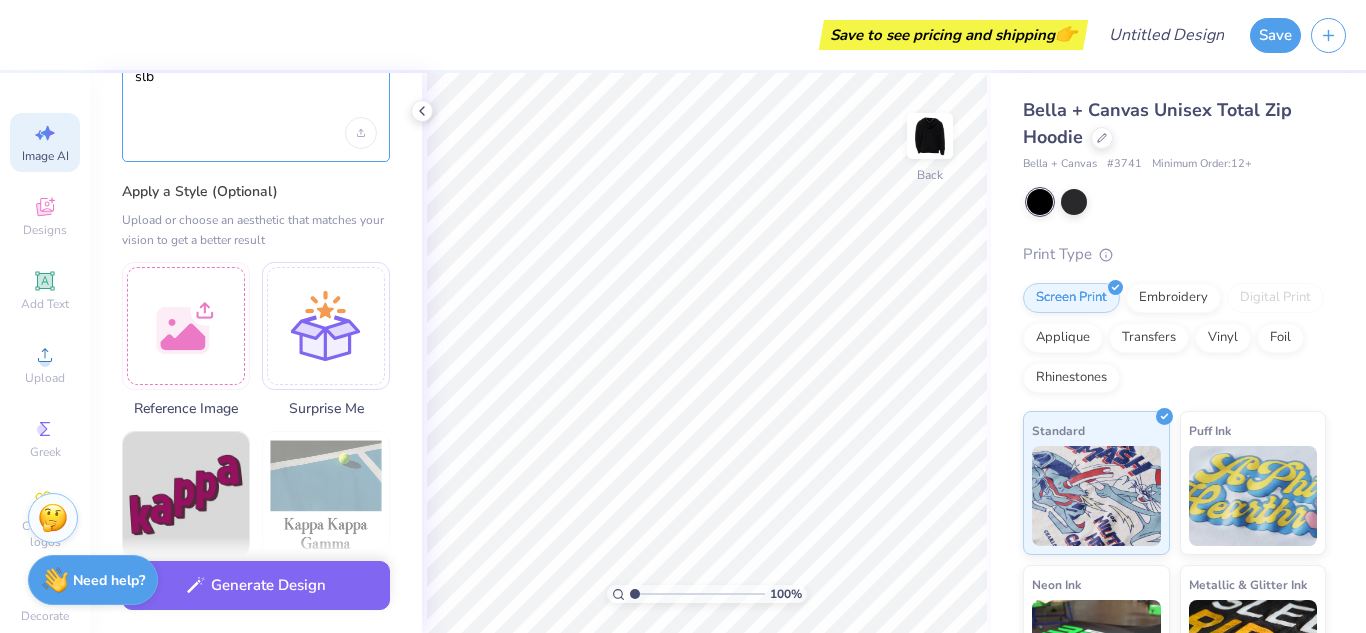 scroll, scrollTop: 0, scrollLeft: 0, axis: both 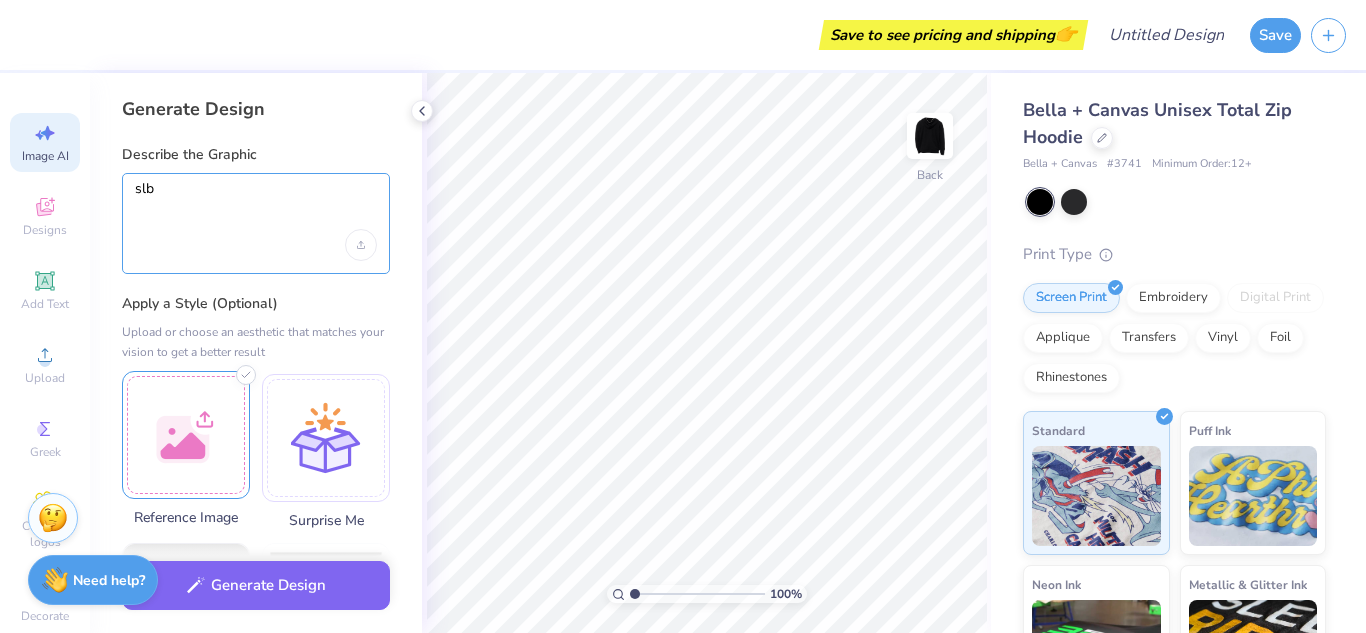 type on "slb" 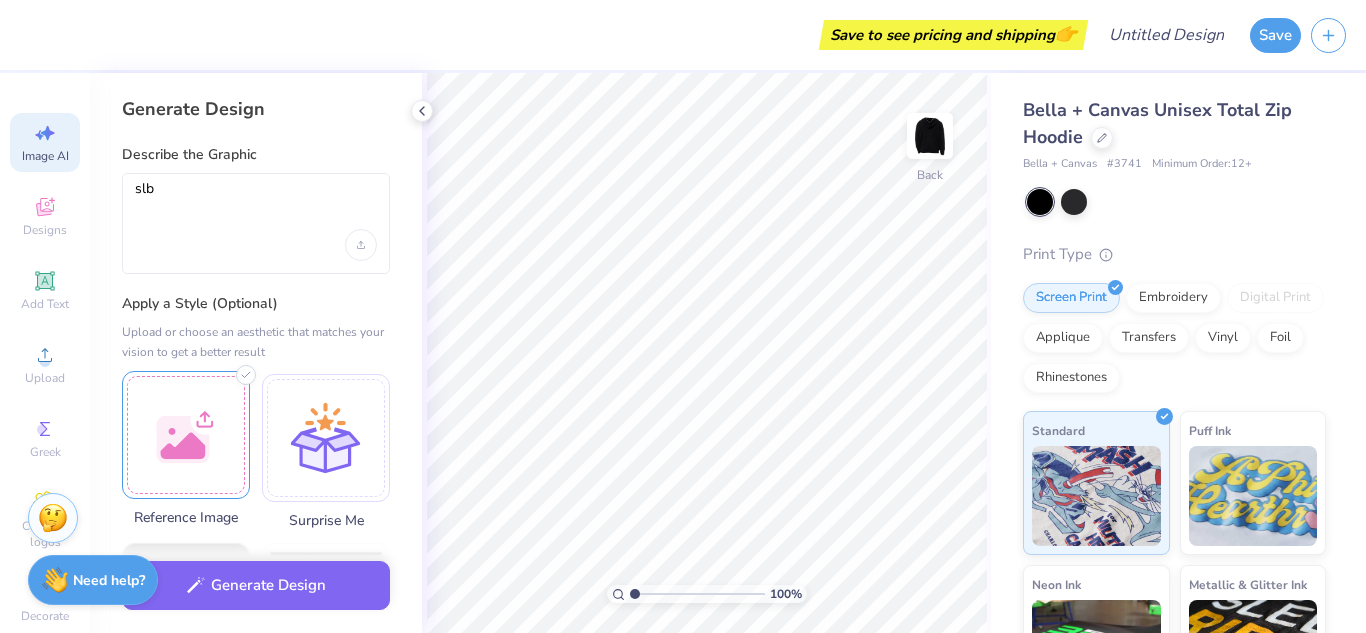 click at bounding box center [186, 435] 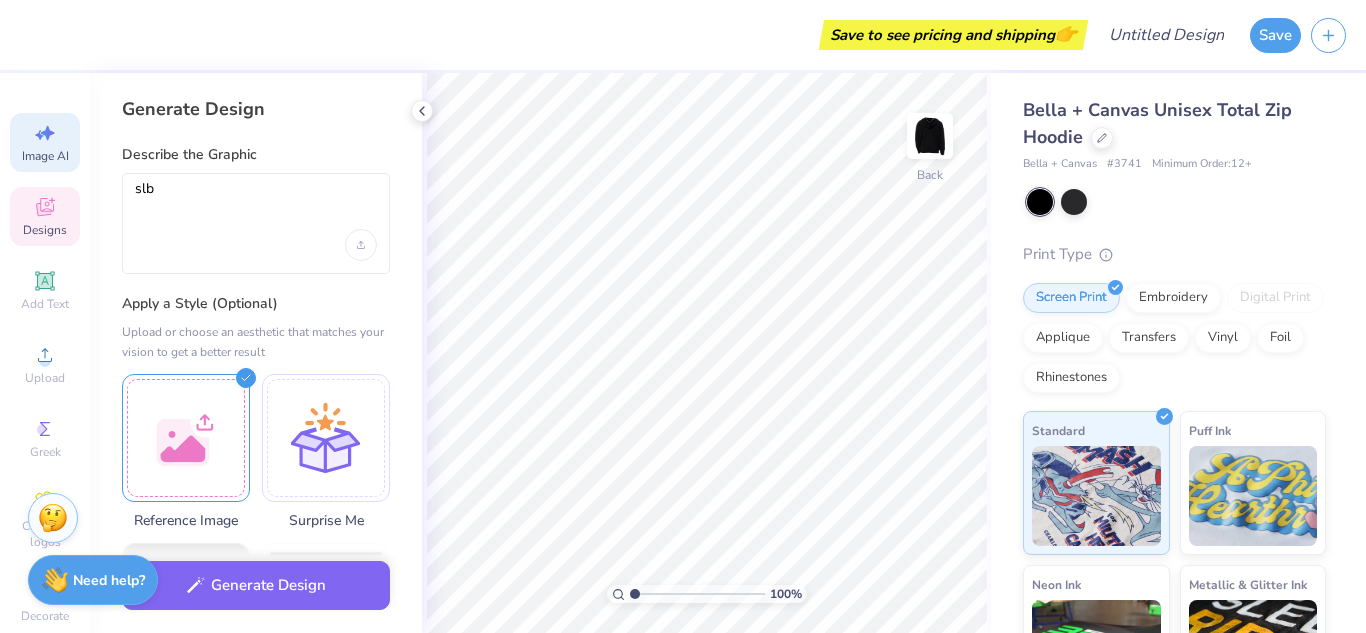 click 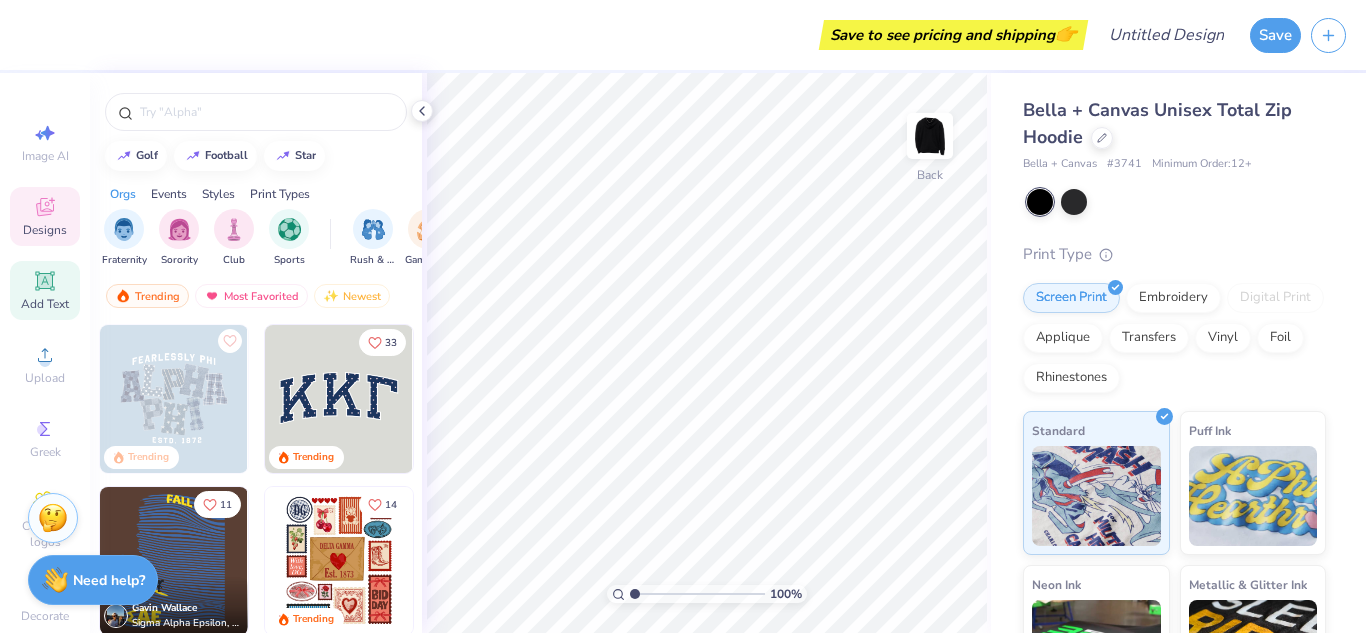 click on "Add Text" at bounding box center [45, 304] 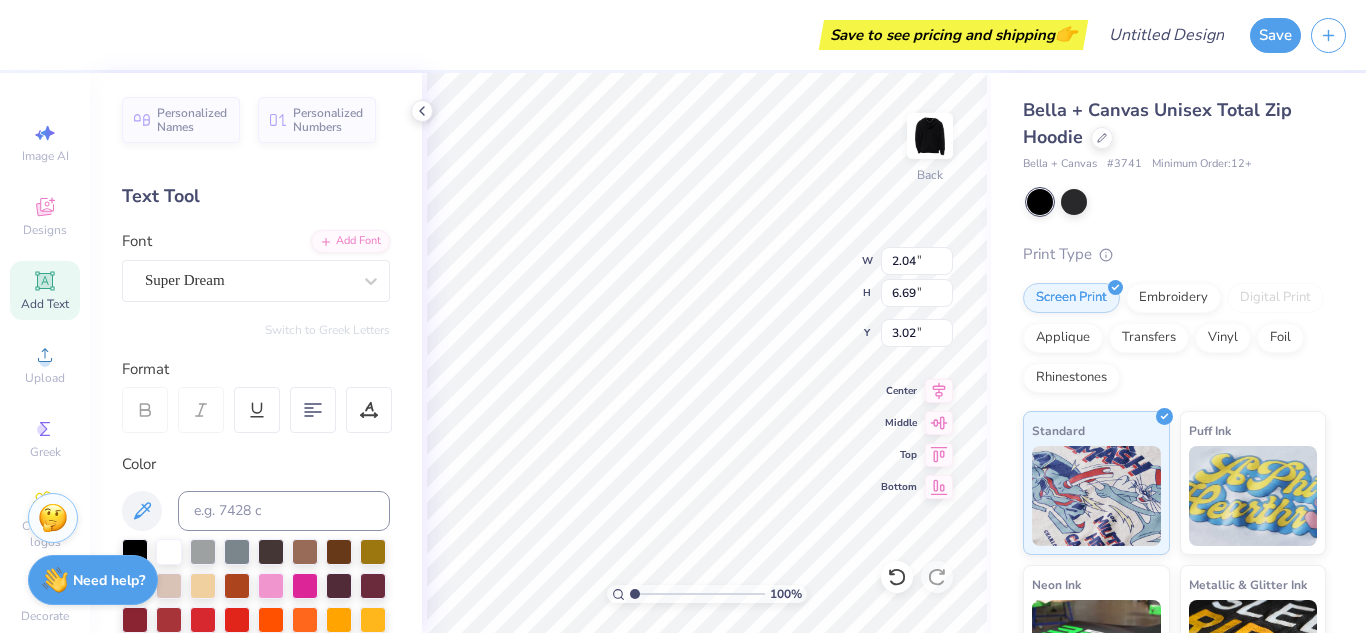 type on "2.04" 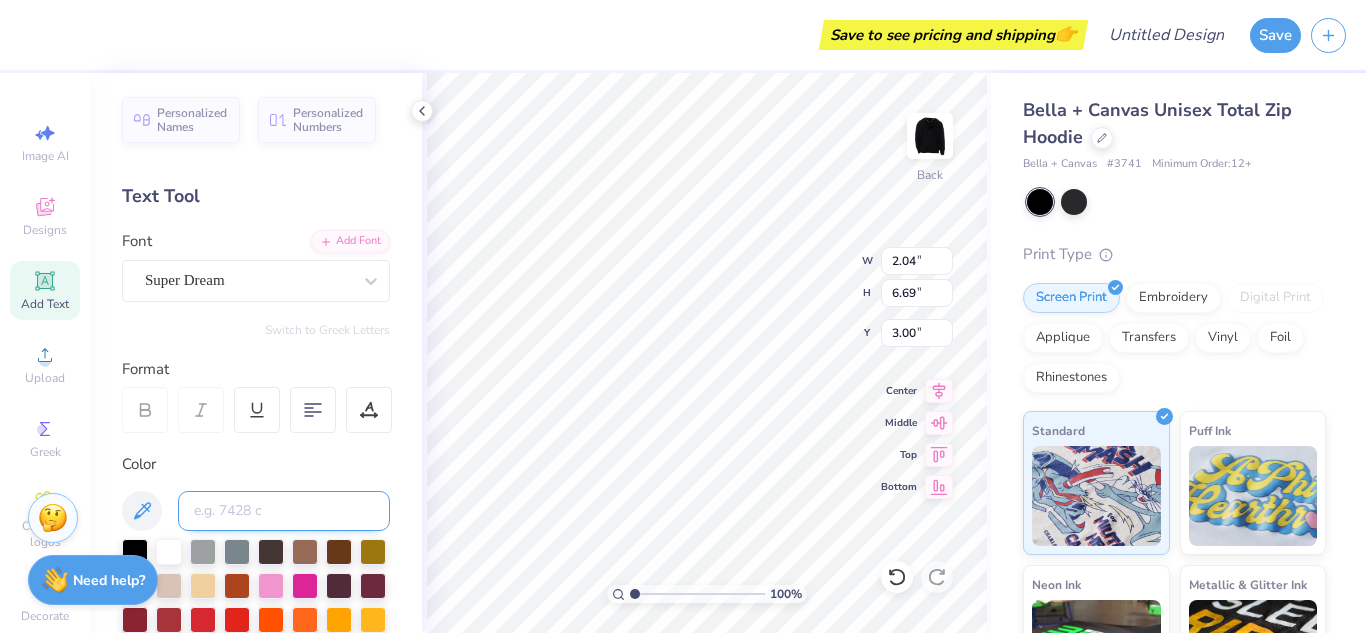 click at bounding box center [284, 511] 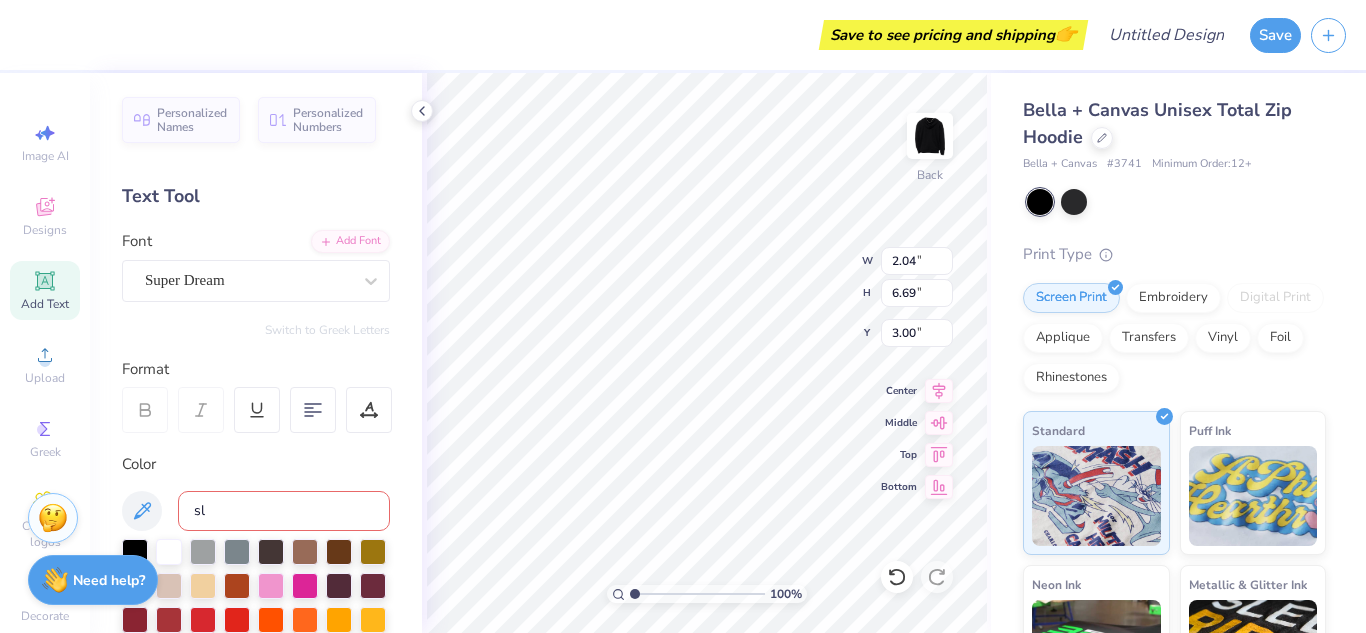 type on "s" 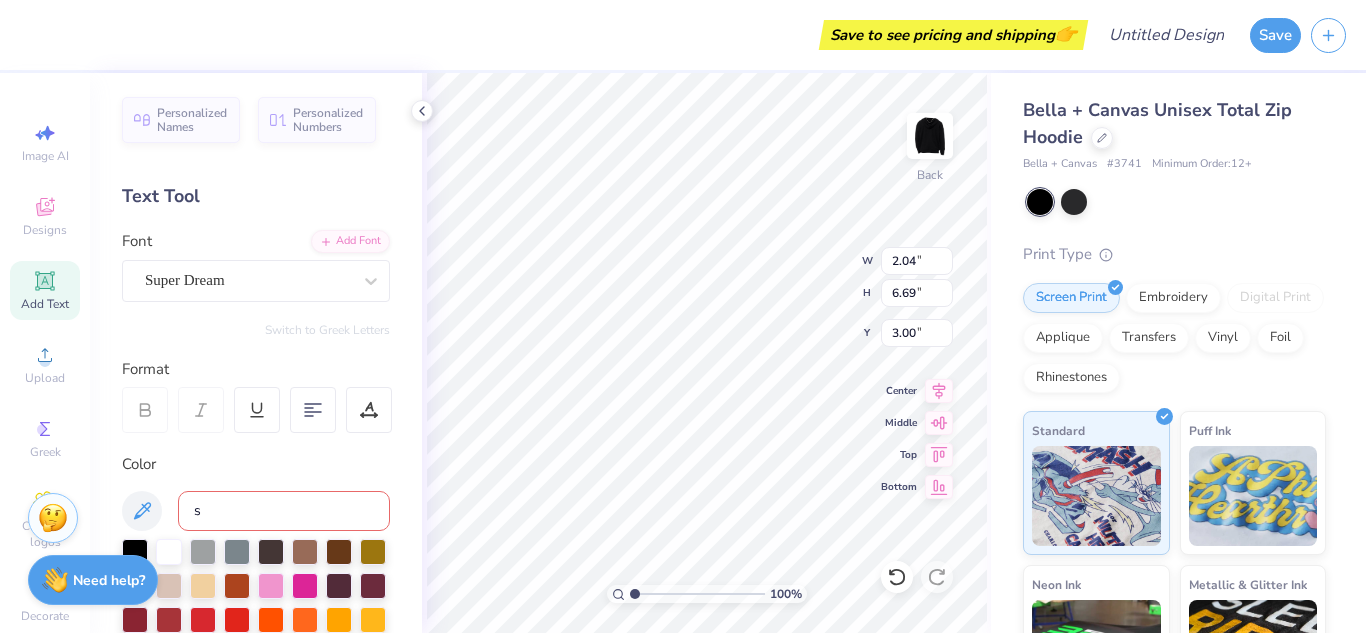 type 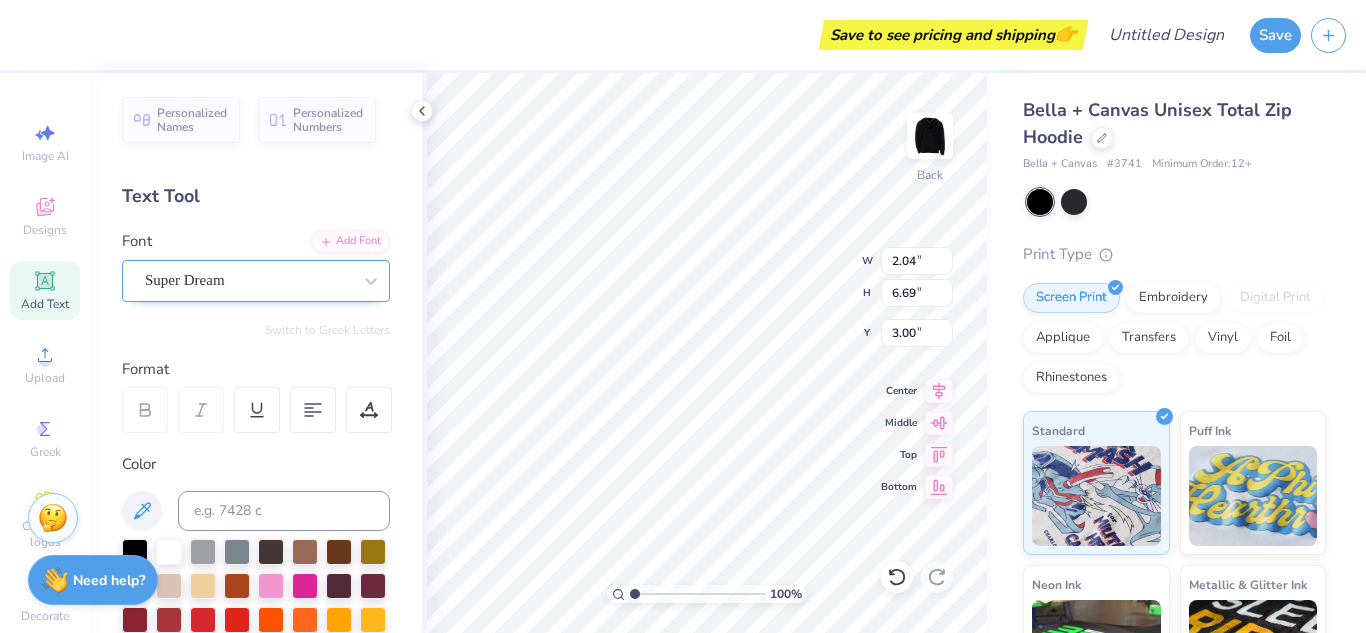 click on "Super Dream" at bounding box center [248, 280] 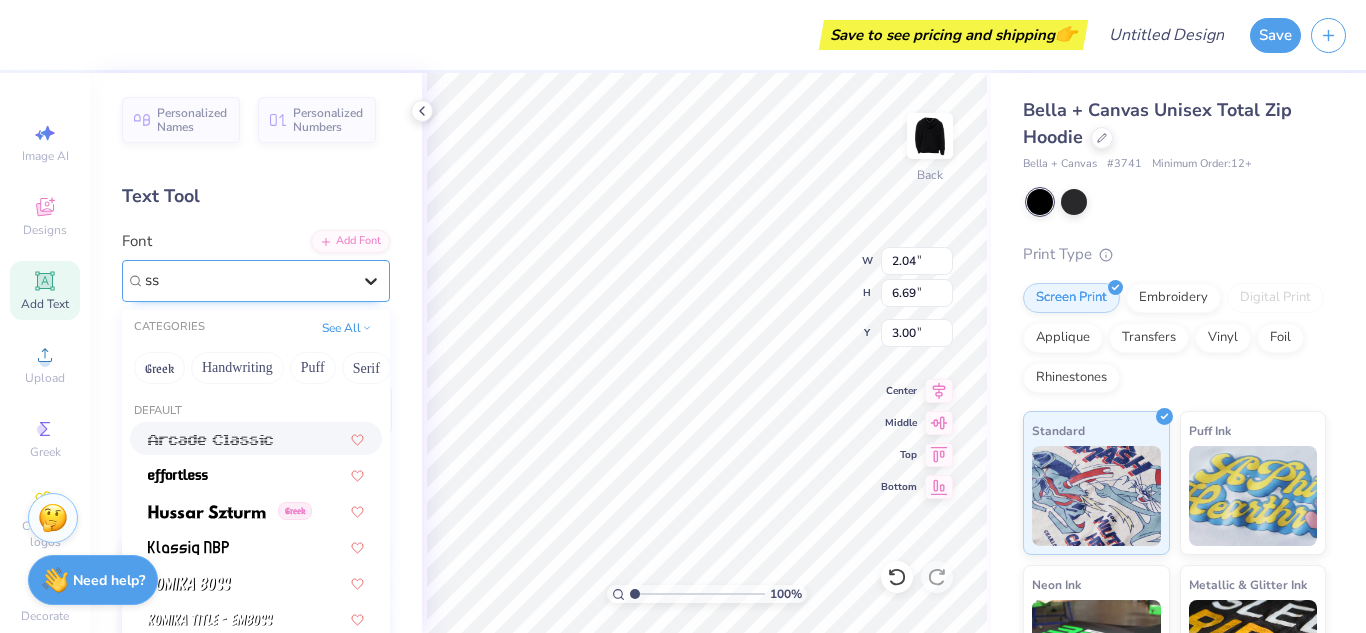 type on "s" 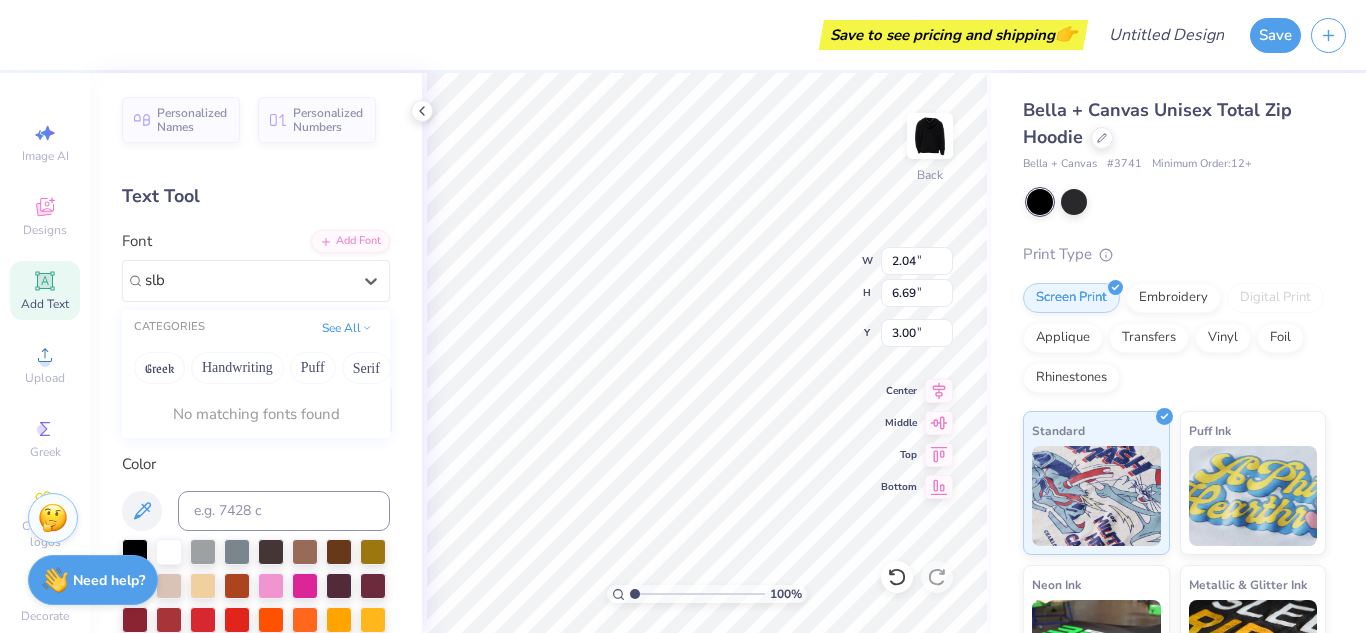 click on "No matching fonts found" at bounding box center (256, 414) 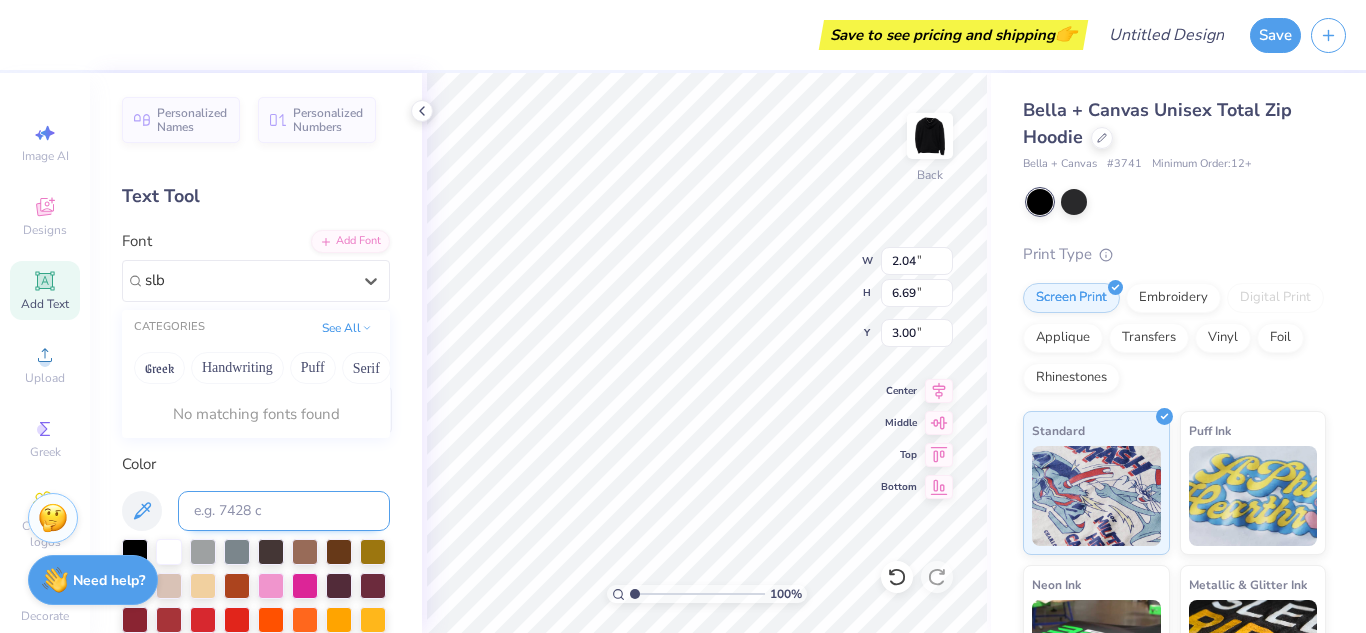 type on "slb" 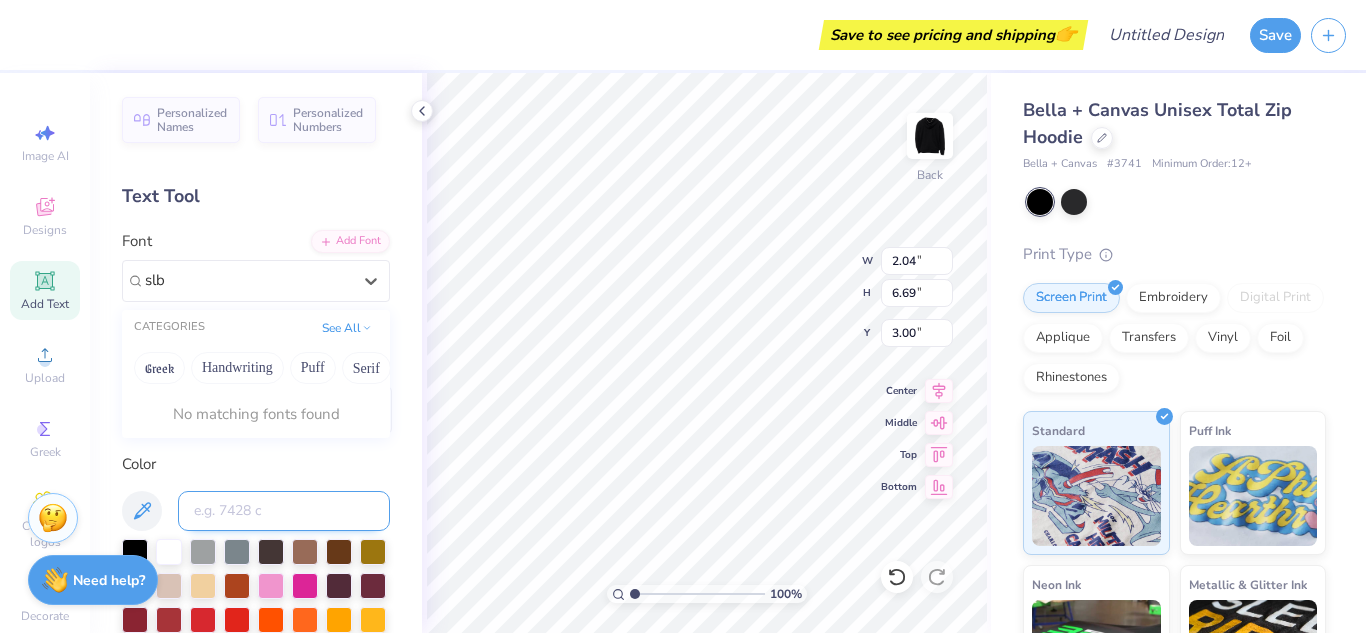 click at bounding box center (284, 511) 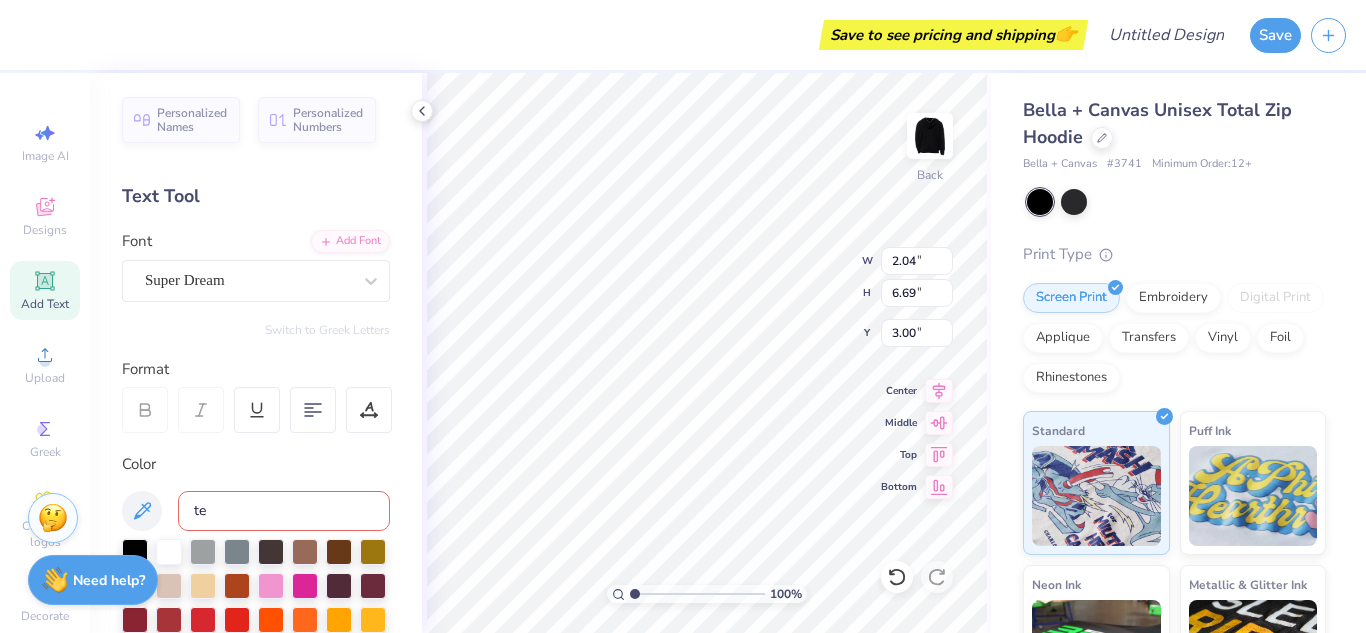 type on "t" 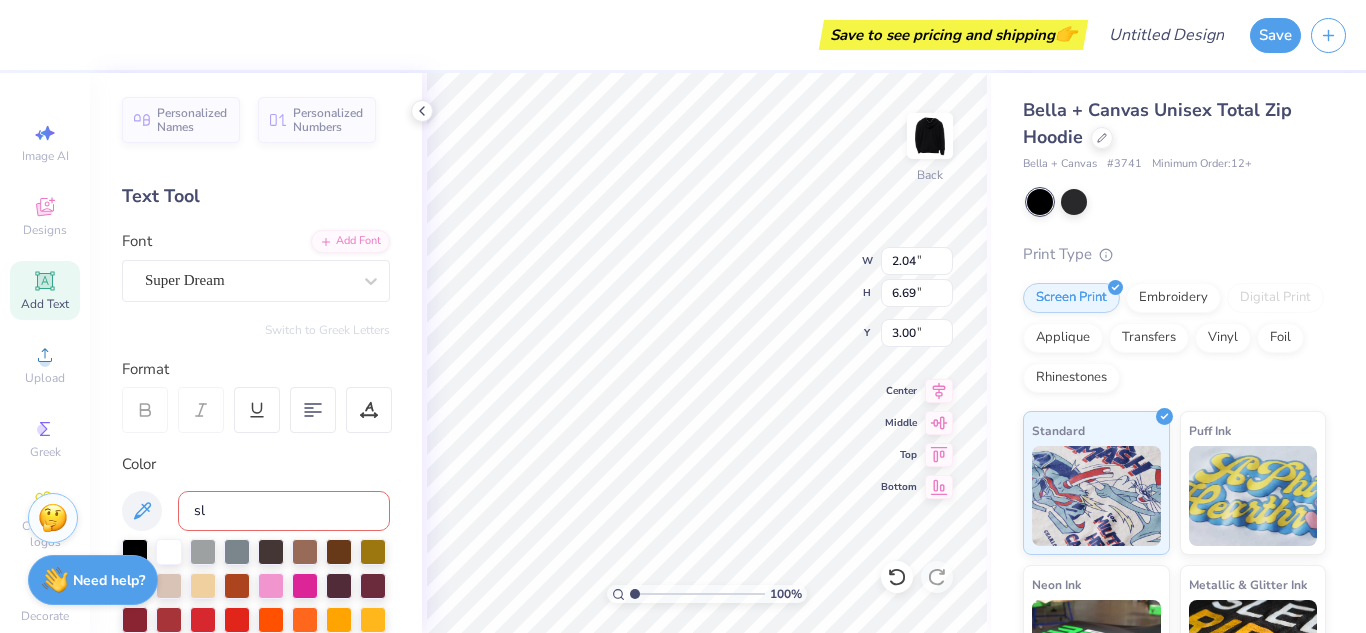 type on "s" 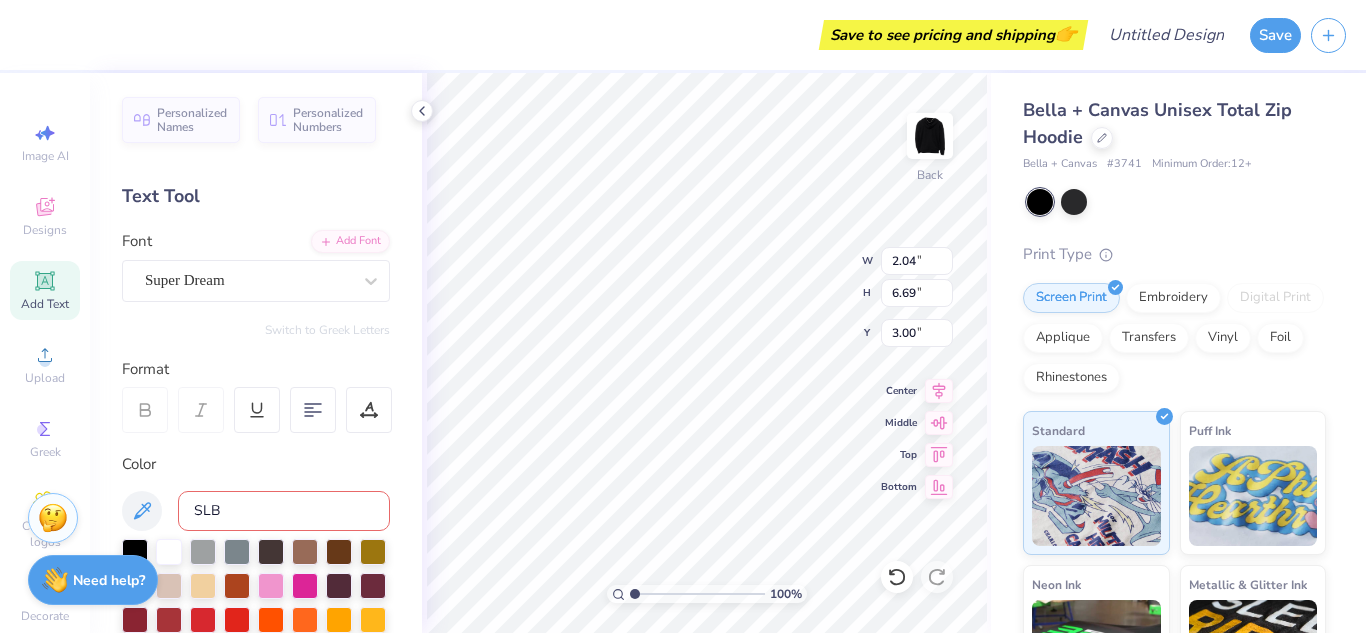 type on "SLB" 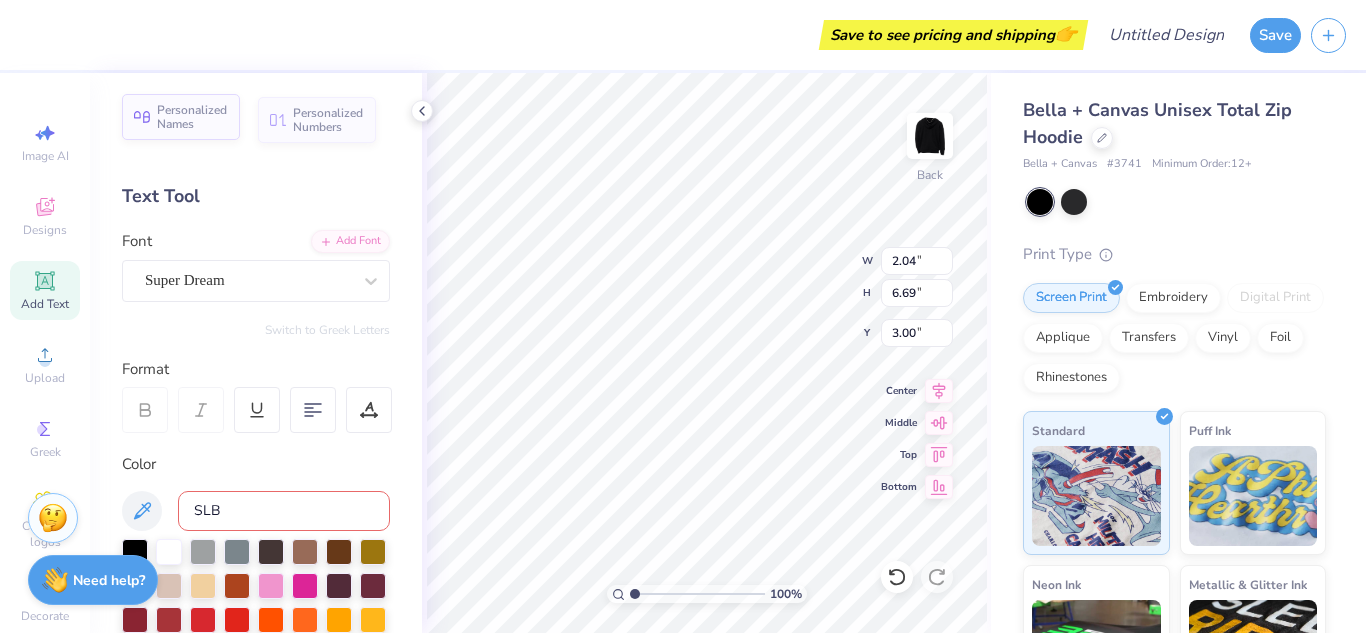 click on "Personalized Names" at bounding box center (192, 117) 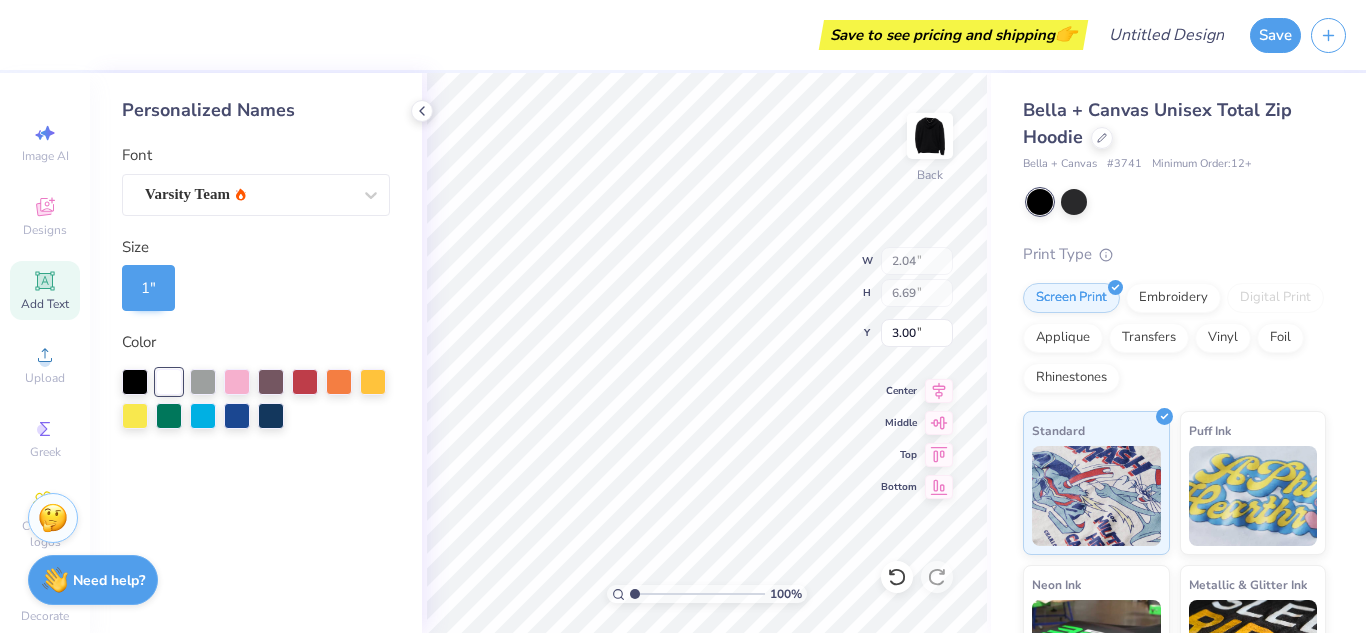 type on "6.21" 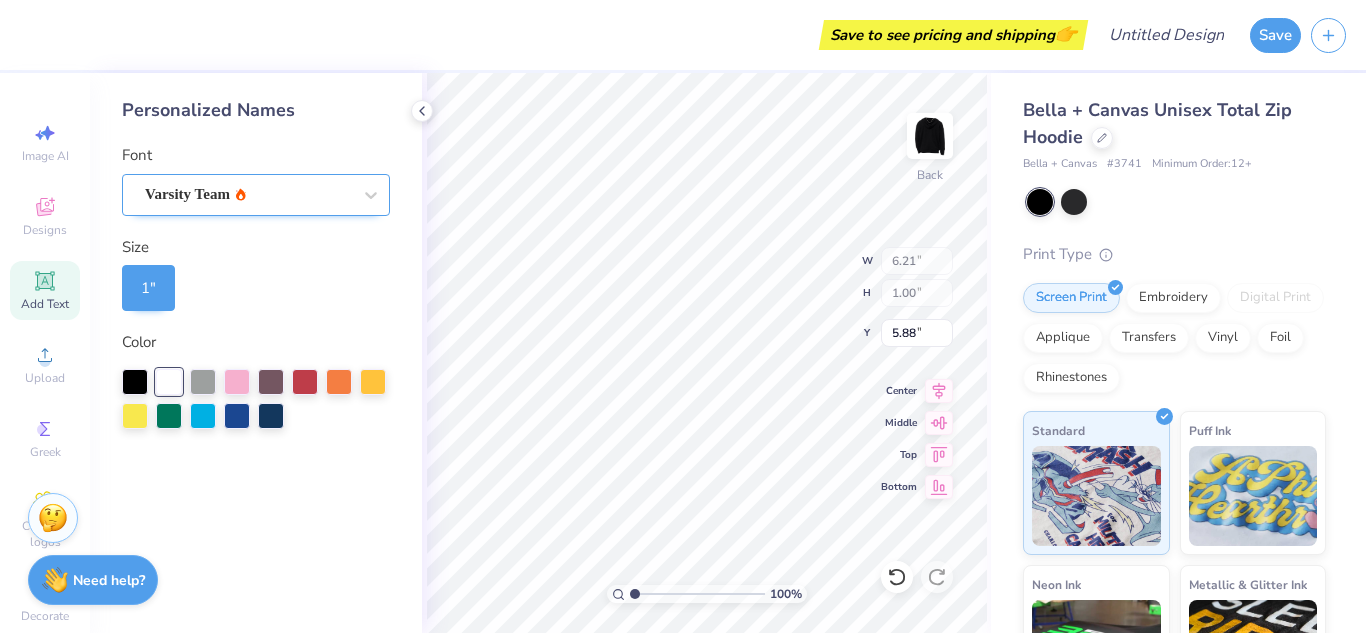 click on "Varsity Team" at bounding box center [248, 194] 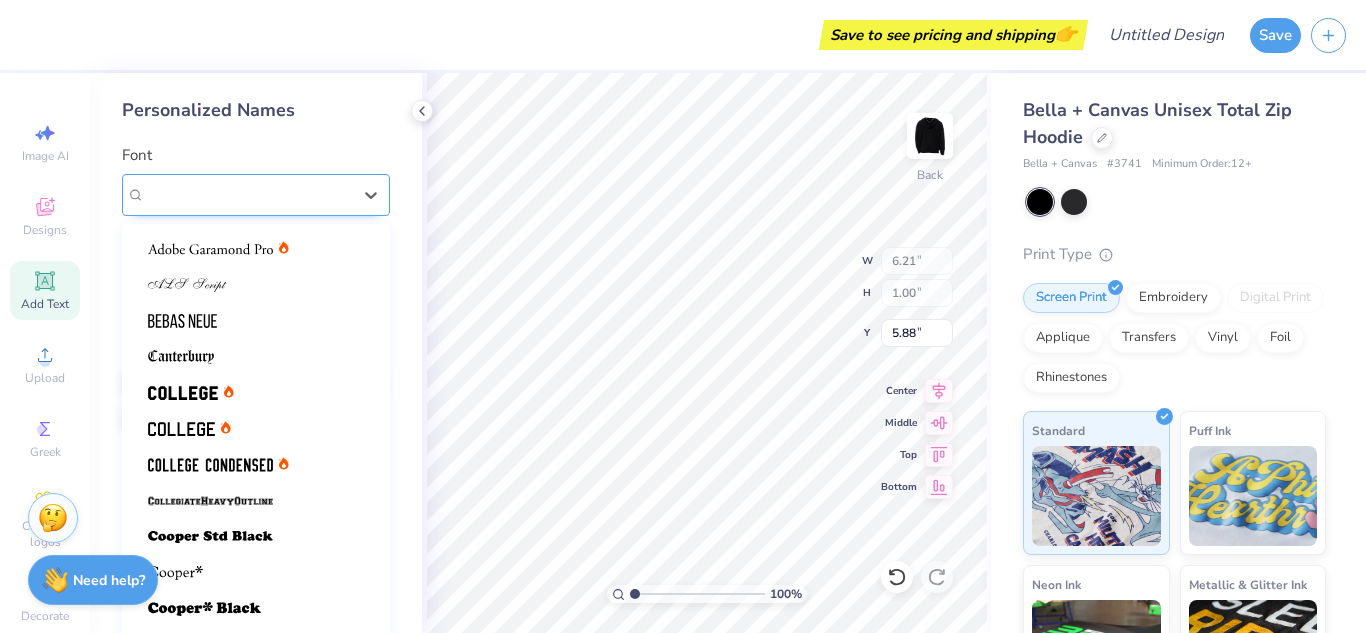 click on "Varsity Team" at bounding box center [248, 194] 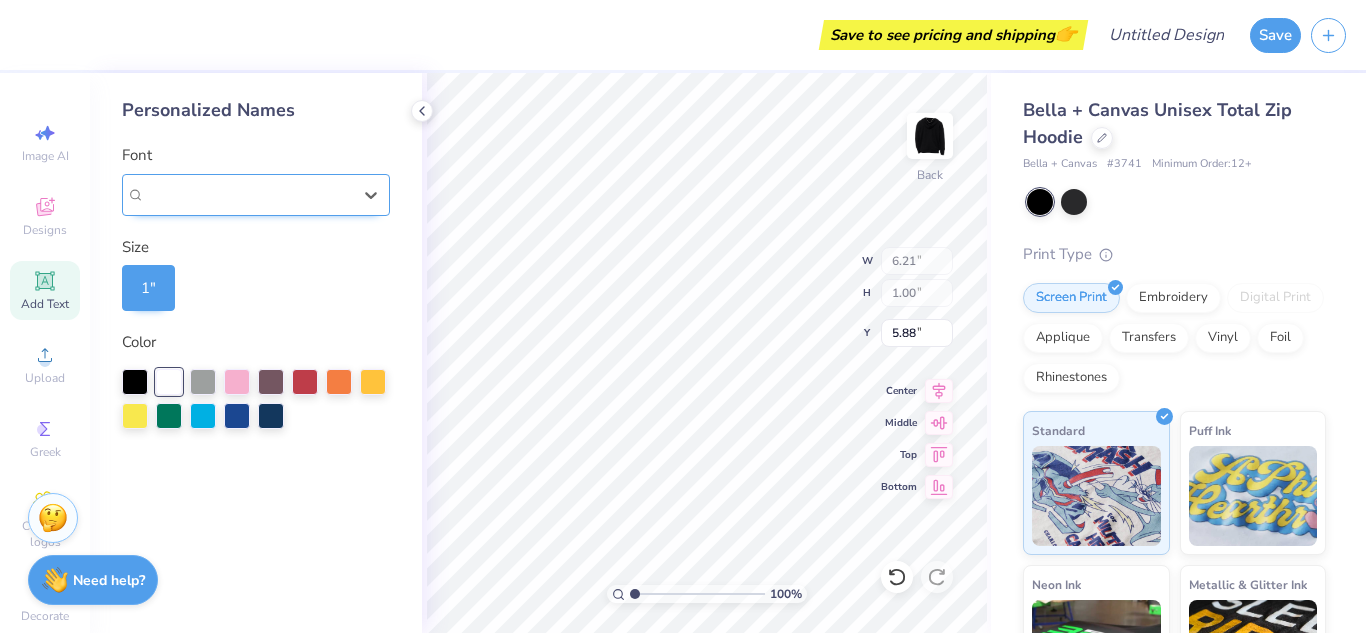 click on "Varsity Team" at bounding box center (248, 194) 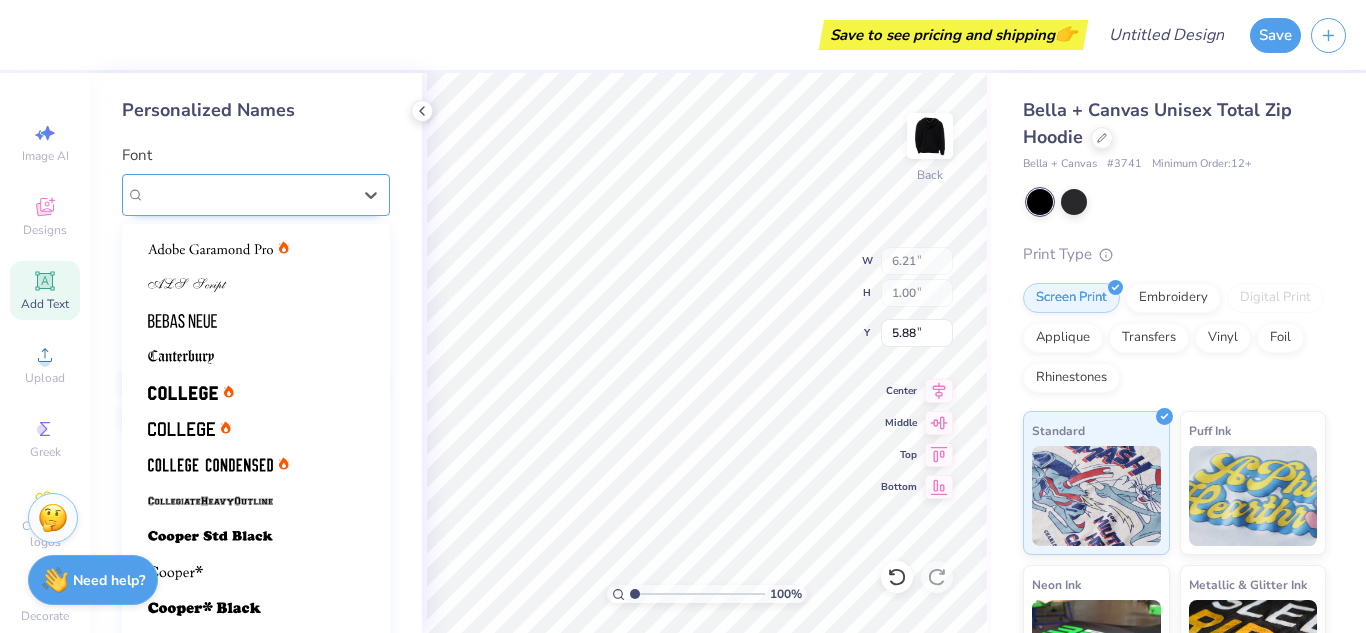 type on "c" 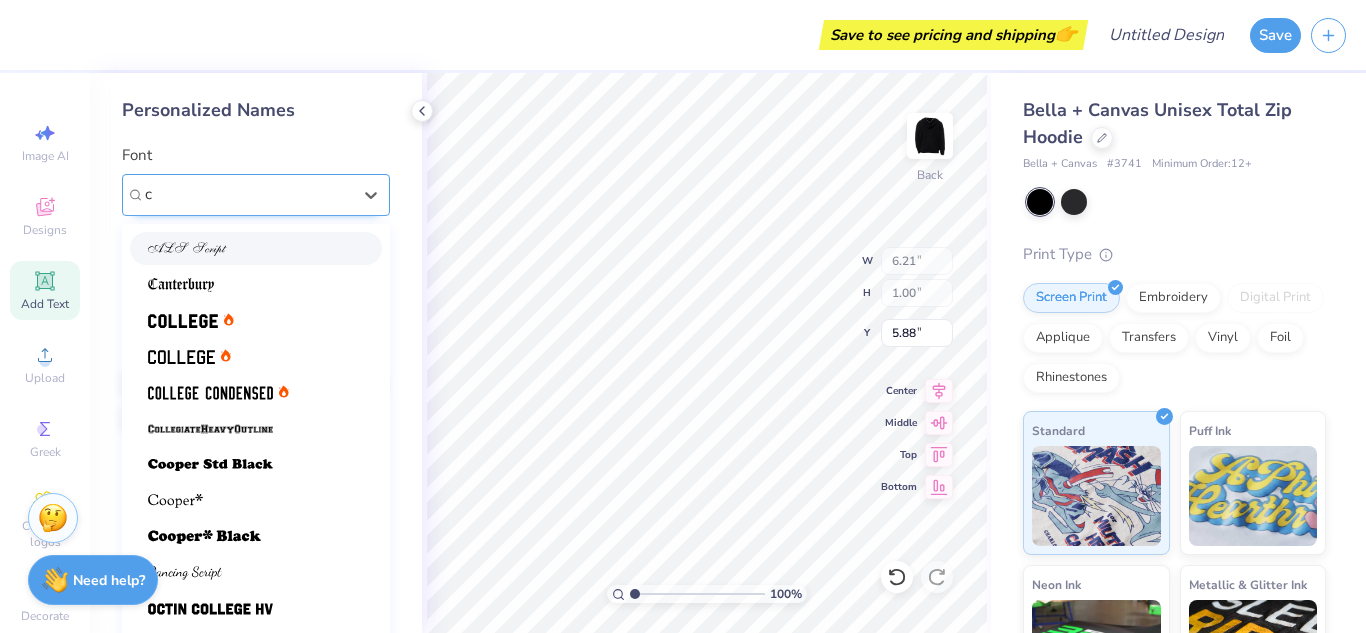 type 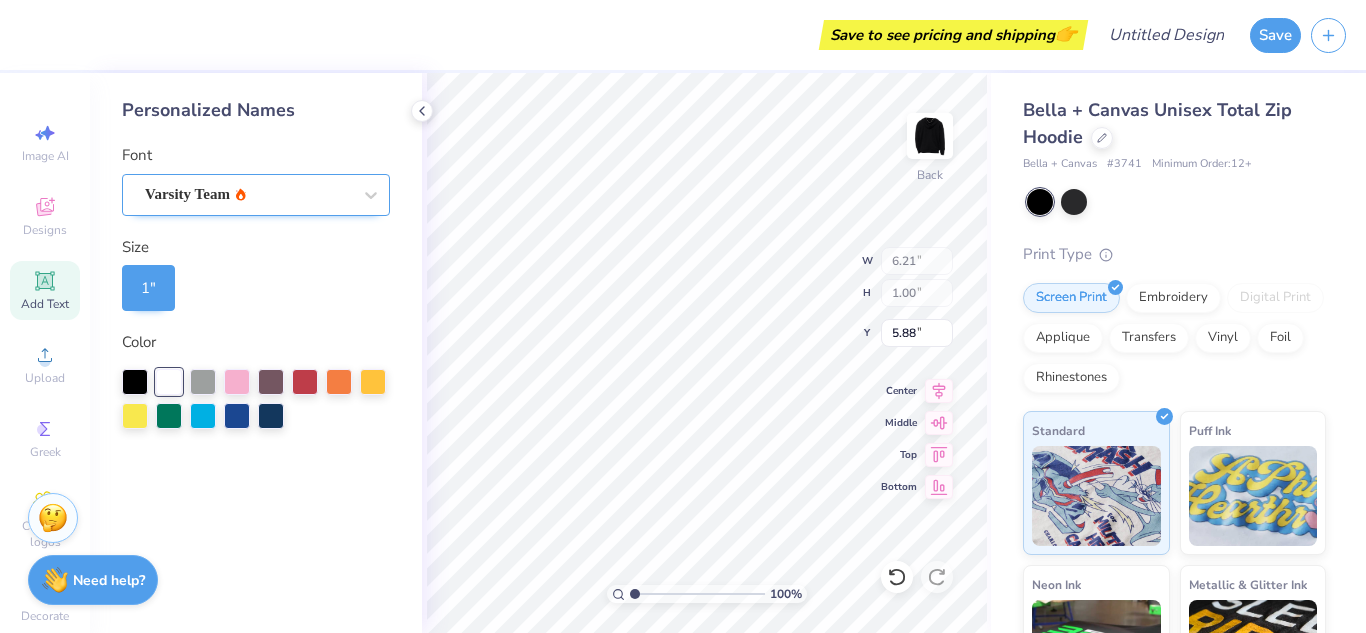 click on "Save to see pricing and shipping  👉 Design Title Save Image AI Designs Add Text Upload Greek Clipart & logos Decorate Personalized Names Font Varsity Team Size 1 " Color 100  % Back W 6.21 6.21 " H 1.00 1.00 " Y 5.88 5.88 " Center Middle Top Bottom Bella + Canvas Unisex Total Zip Hoodie Bella + Canvas # 3741 Minimum Order:  12 +   Print Type Screen Print Embroidery Digital Print Applique Transfers Vinyl Foil Rhinestones Standard Puff Ink Neon Ink Metallic & Glitter Ink Glow in the Dark Ink Water based Ink Stuck?  Our Art team will finish your design for free. Need help?  Chat with us." at bounding box center [683, 316] 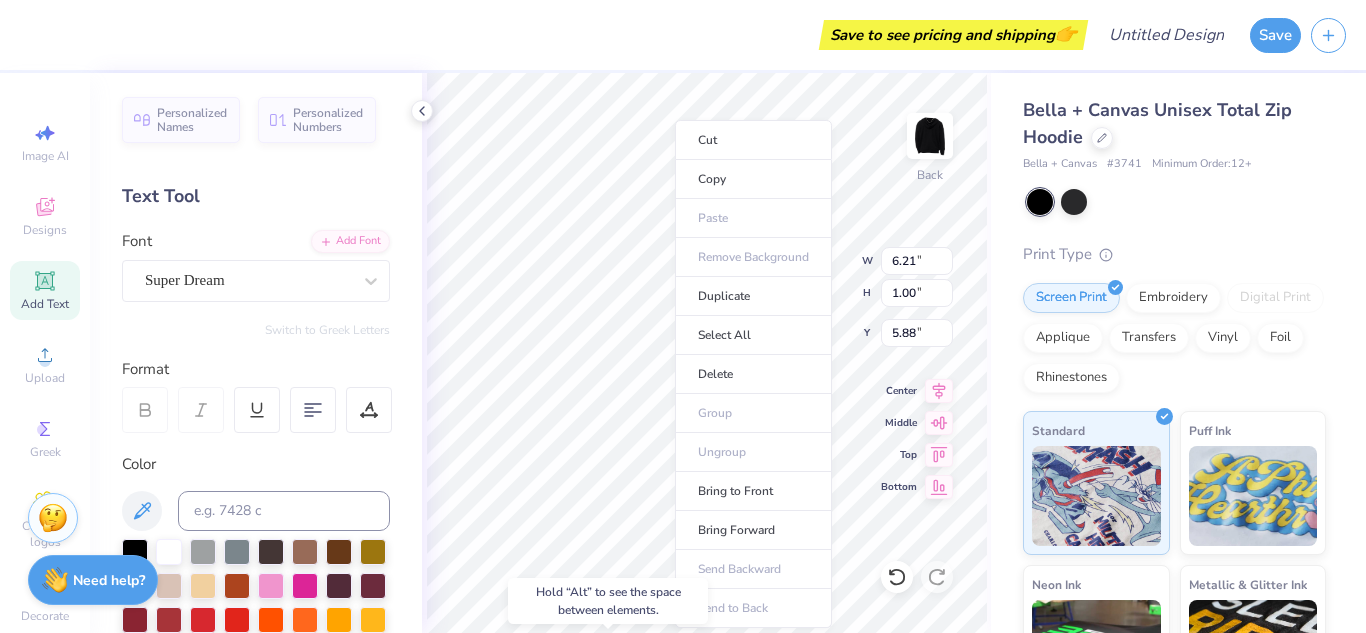 type on "2.04" 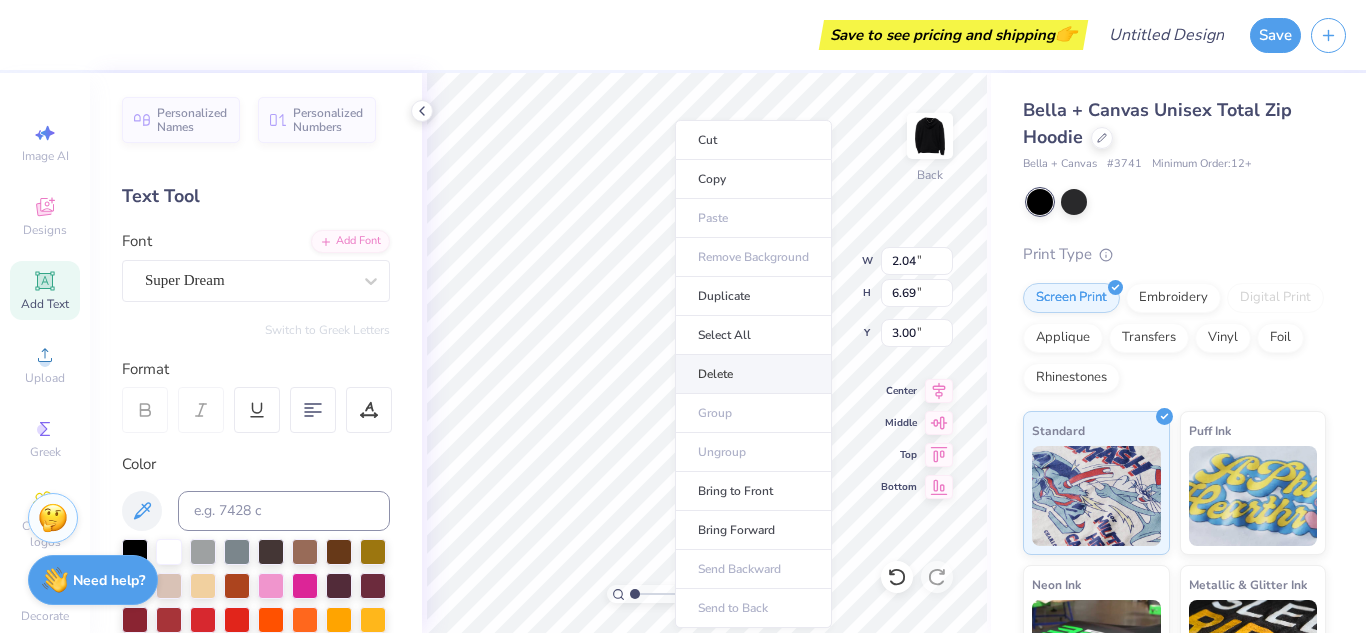 click on "Delete" at bounding box center (753, 374) 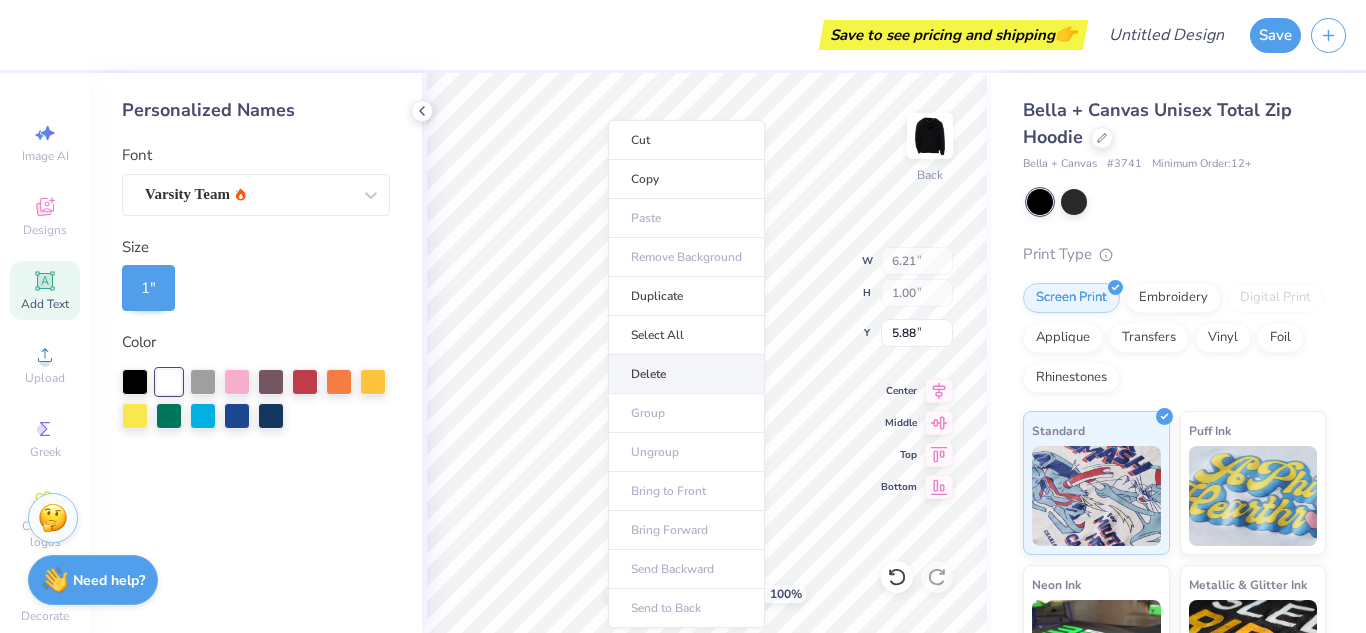 click on "Delete" at bounding box center (686, 374) 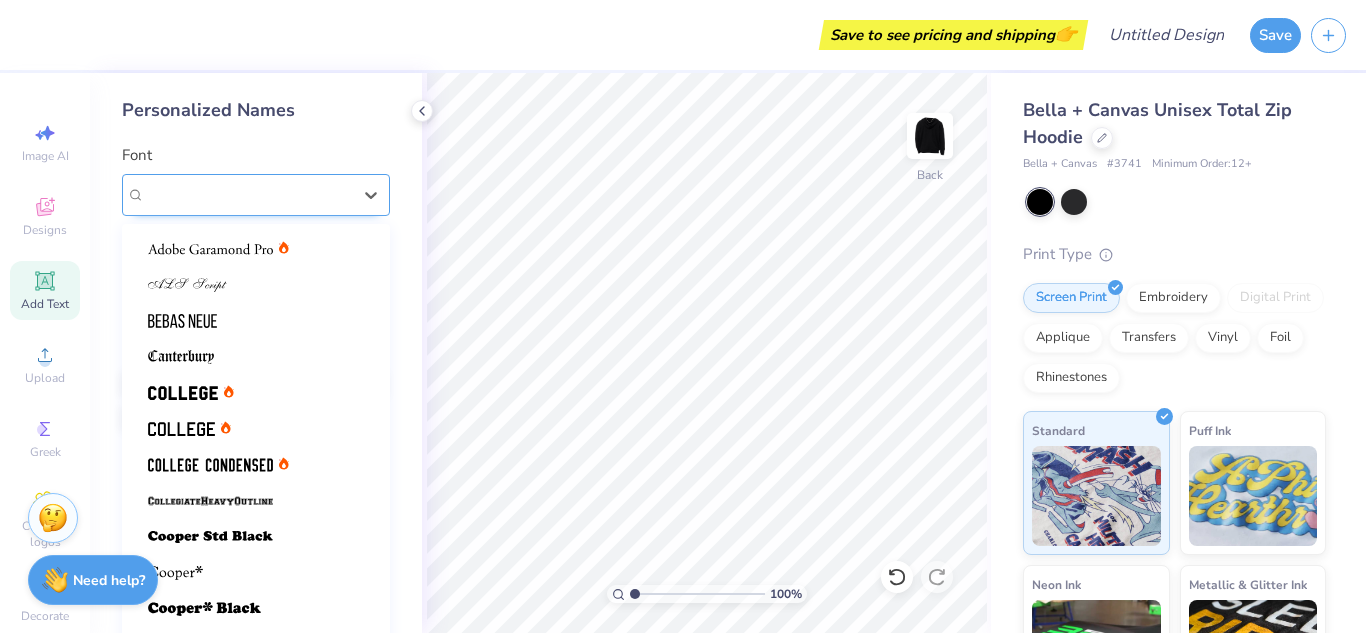 click at bounding box center [248, 194] 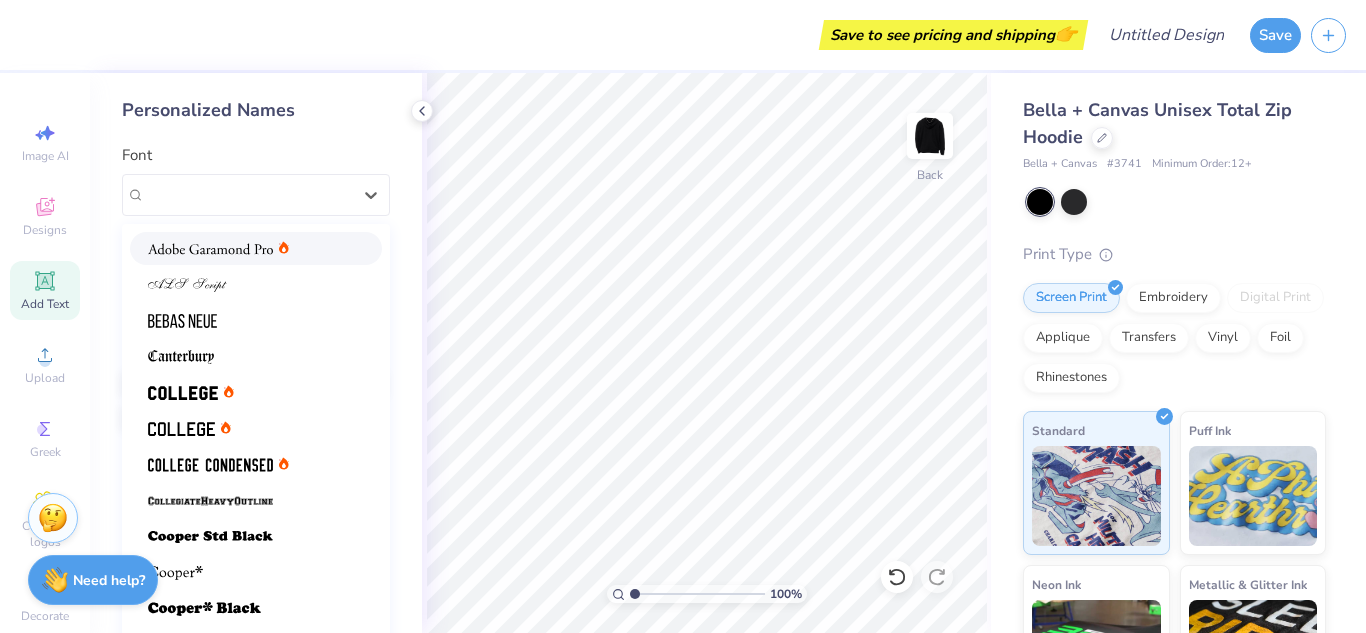 click on "Add Text" at bounding box center (45, 290) 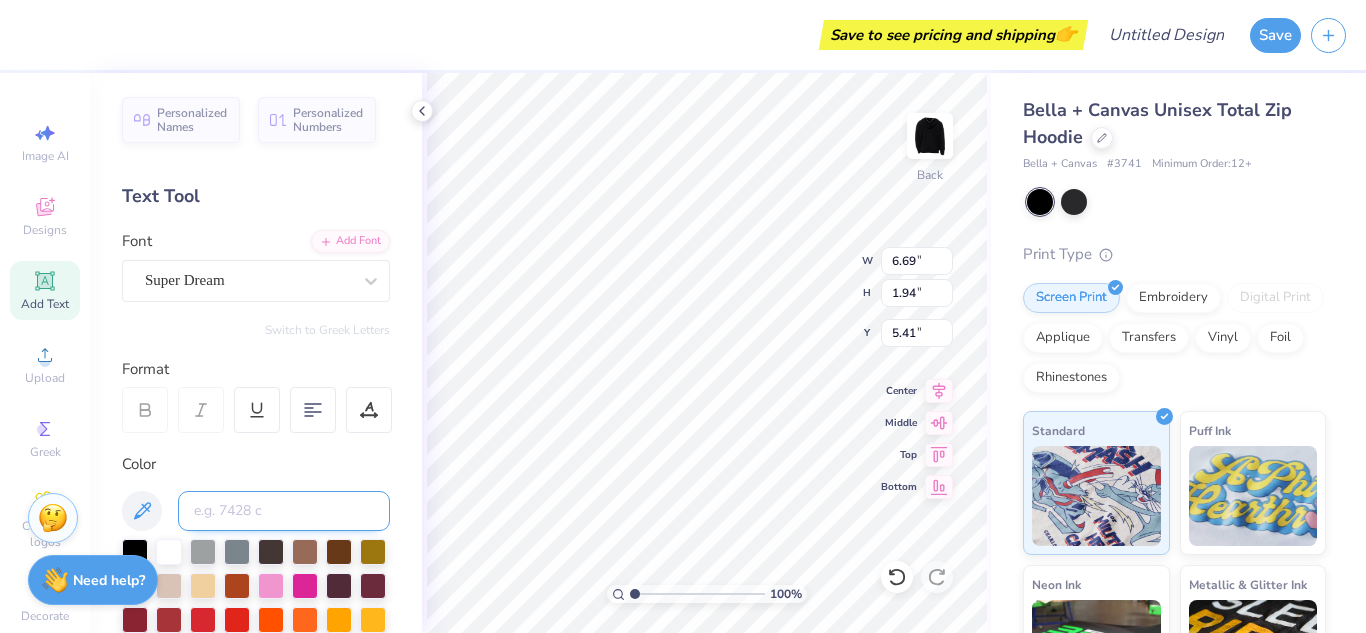 click at bounding box center (284, 511) 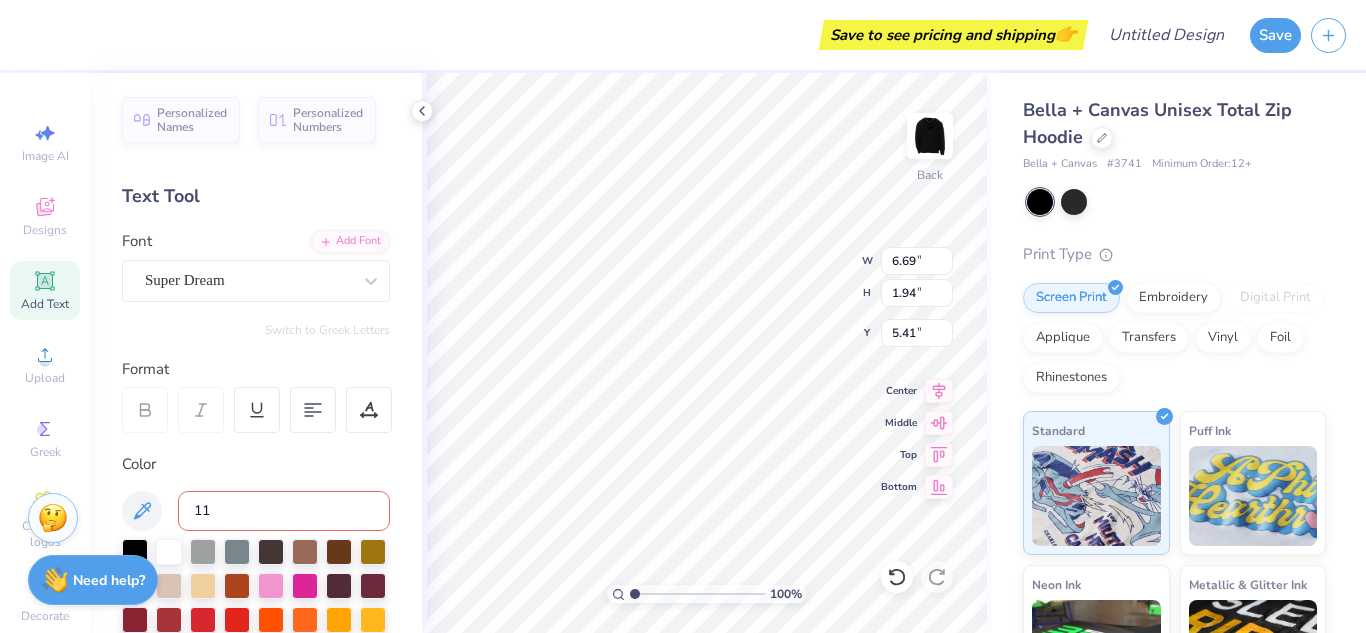 type on "1" 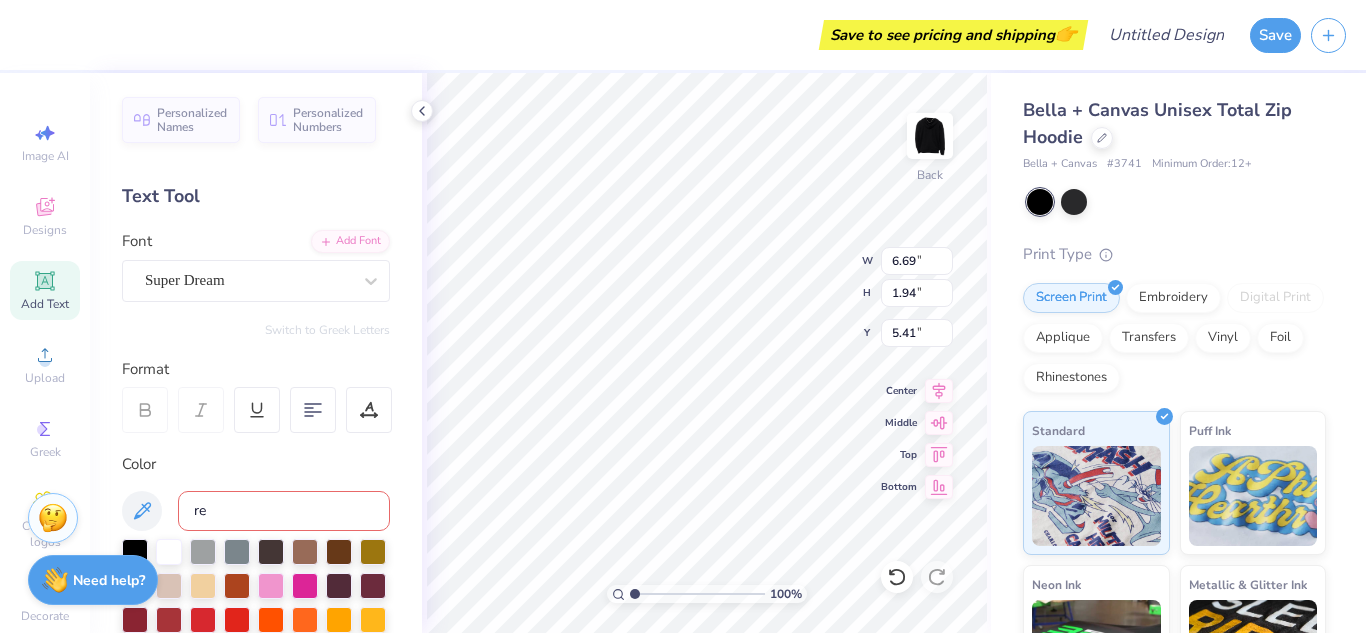 type on "r" 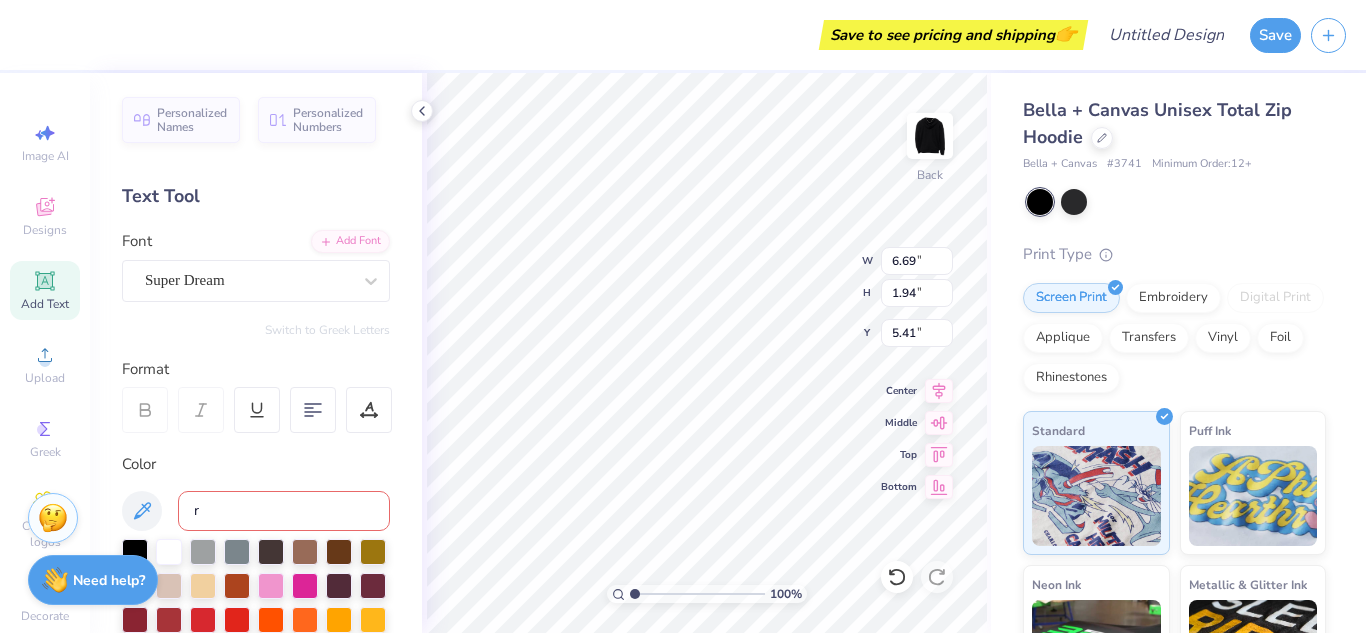 type 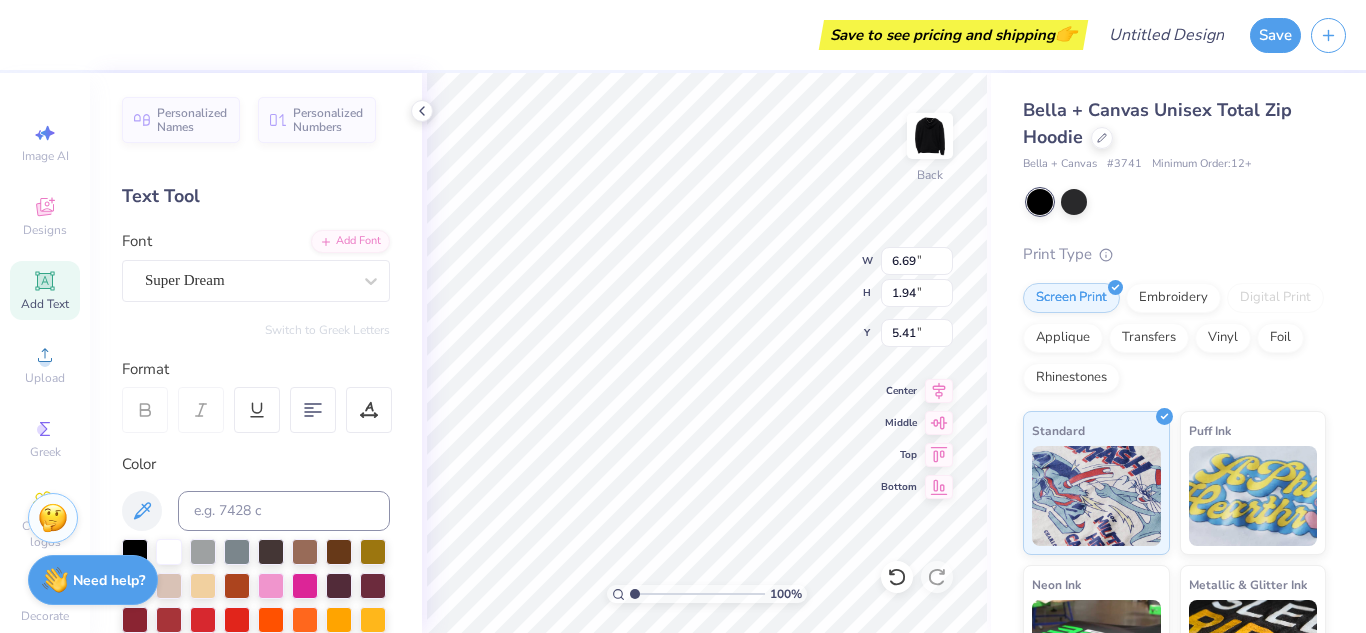 scroll, scrollTop: 0, scrollLeft: 0, axis: both 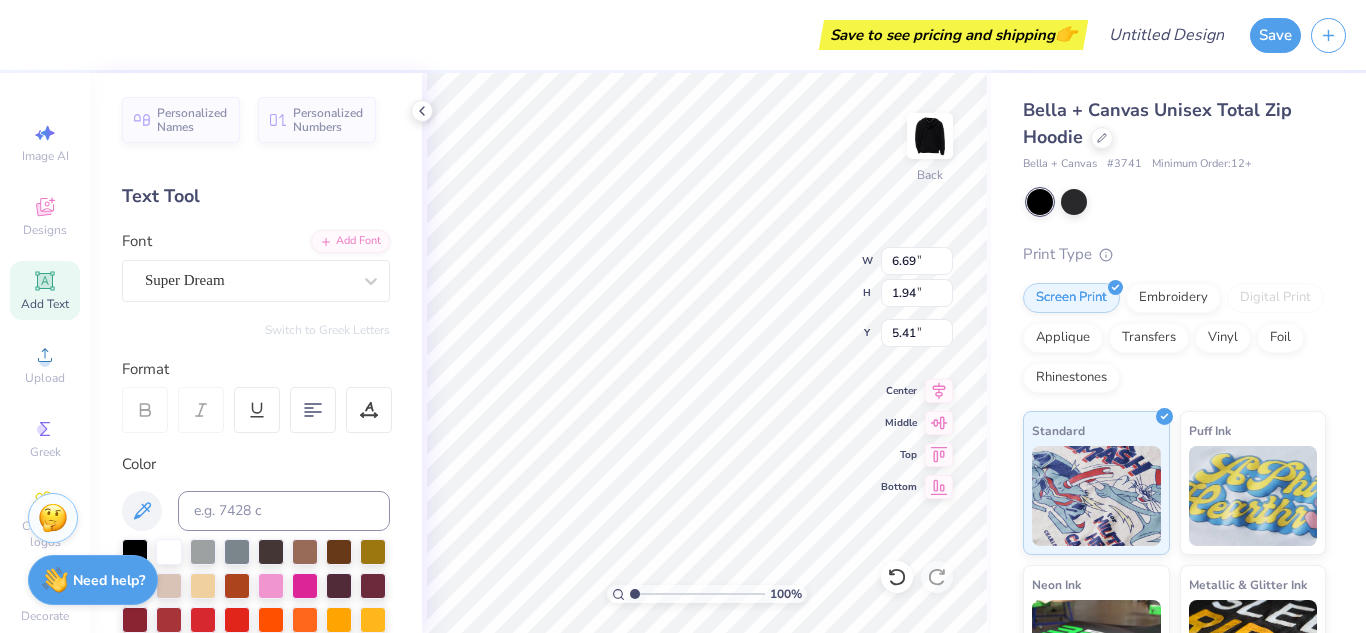 type on "E" 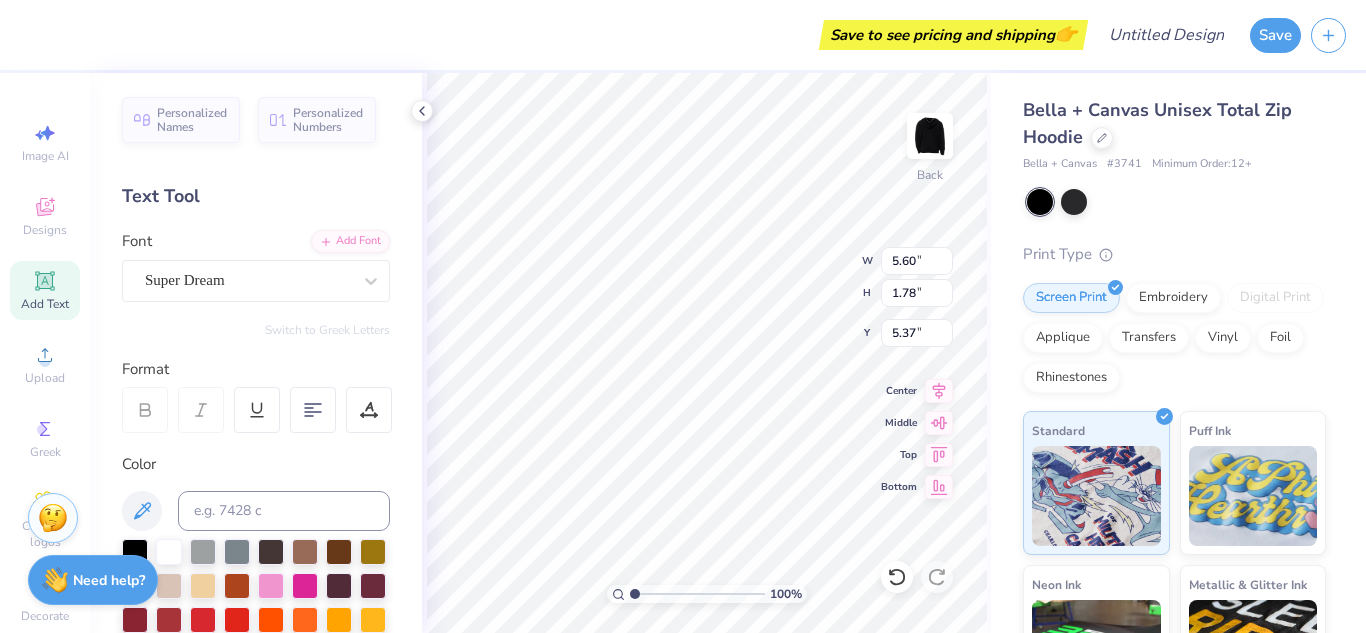 type on "5.60" 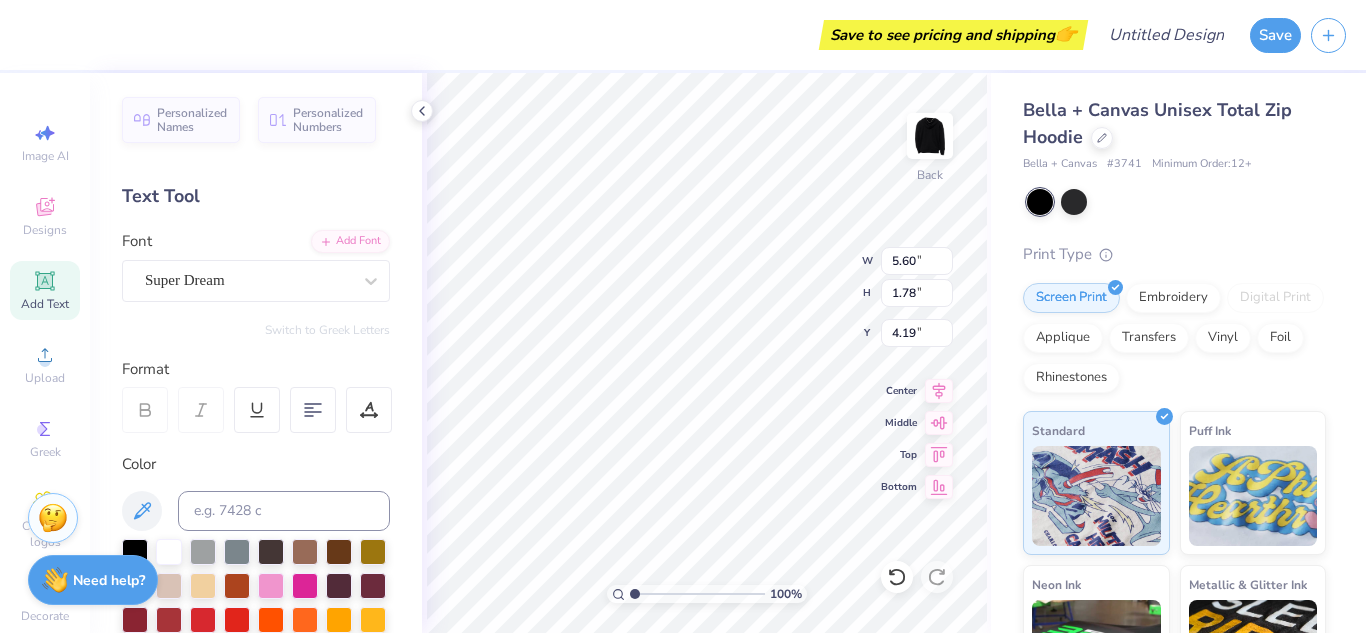 type on "5.09" 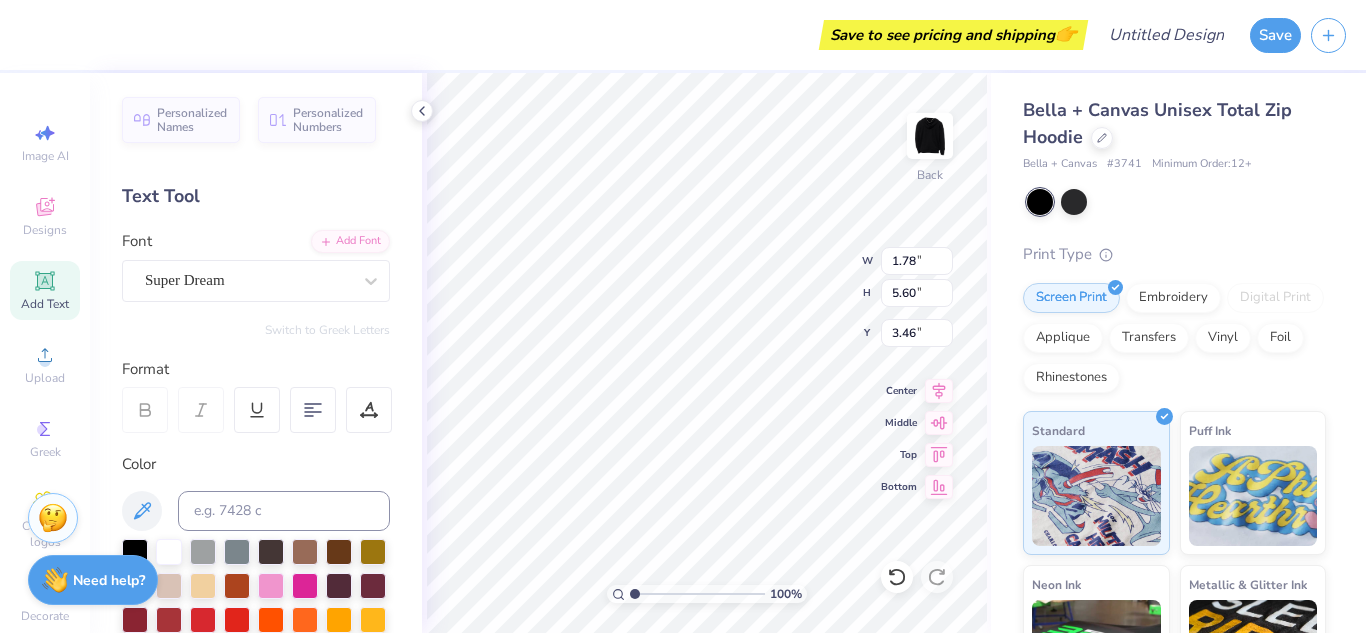 type on "1.78" 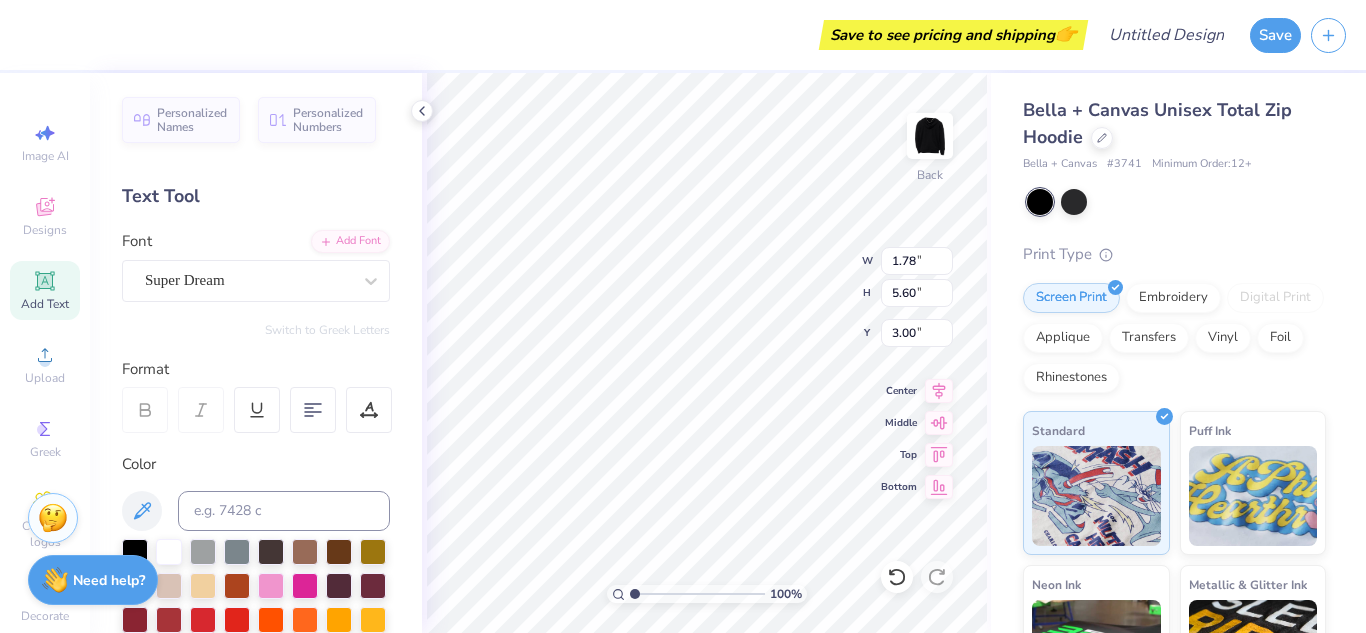 type on "3.58" 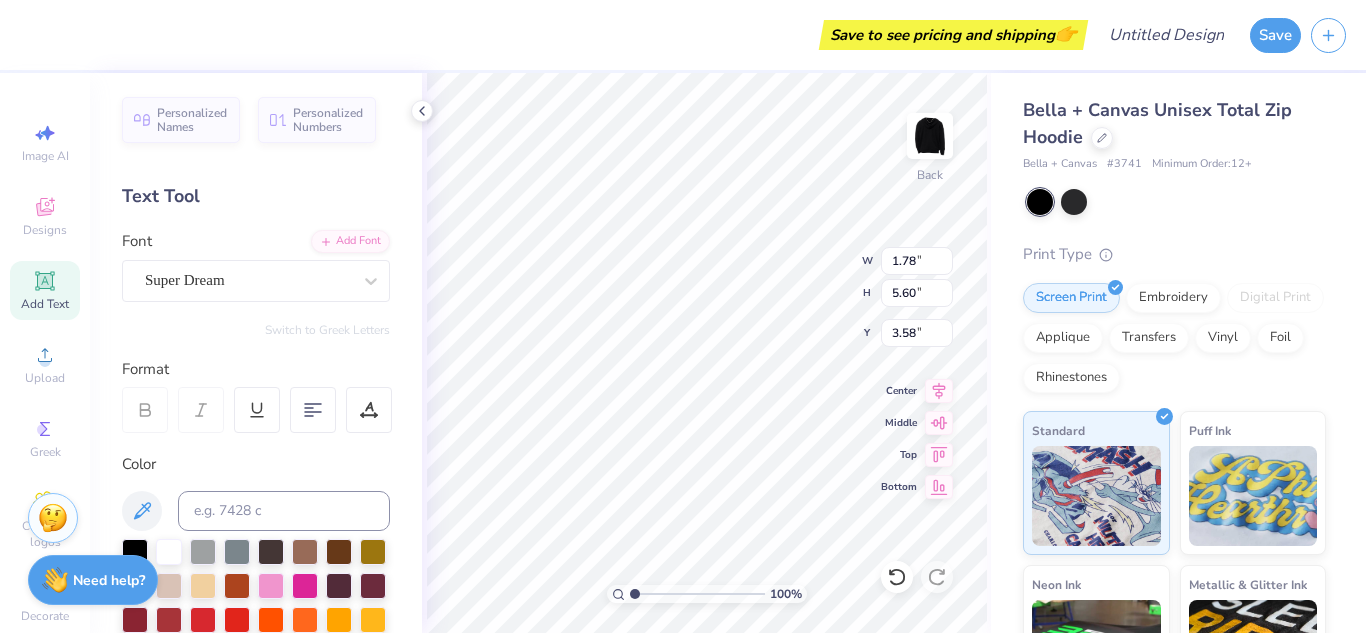 type on "2.42" 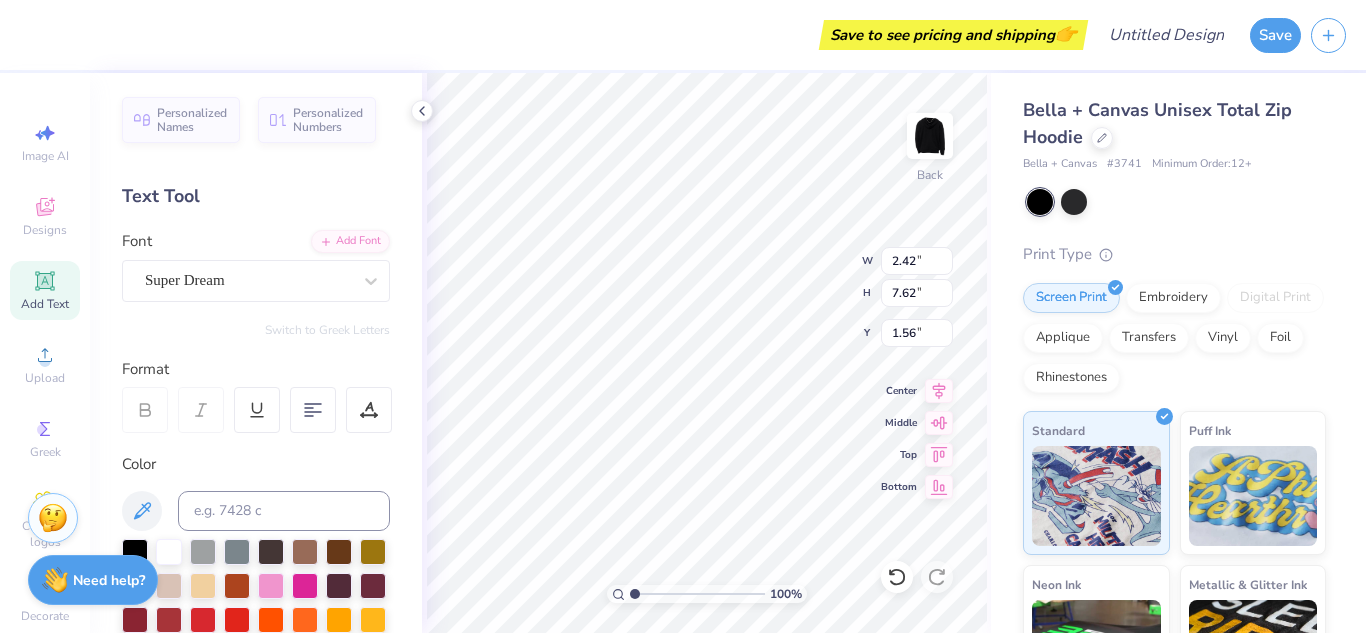 type on "2.69" 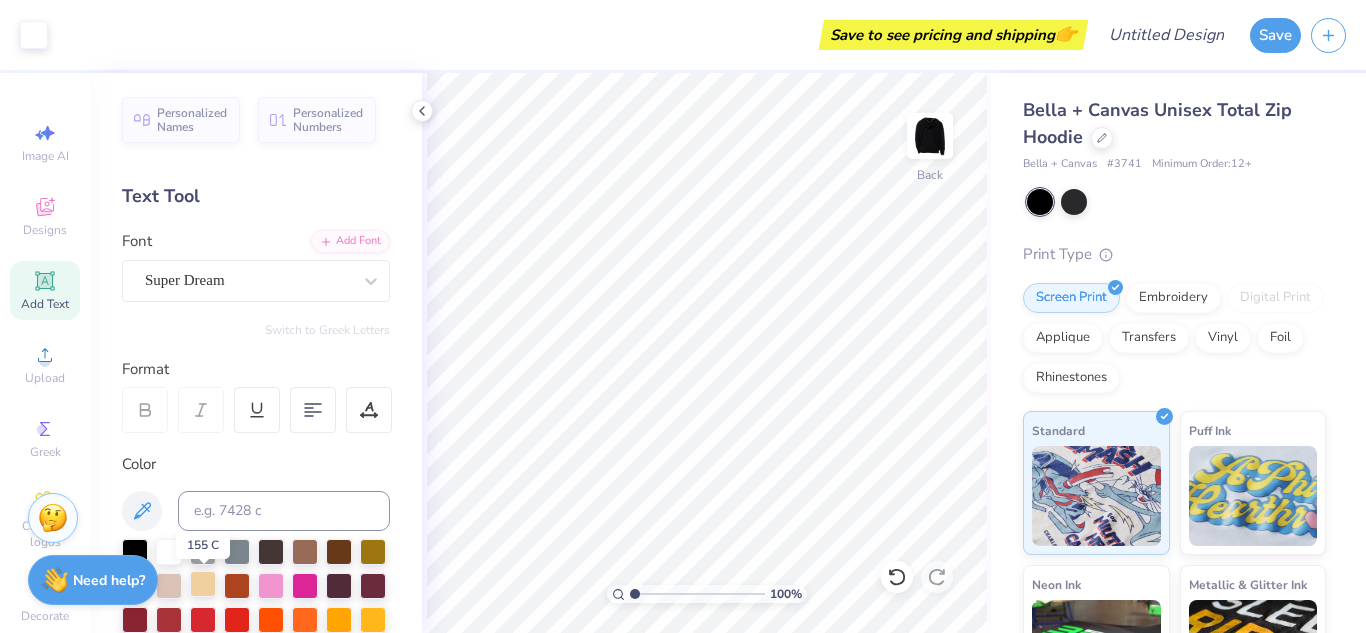 click at bounding box center [203, 584] 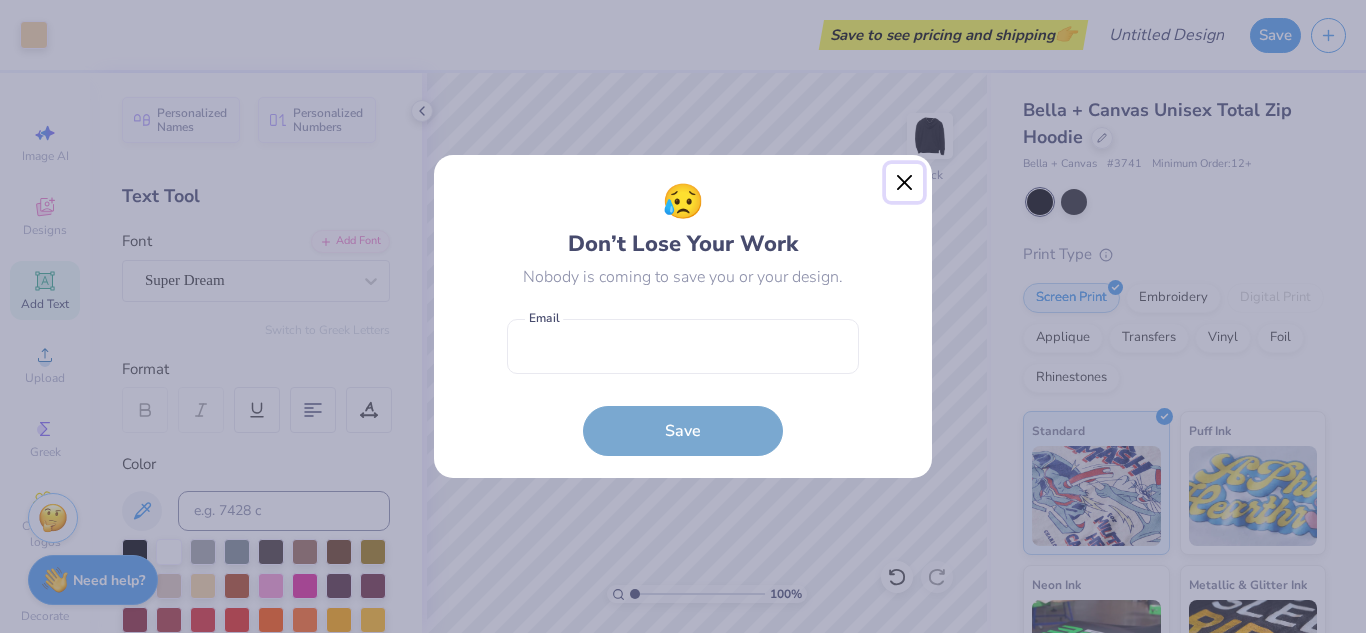 click at bounding box center (905, 183) 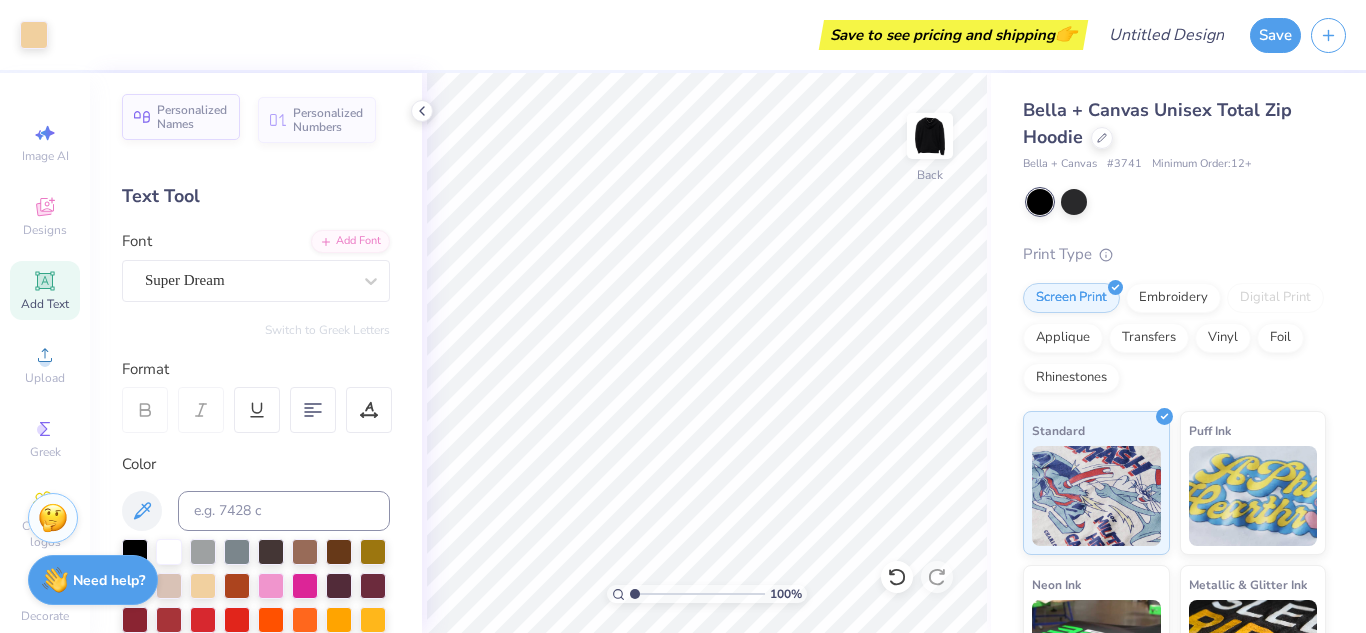 click on "Personalized Names" at bounding box center (192, 117) 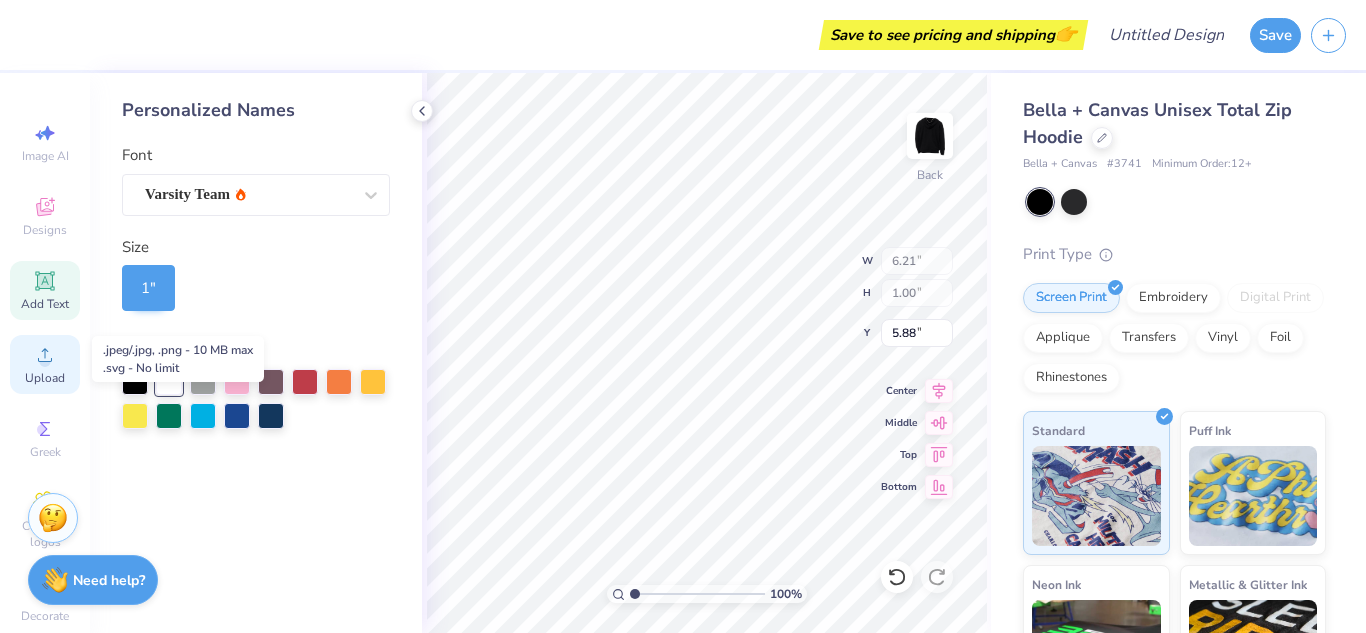 click on "Upload" at bounding box center [45, 364] 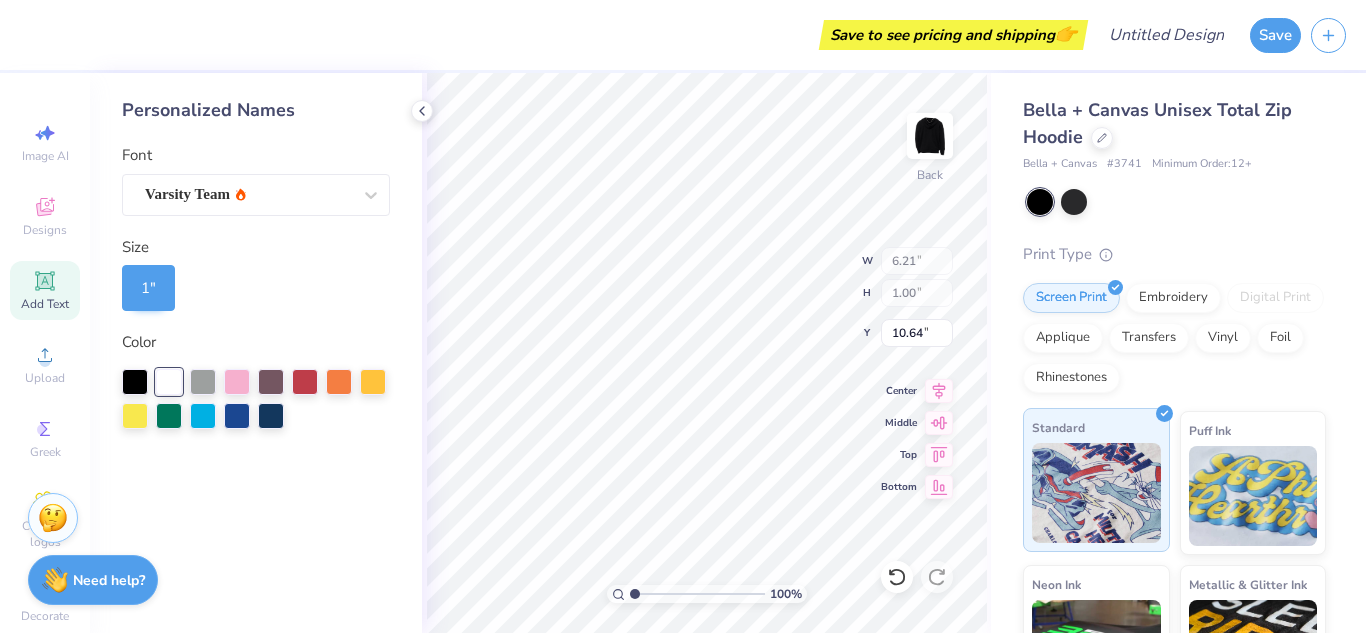 type on "10.64" 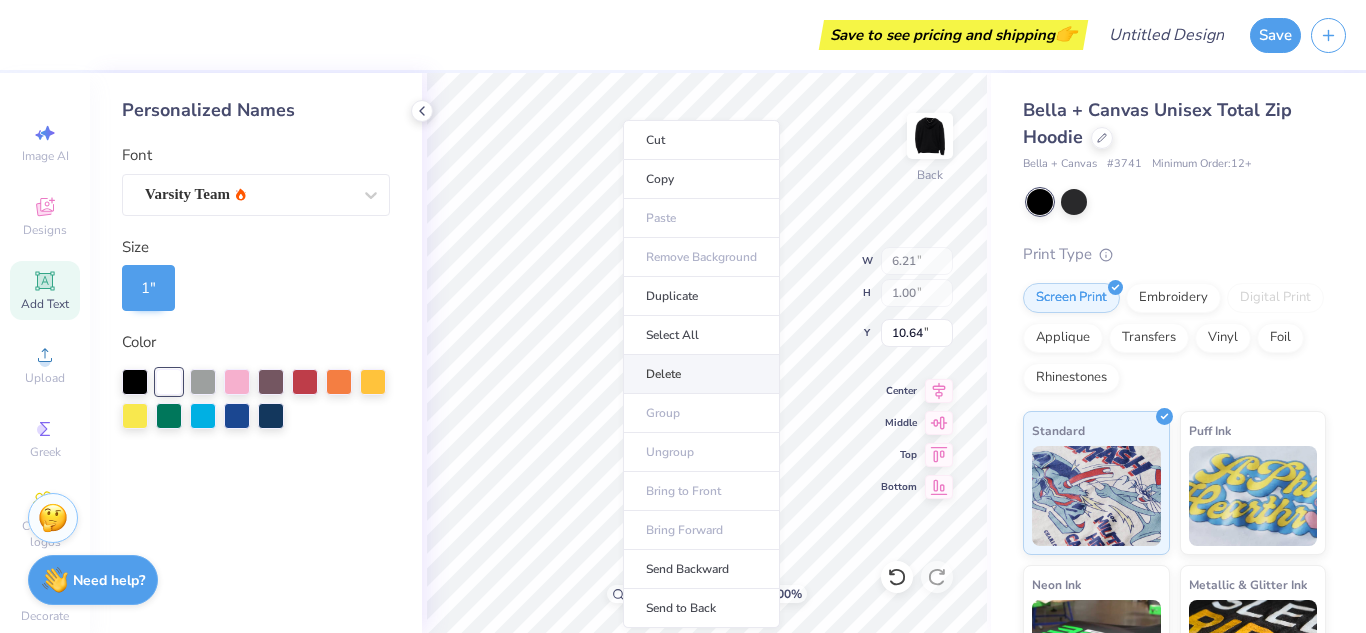 click on "Delete" at bounding box center (701, 374) 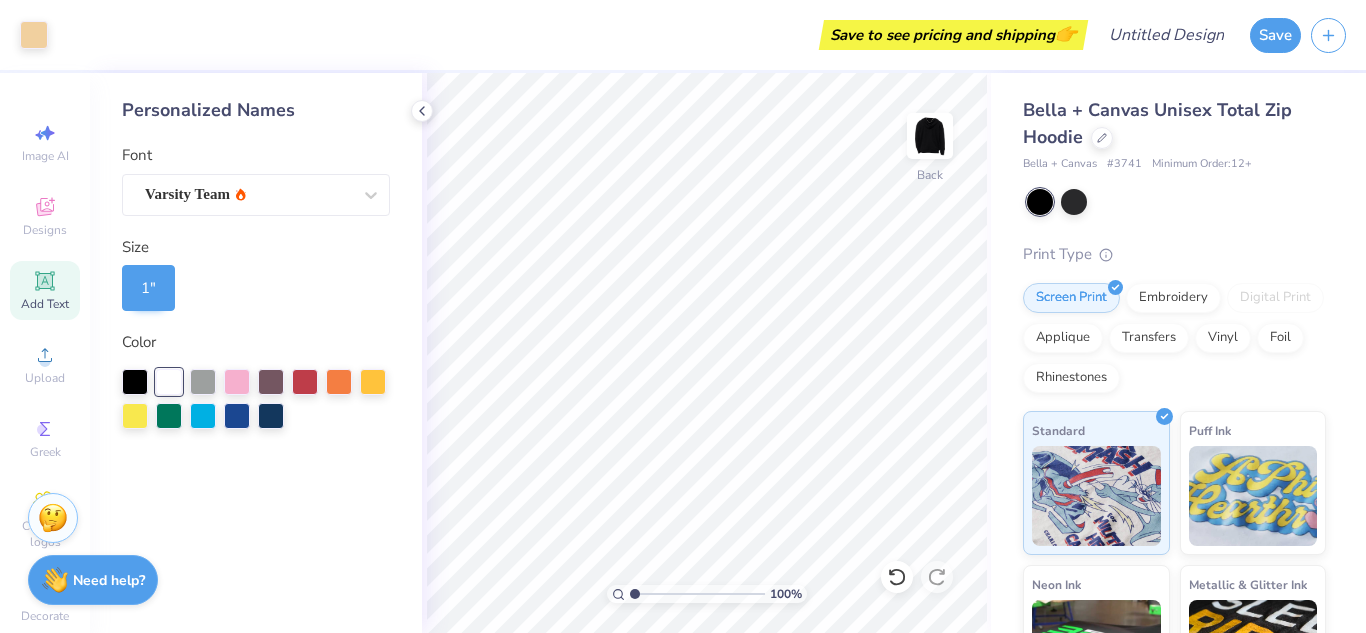 click on "1 "" at bounding box center (148, 288) 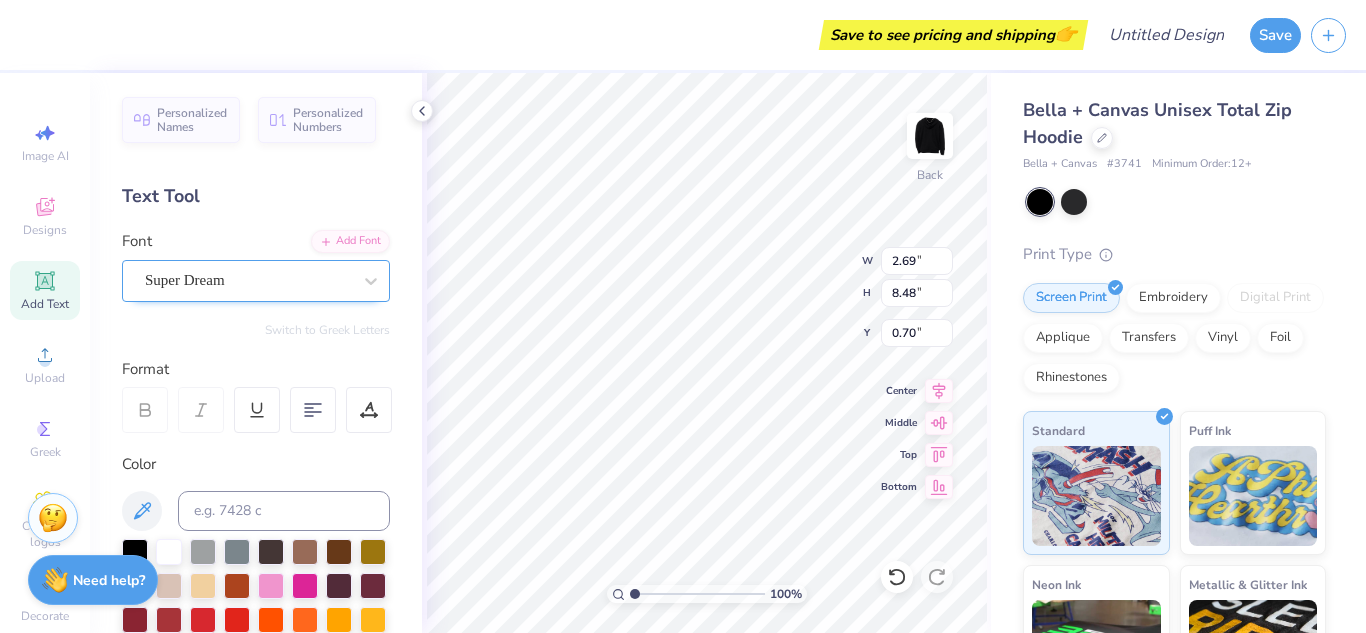click on "Super Dream" at bounding box center (248, 280) 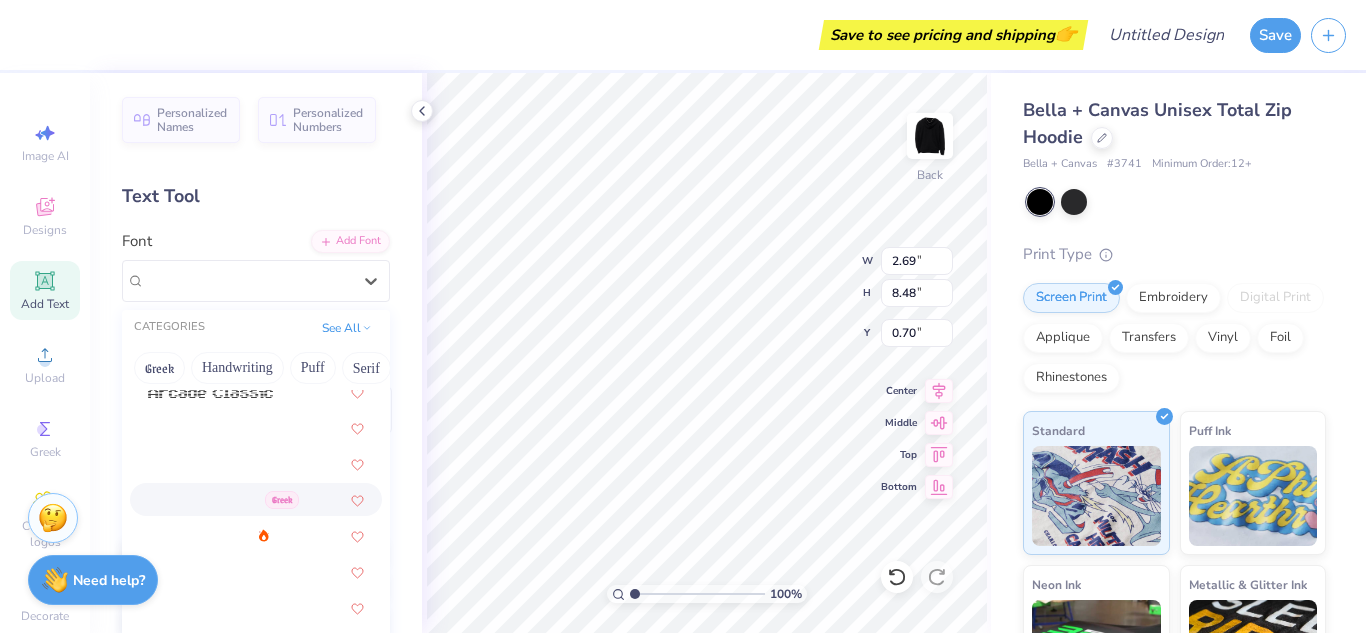 scroll, scrollTop: 622, scrollLeft: 0, axis: vertical 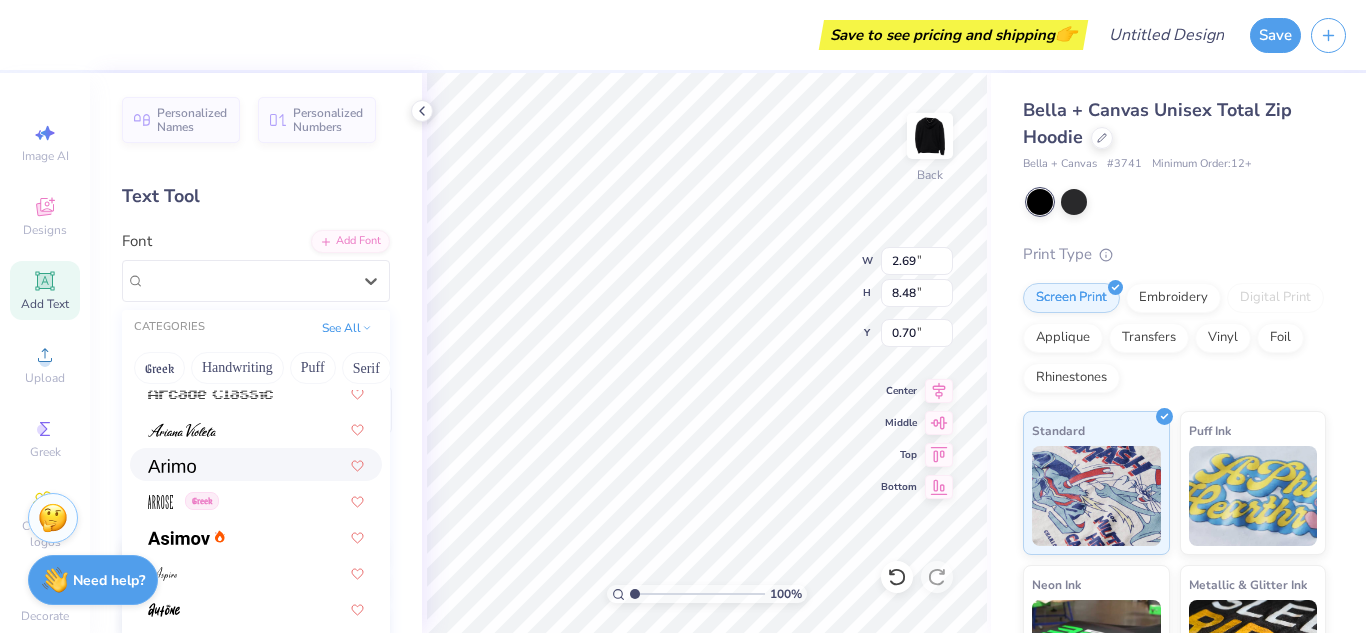 click at bounding box center [256, 464] 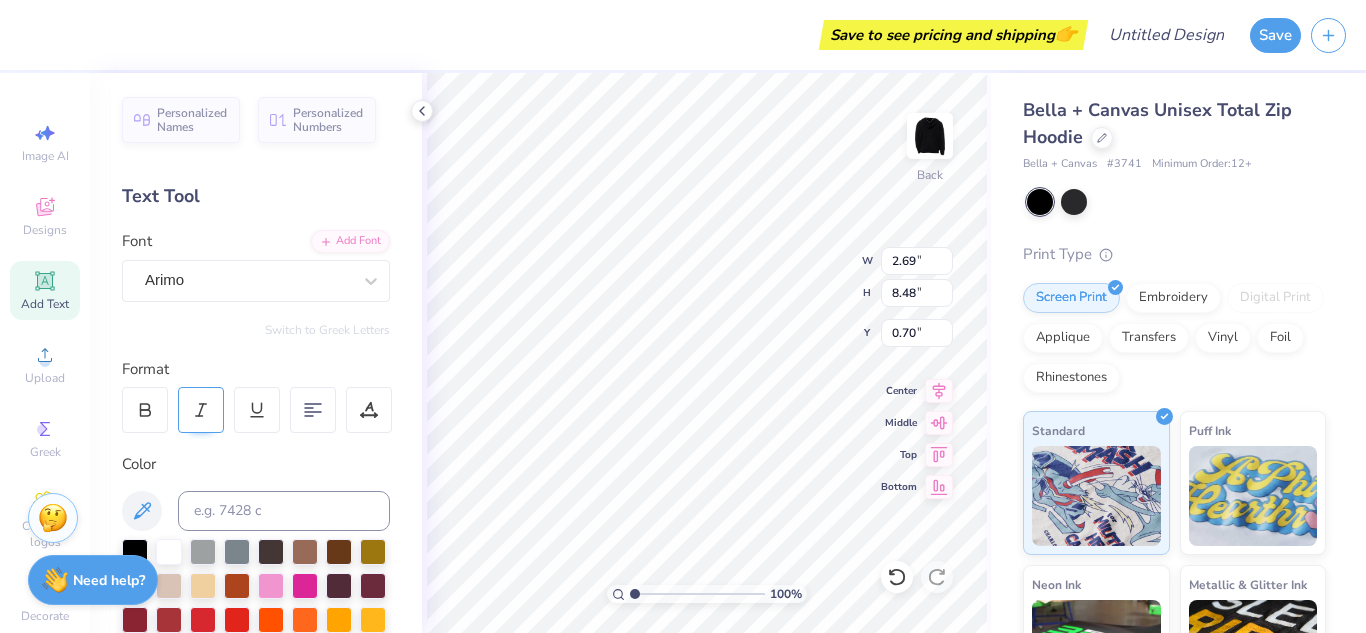type on "2.62" 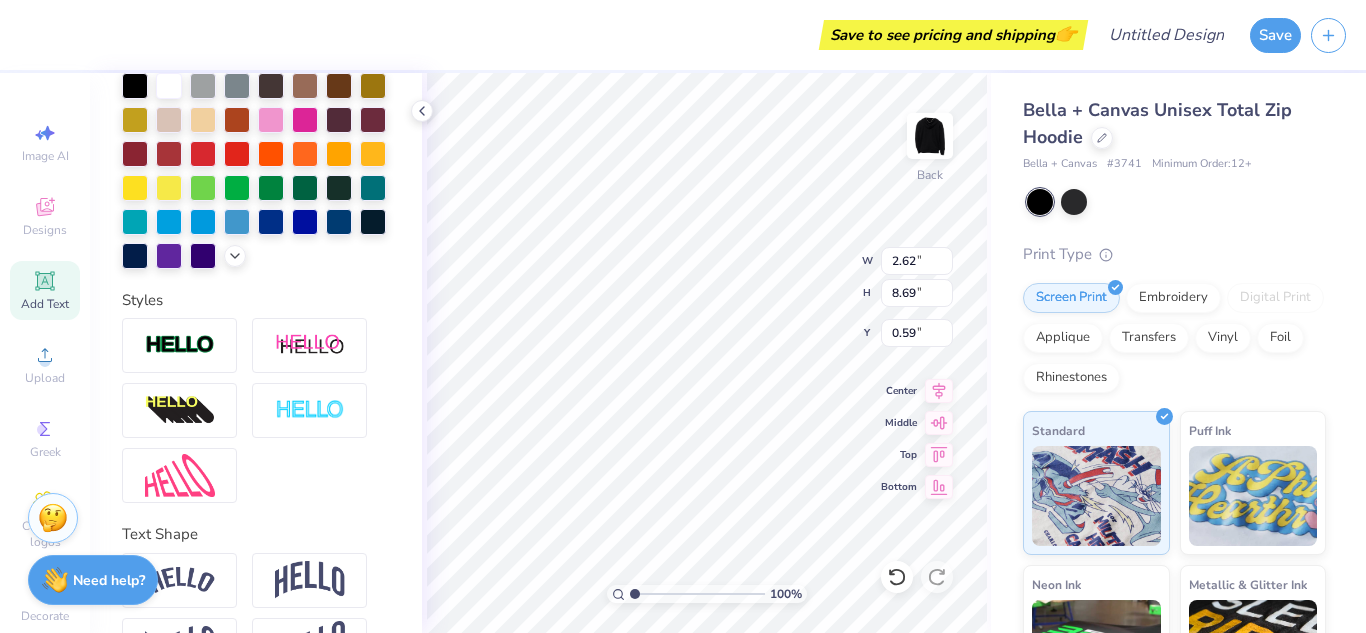 scroll, scrollTop: 530, scrollLeft: 0, axis: vertical 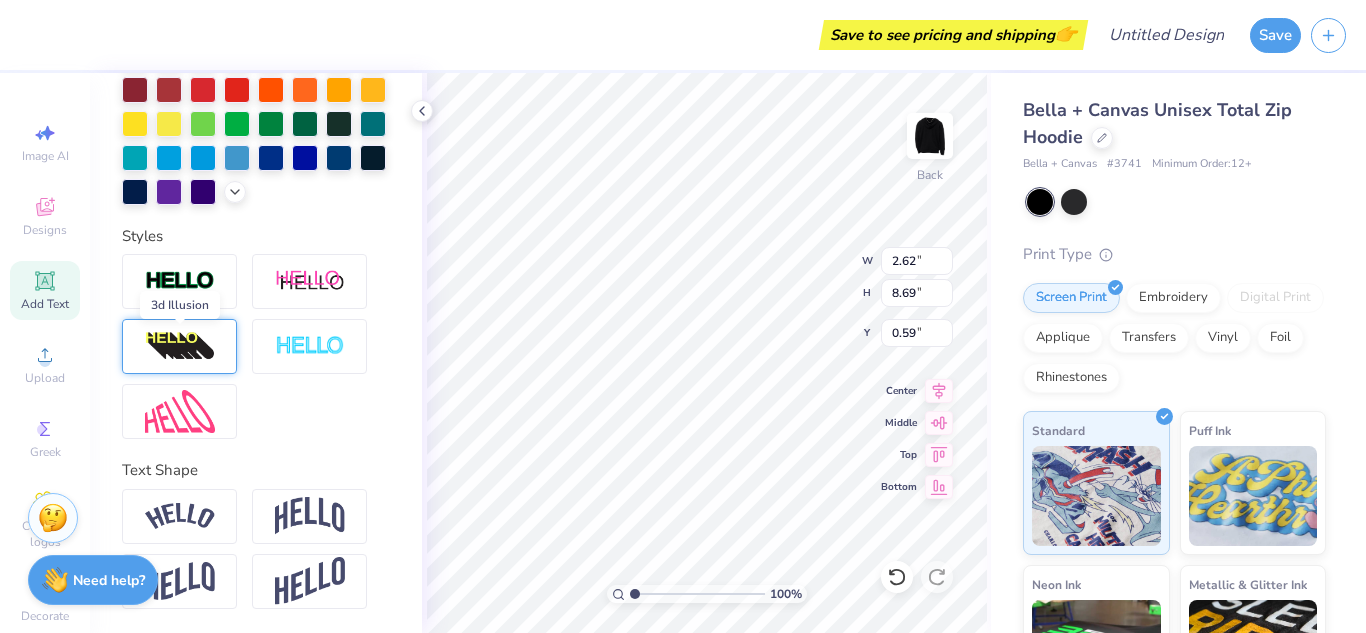 click at bounding box center (180, 347) 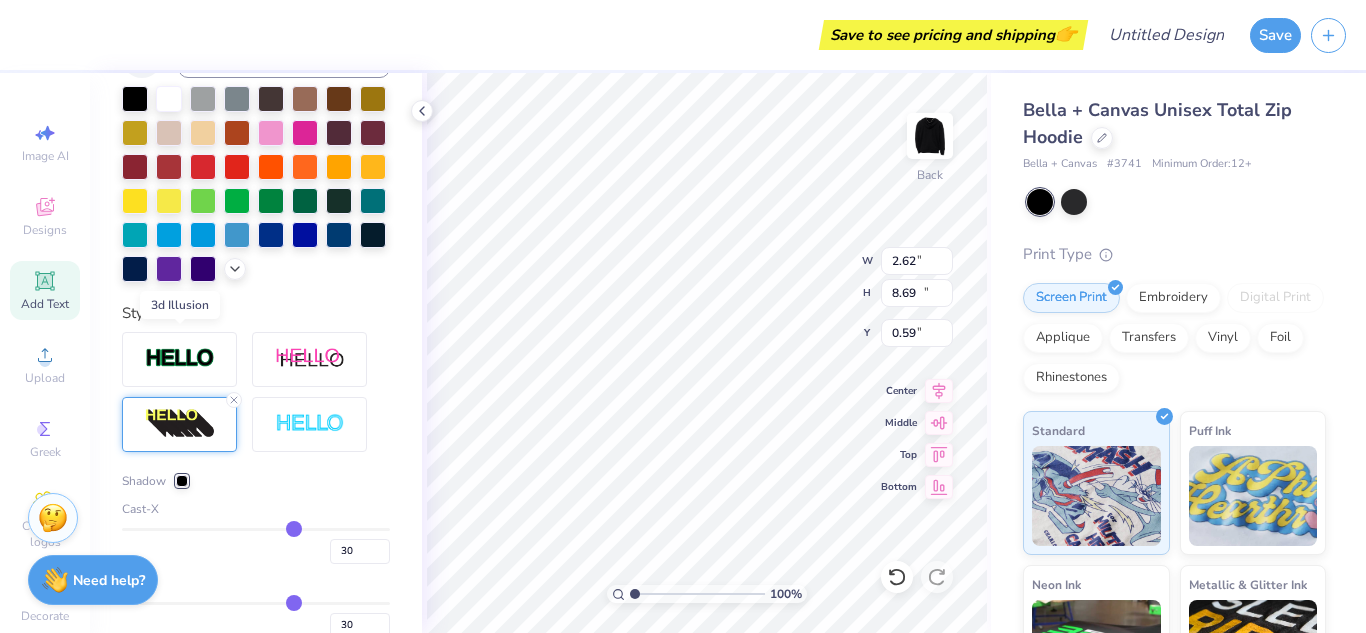 type on "3.40" 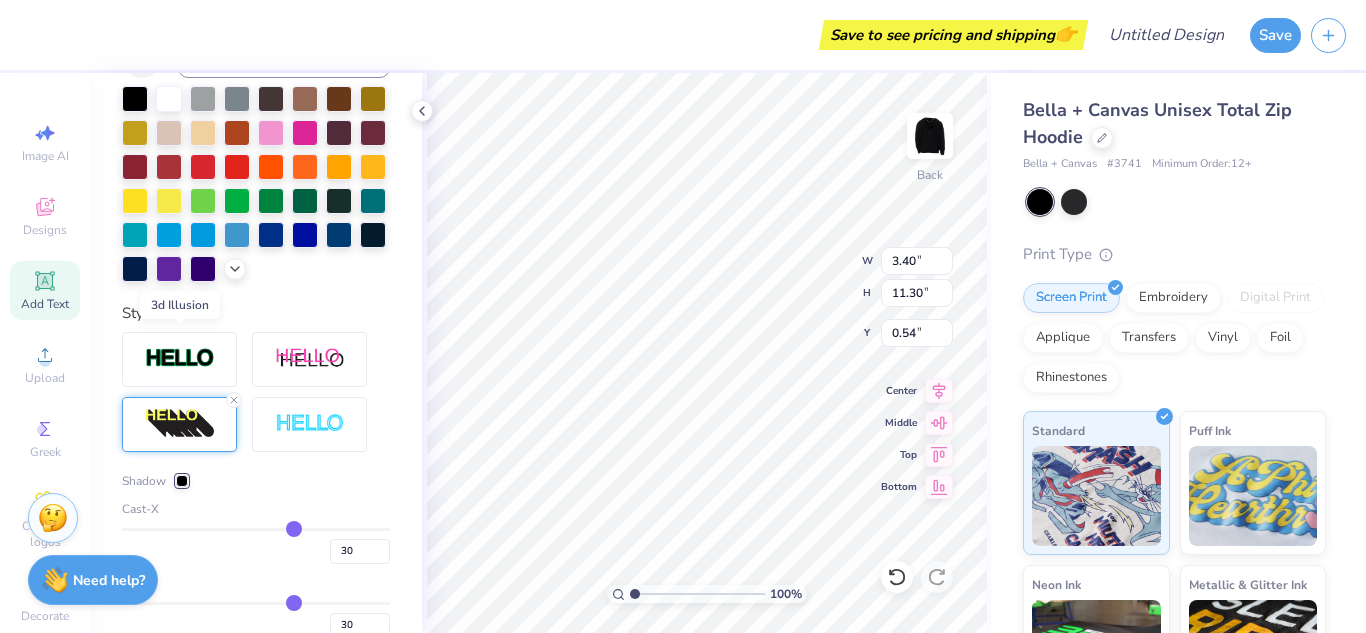 scroll, scrollTop: 607, scrollLeft: 0, axis: vertical 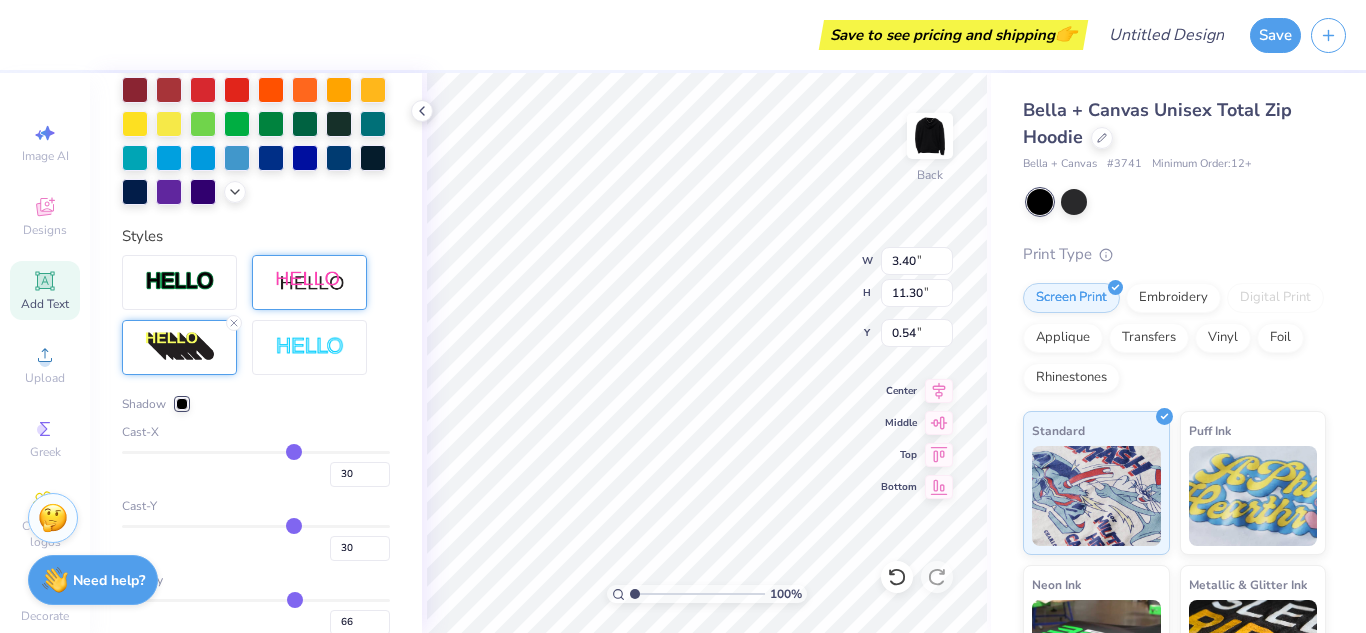 click at bounding box center [309, 282] 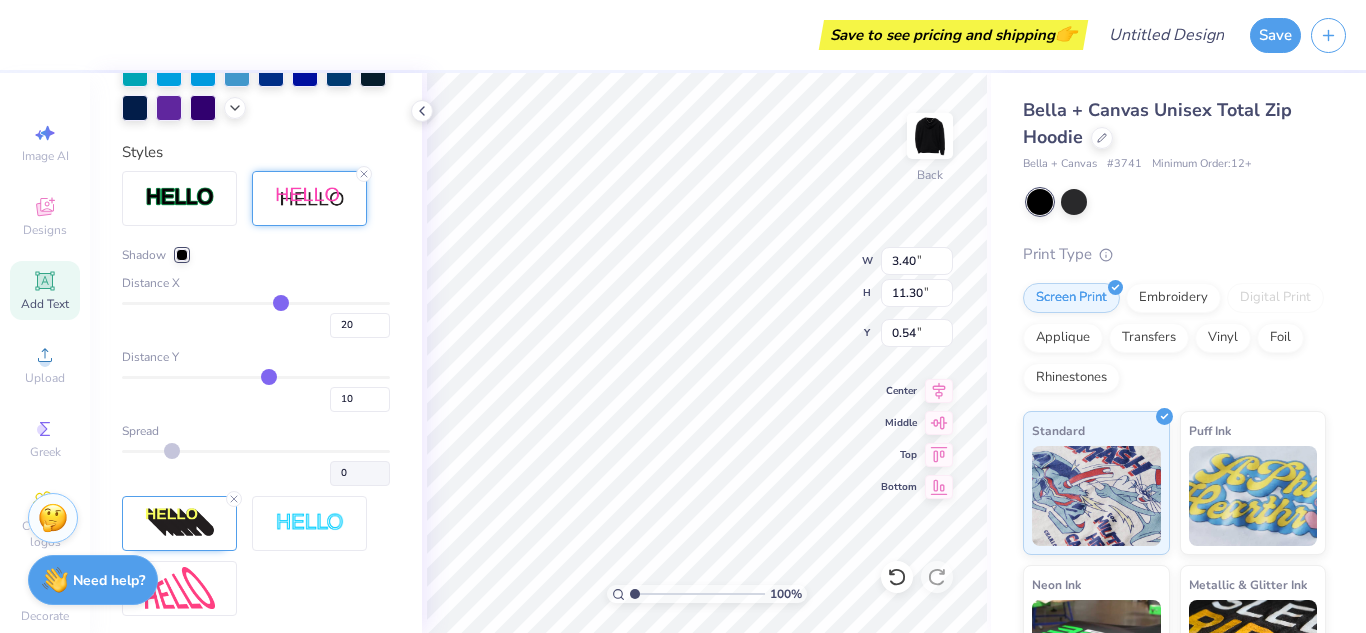 scroll, scrollTop: 723, scrollLeft: 0, axis: vertical 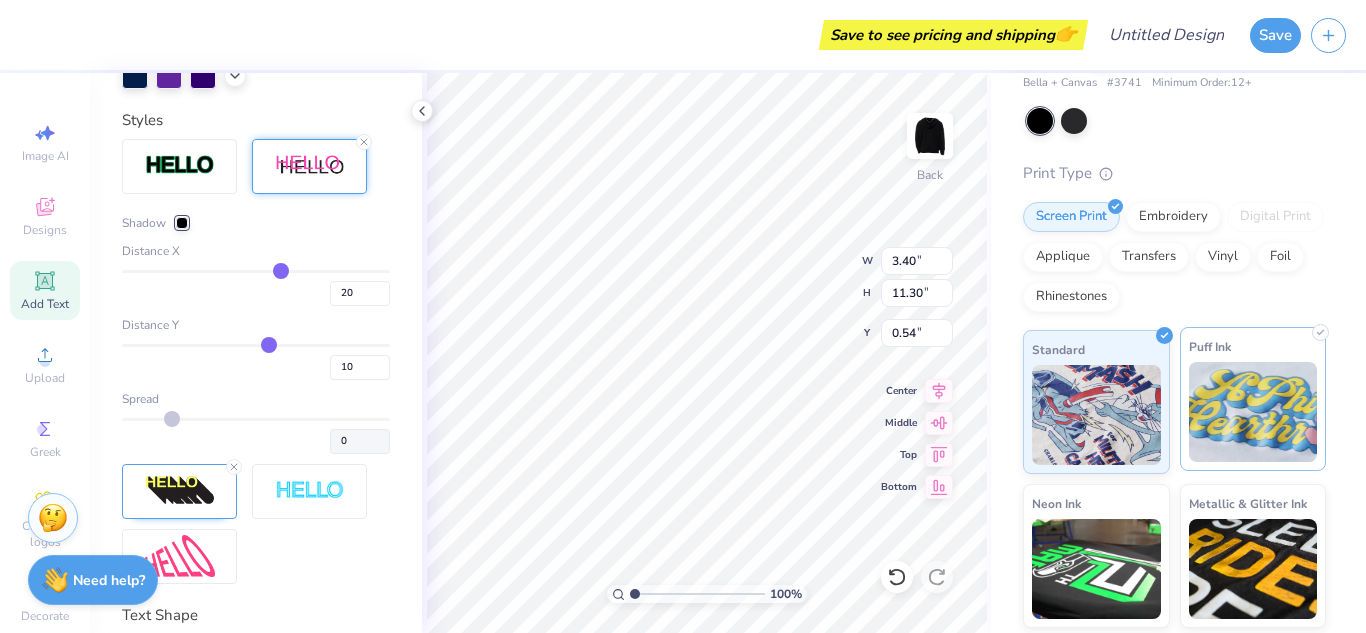 click at bounding box center (1253, 412) 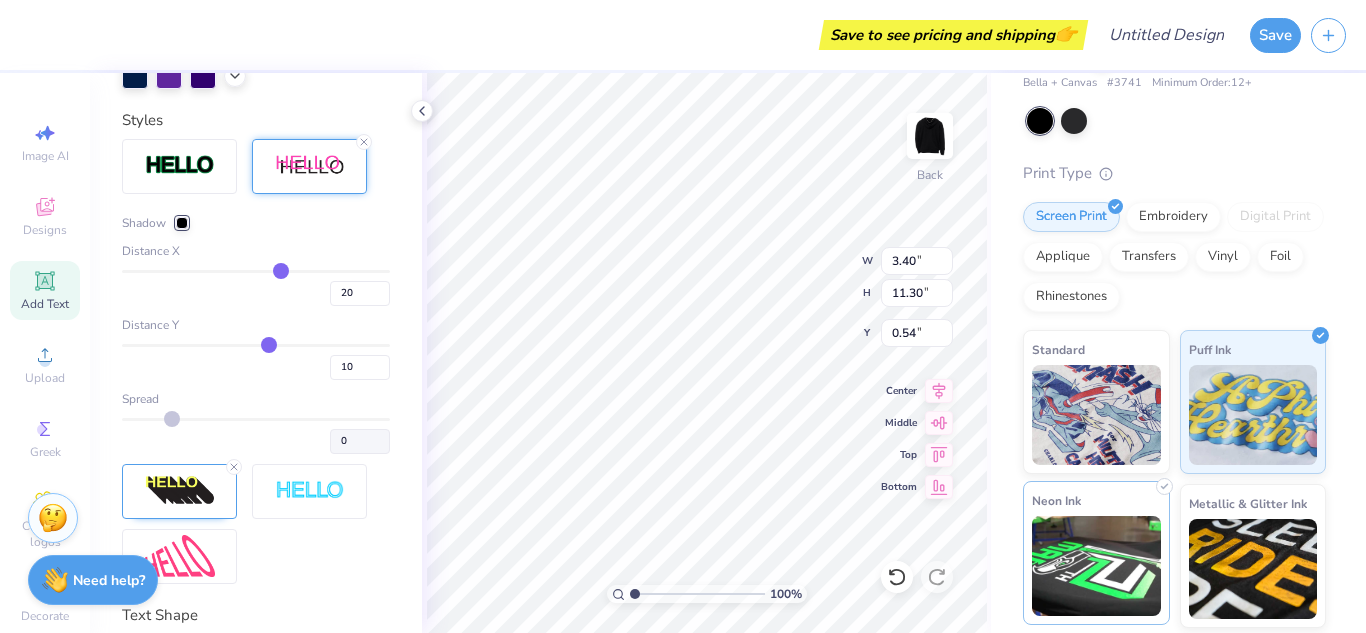 click at bounding box center (1096, 566) 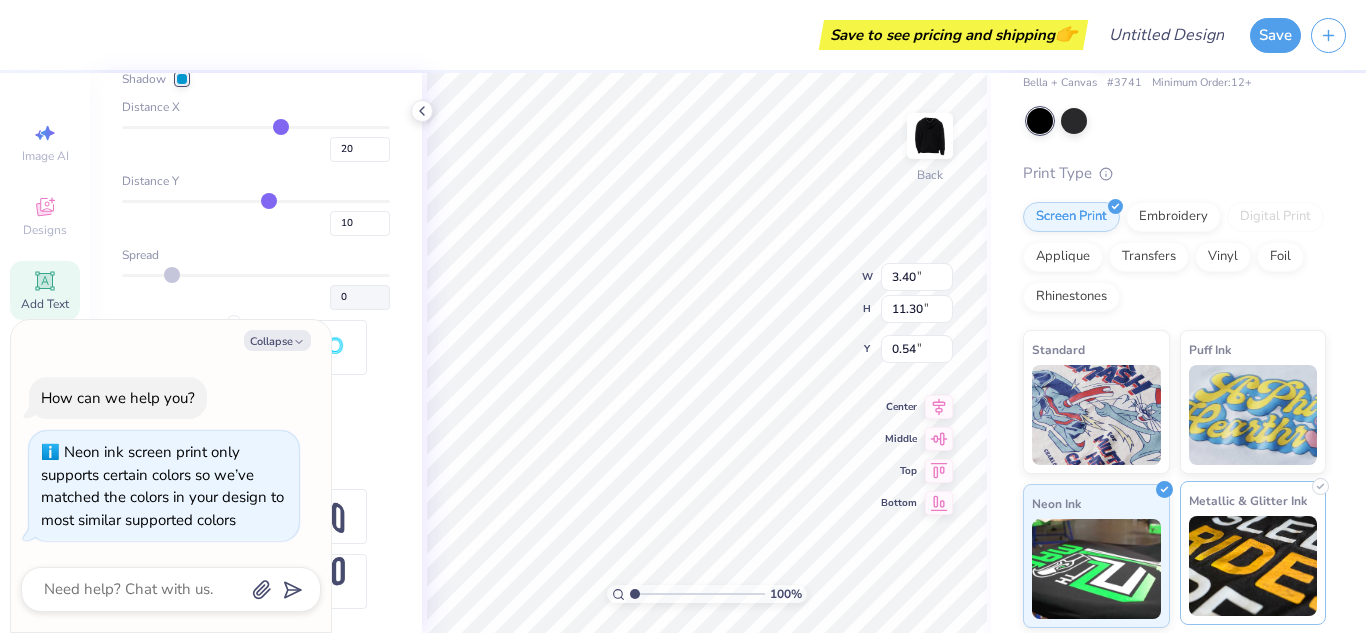 scroll, scrollTop: 697, scrollLeft: 0, axis: vertical 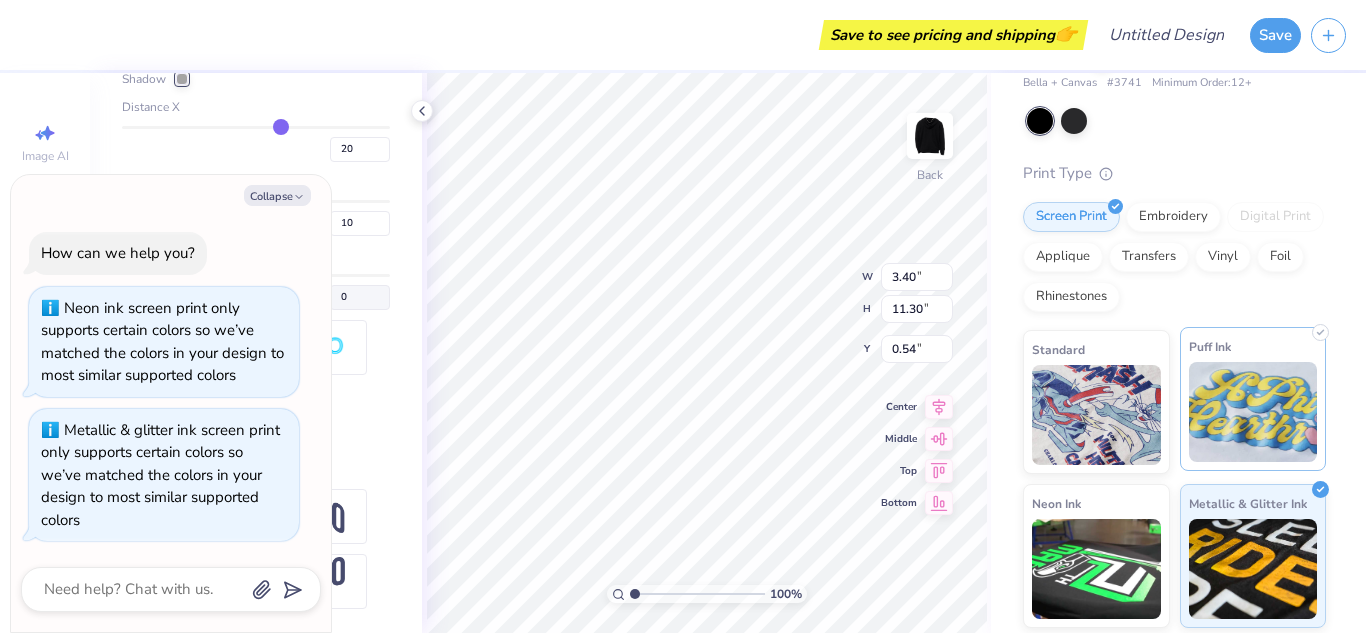 click at bounding box center (1253, 412) 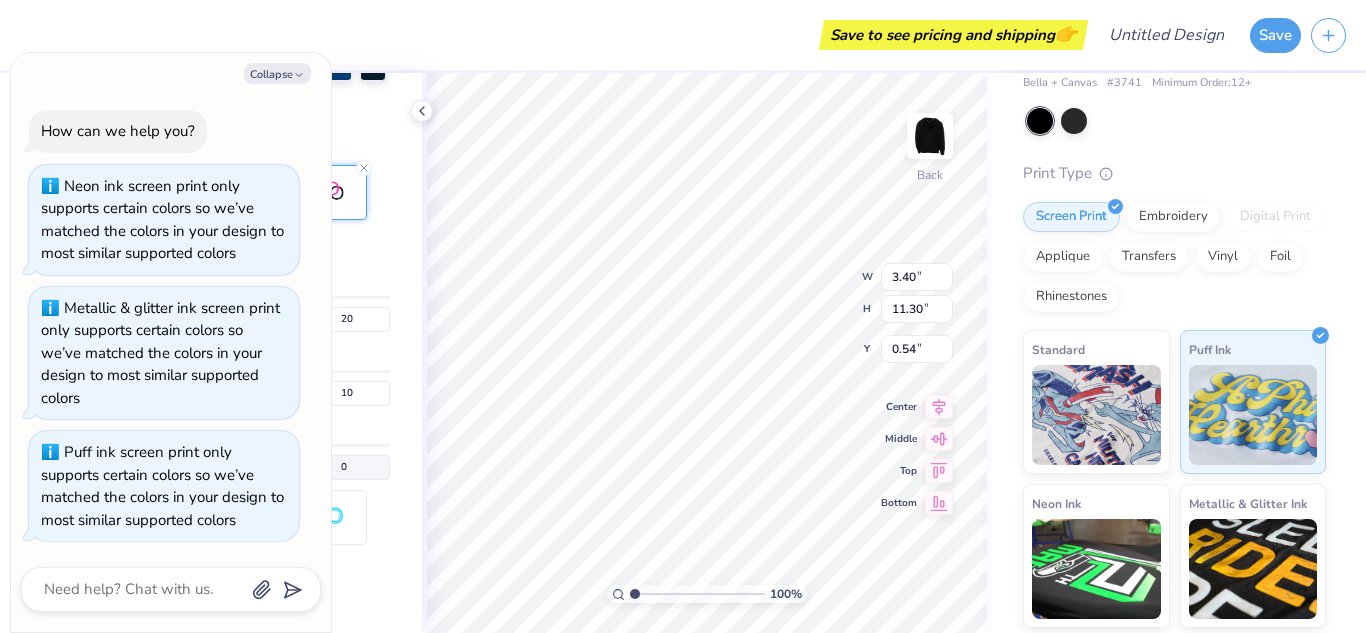 scroll, scrollTop: 723, scrollLeft: 0, axis: vertical 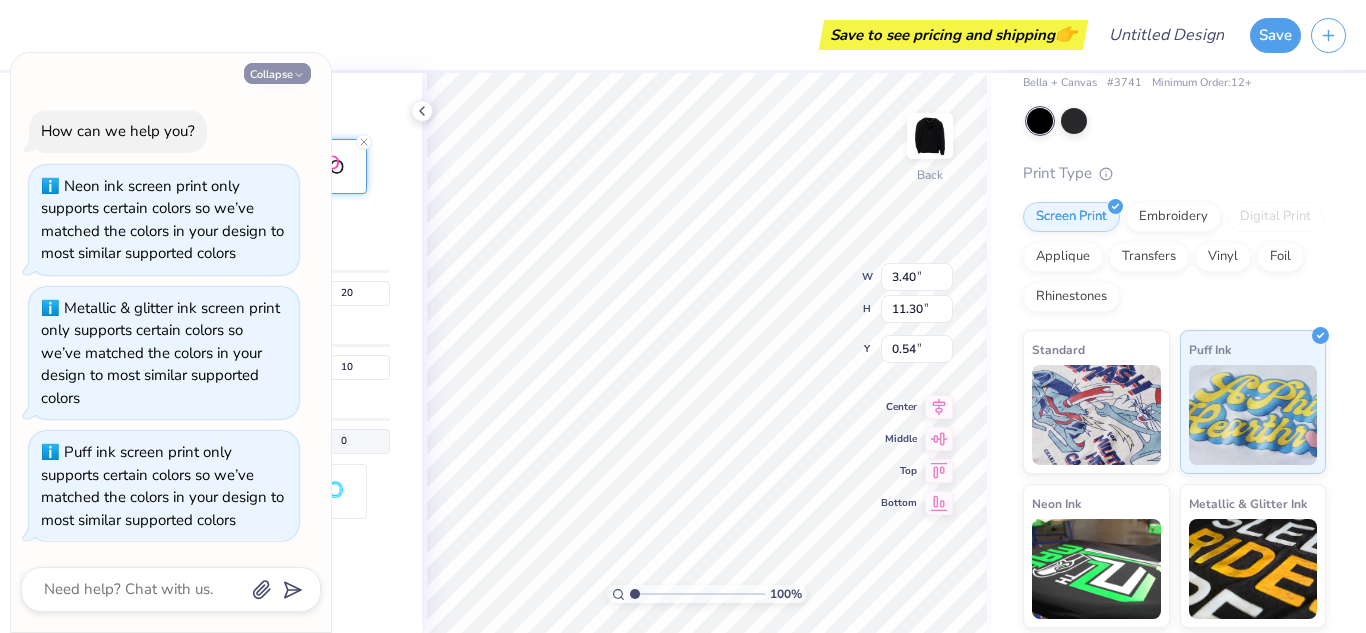 click 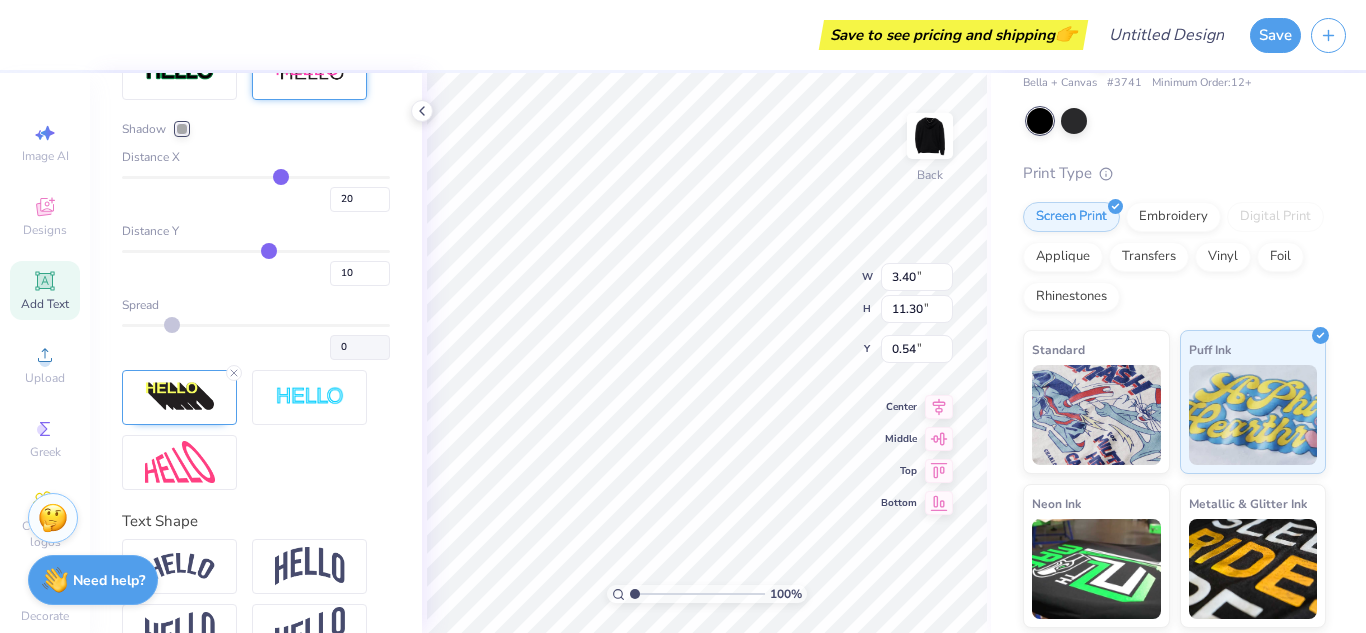 scroll, scrollTop: 867, scrollLeft: 0, axis: vertical 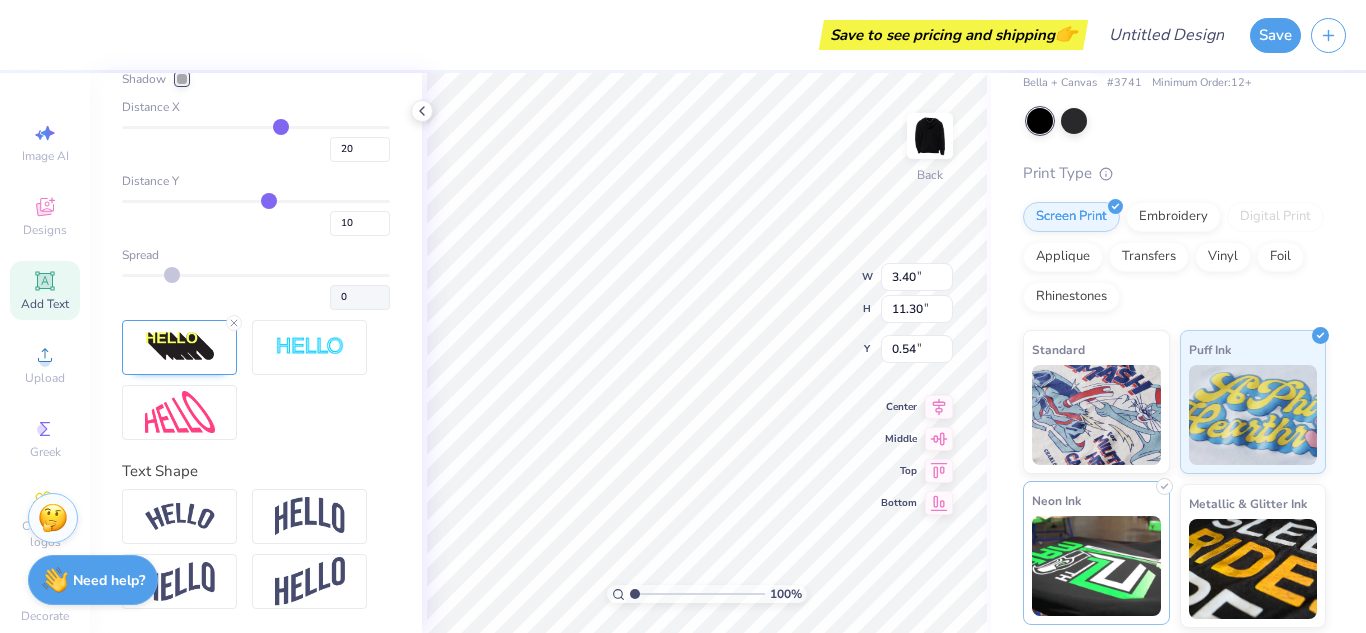 click at bounding box center (1096, 566) 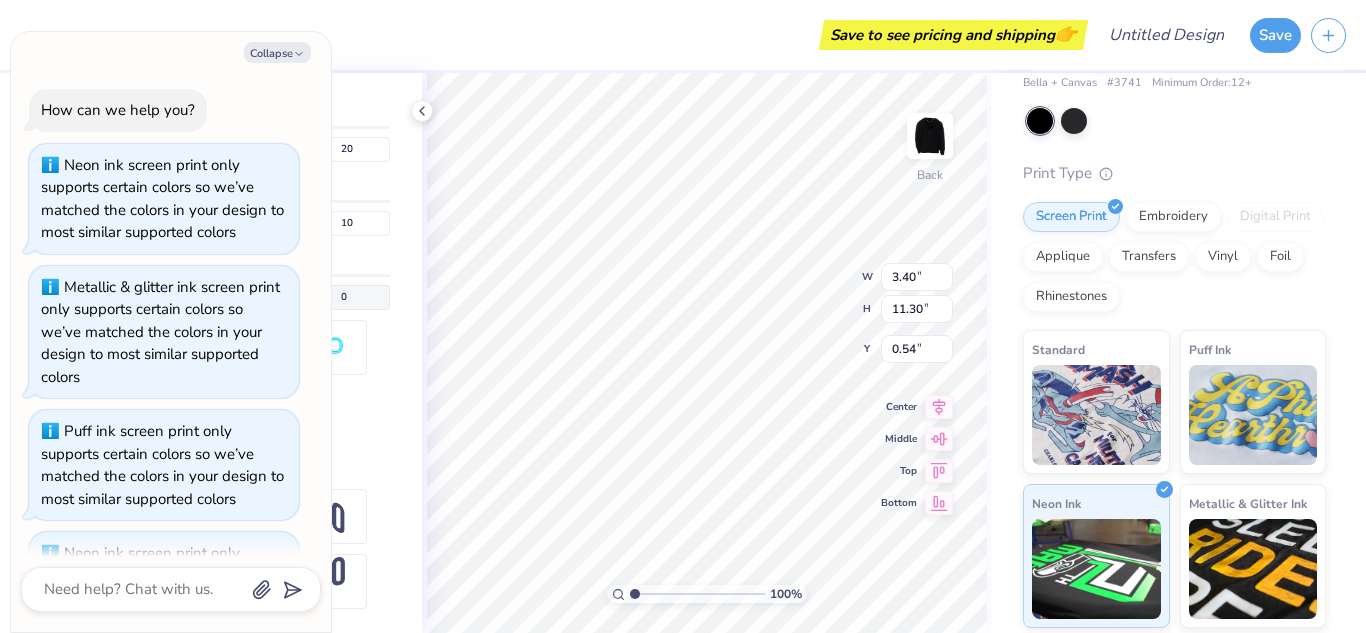 scroll, scrollTop: 697, scrollLeft: 0, axis: vertical 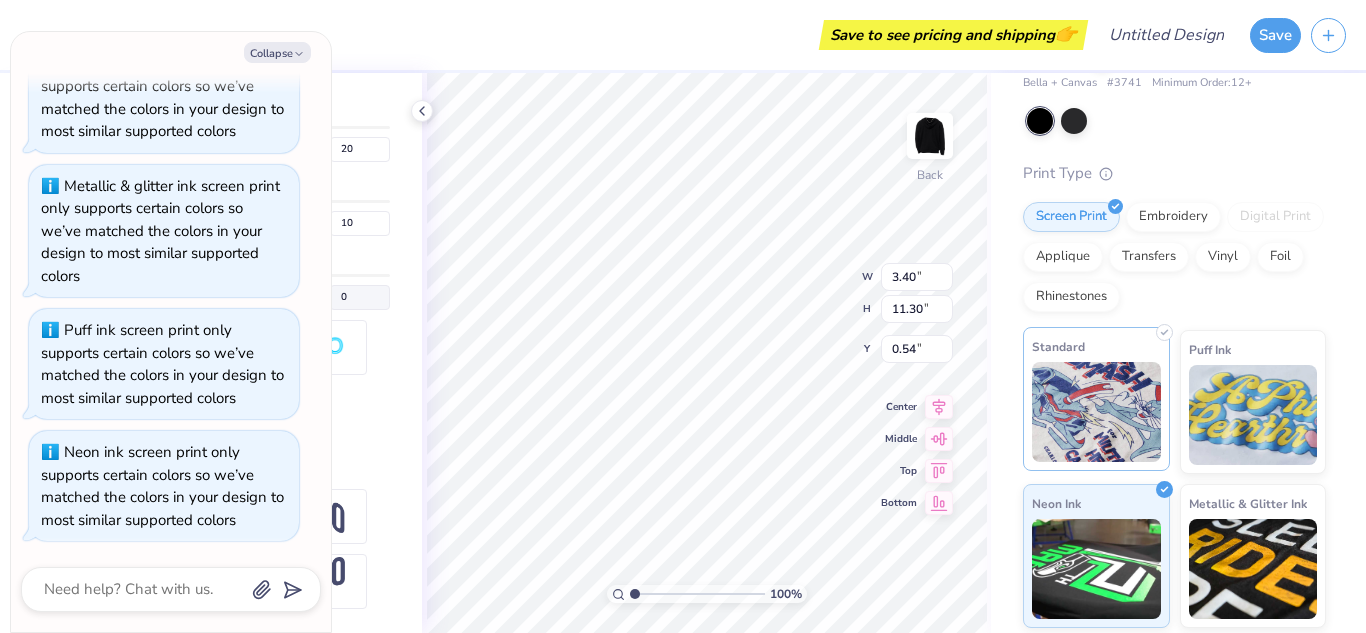 click at bounding box center (1096, 412) 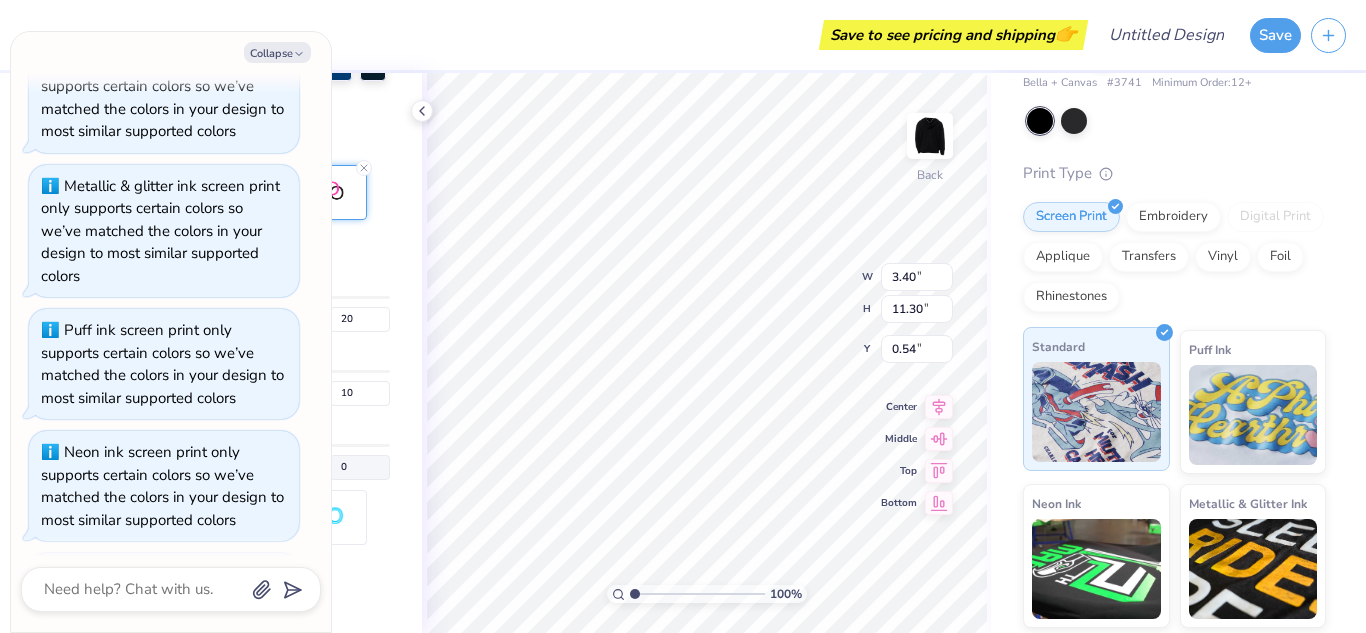 scroll, scrollTop: 223, scrollLeft: 0, axis: vertical 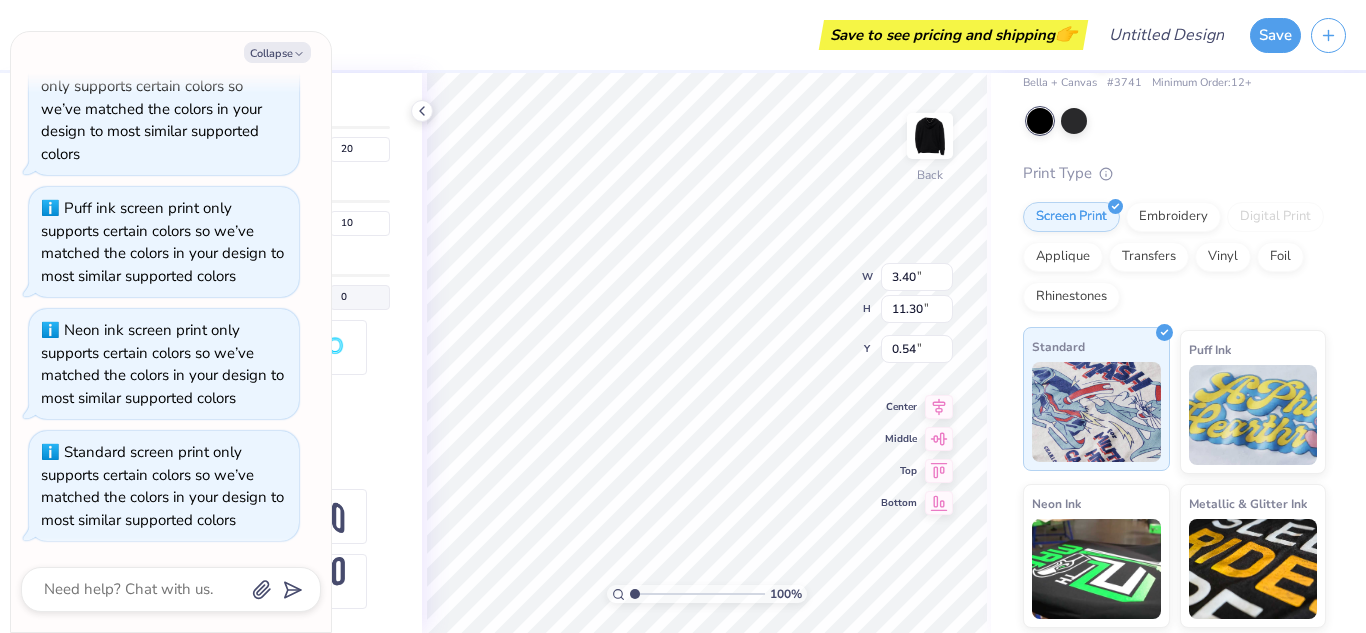 click at bounding box center [1096, 412] 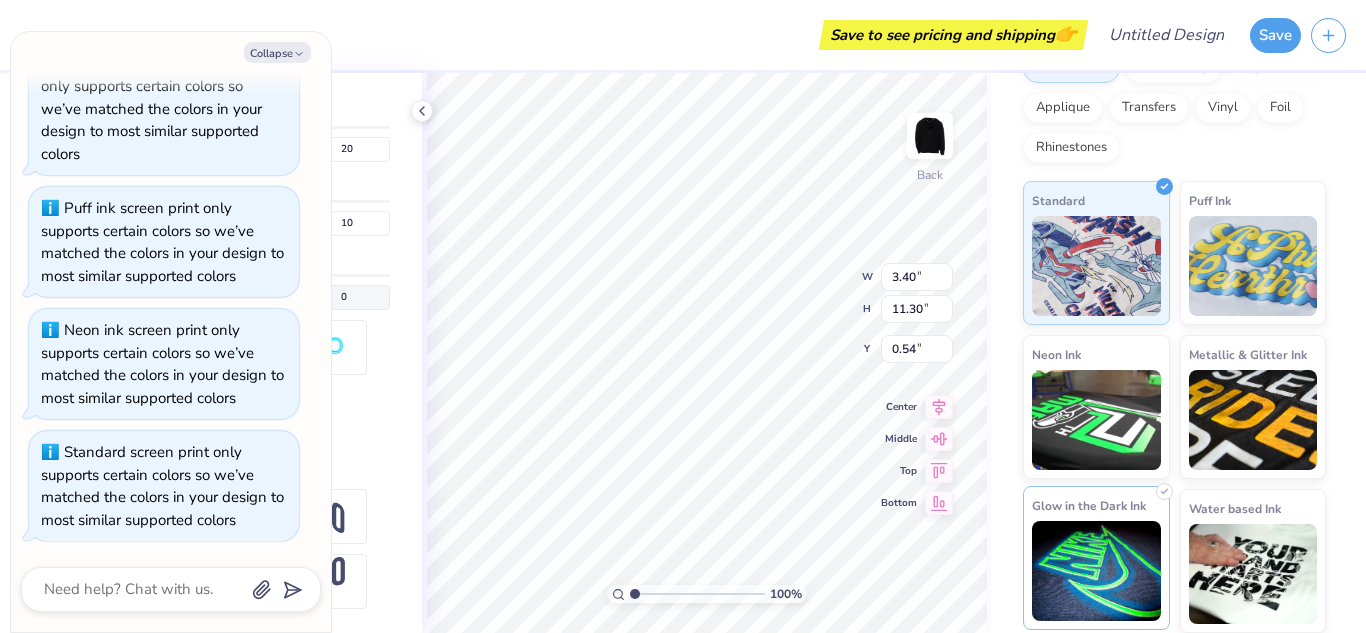 click at bounding box center (1096, 571) 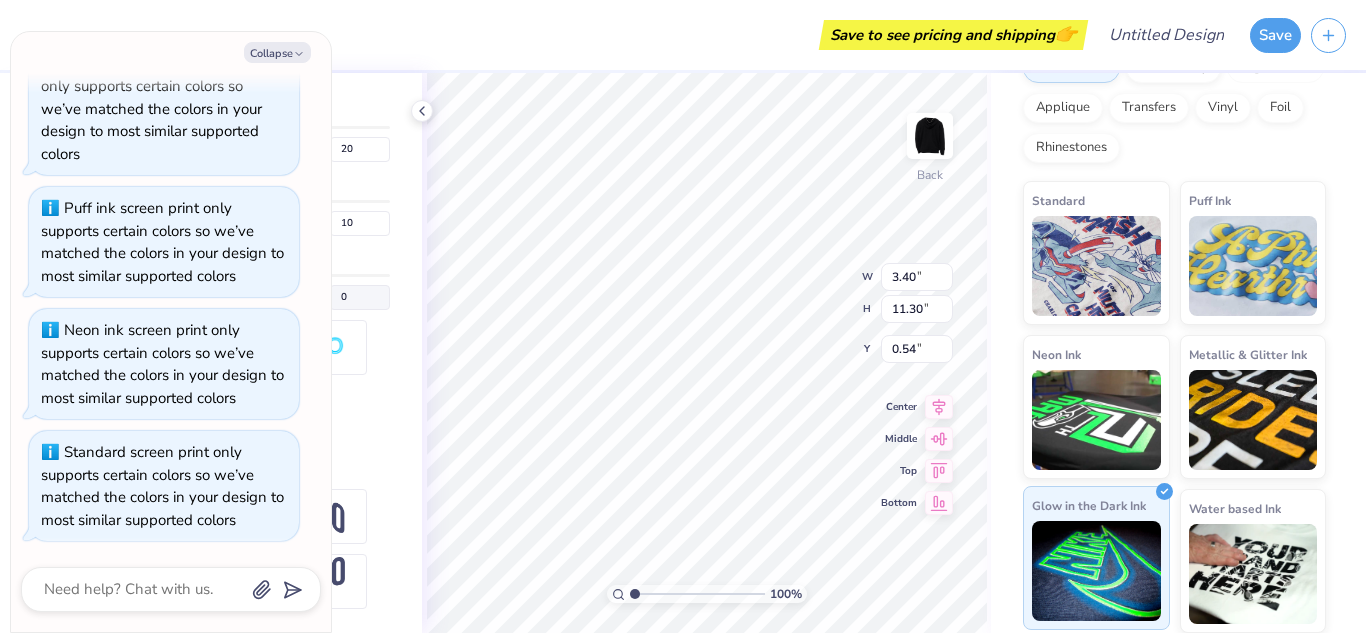 click at bounding box center [1096, 571] 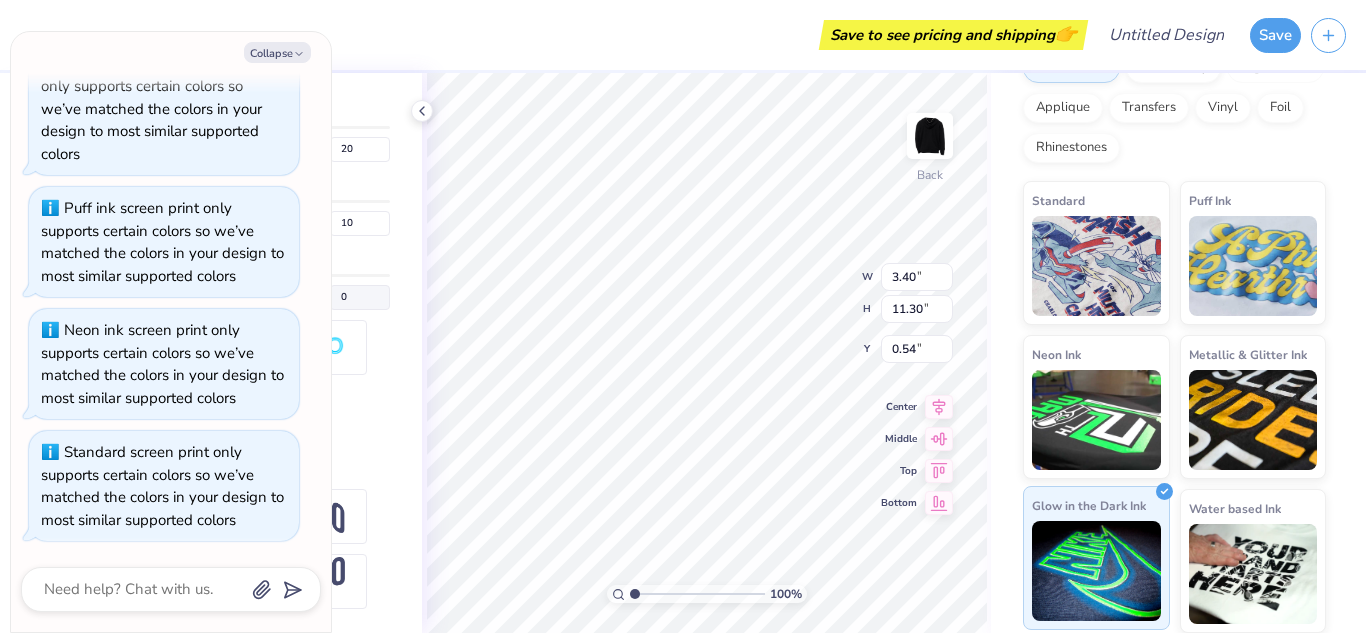 click on "Glow in the Dark Ink" at bounding box center (1096, 558) 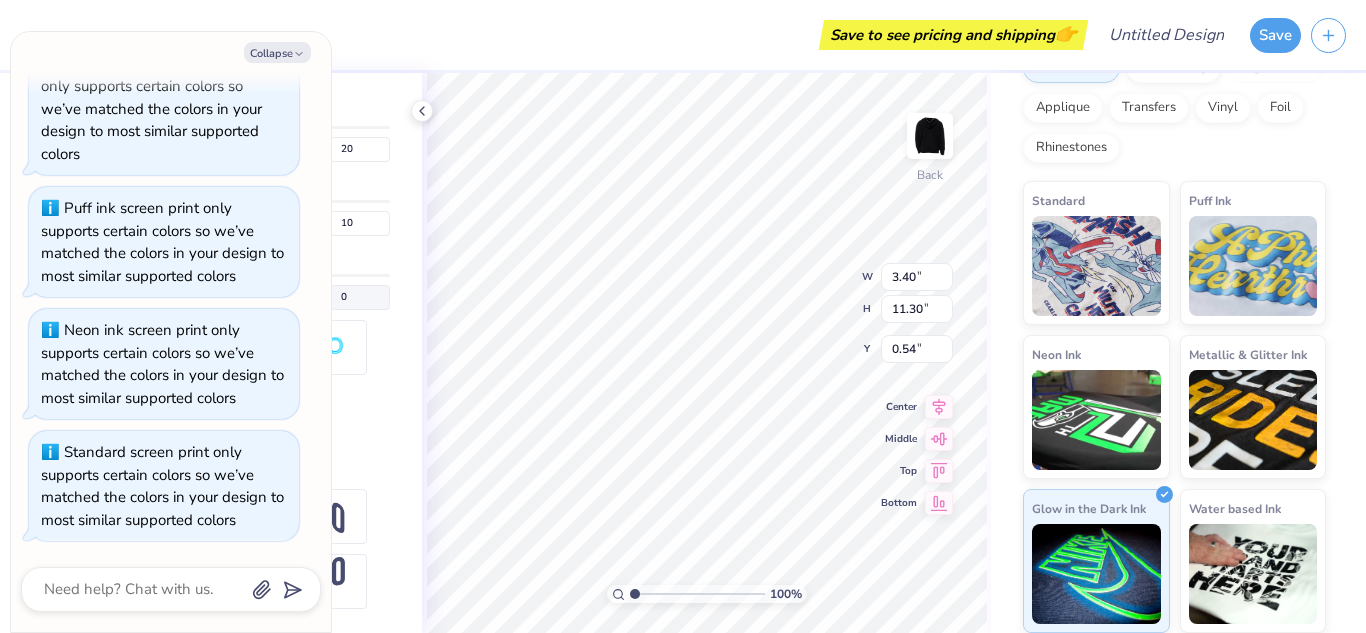 click at bounding box center (1253, 574) 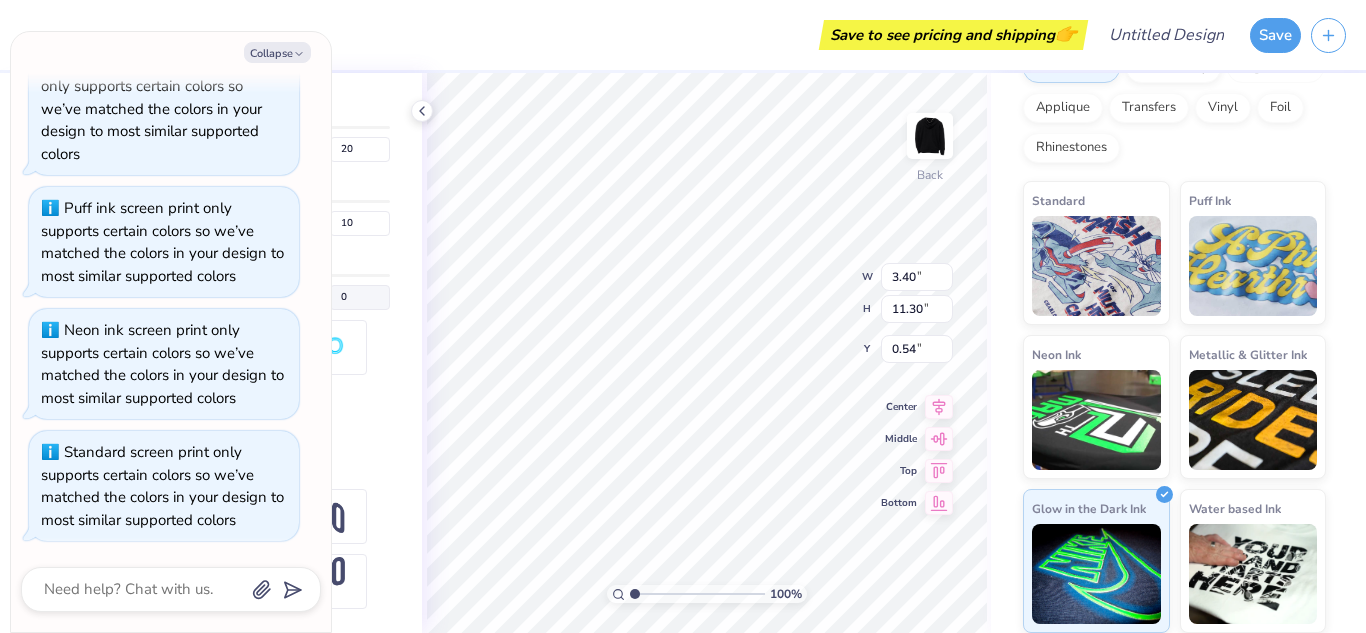 click at bounding box center [1253, 574] 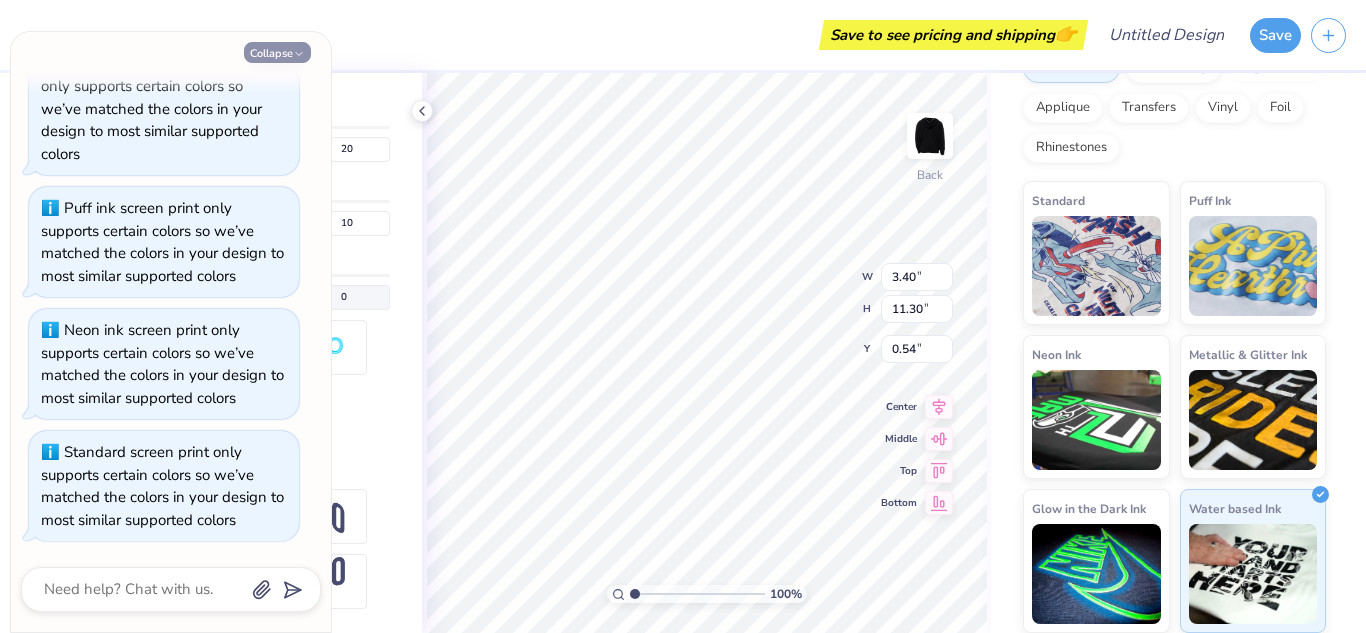 click 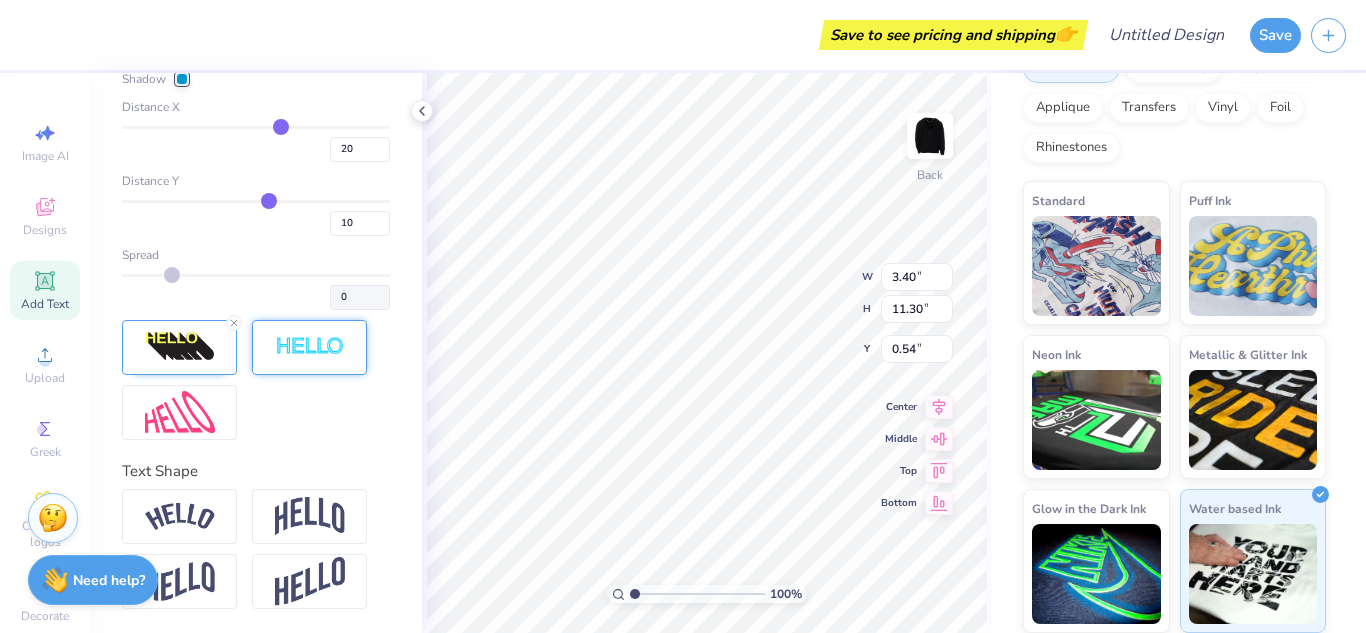 click at bounding box center [309, 347] 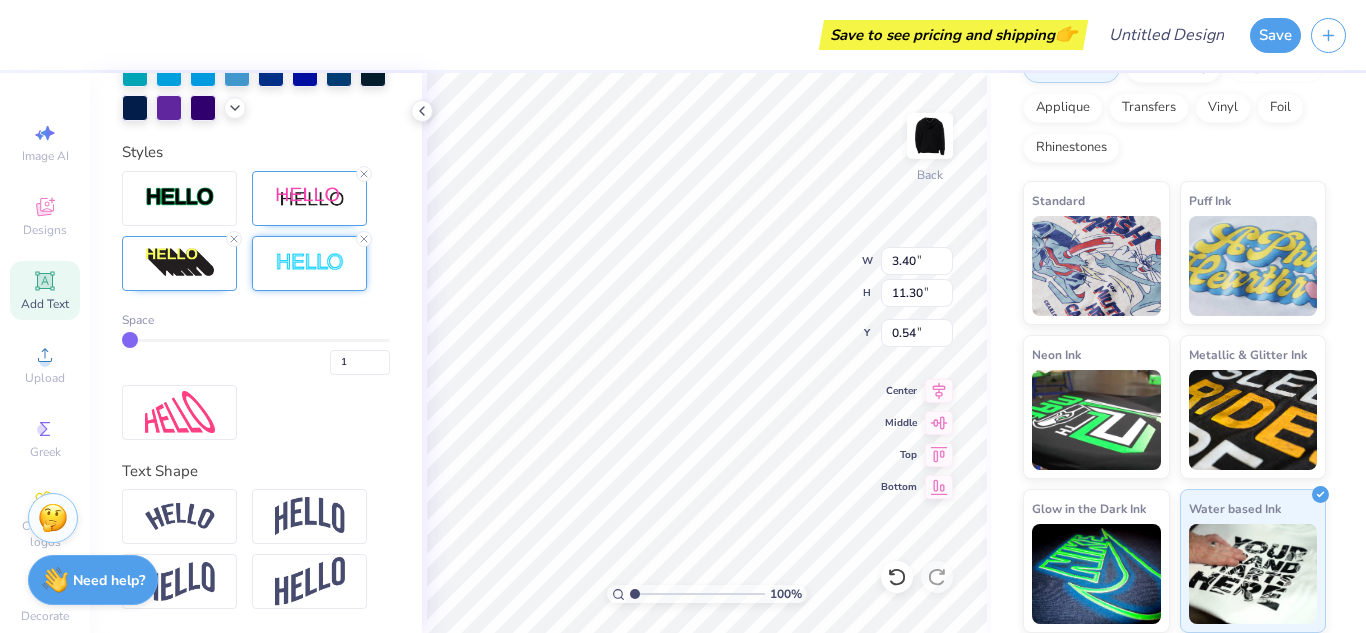 type on "3.43" 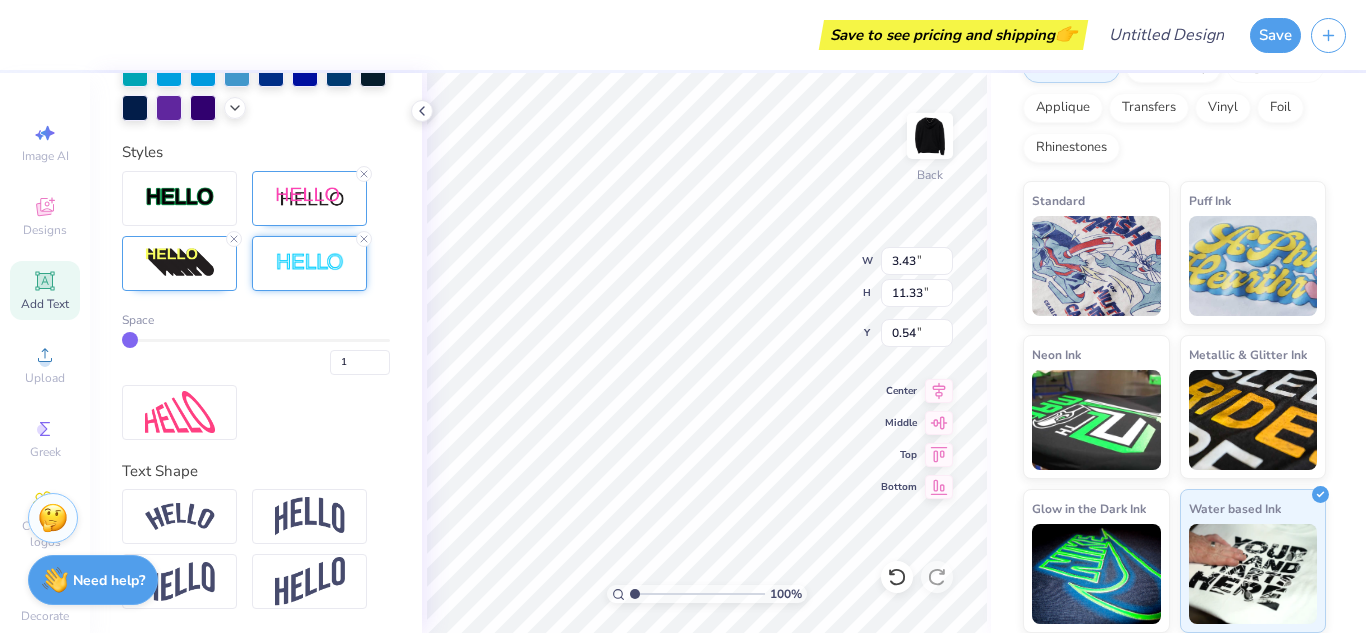 scroll, scrollTop: 607, scrollLeft: 0, axis: vertical 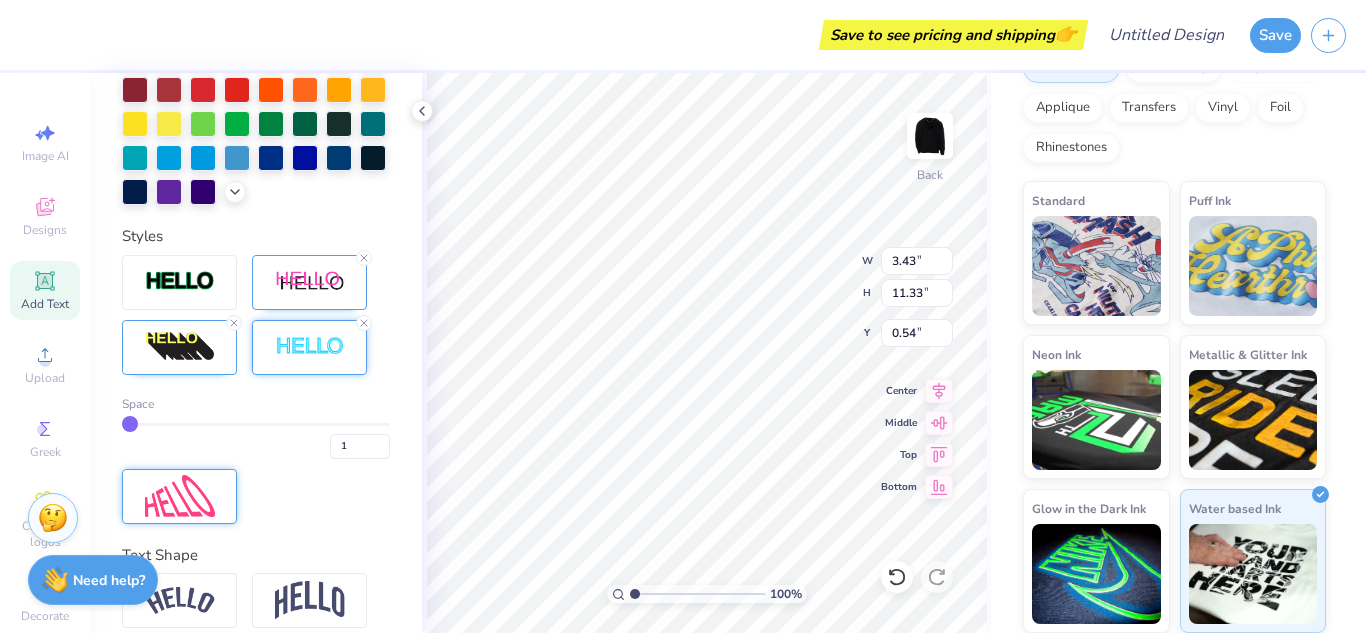 click at bounding box center [180, 496] 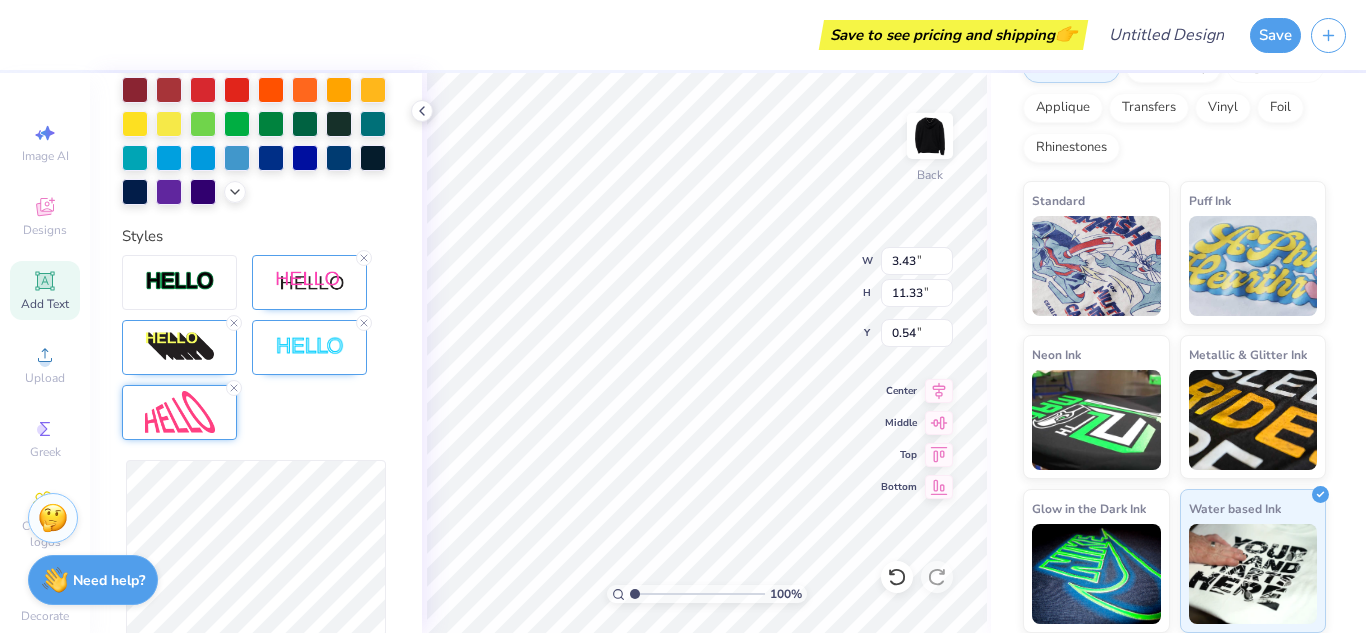 click at bounding box center (179, 412) 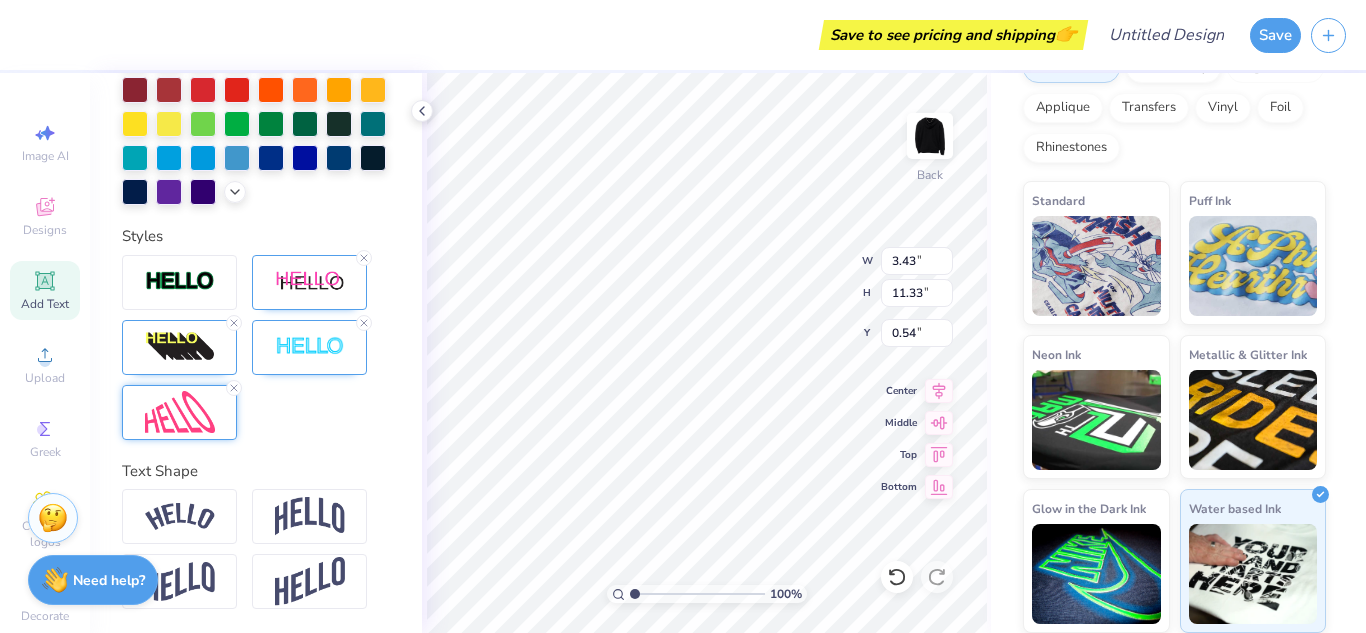 click at bounding box center (179, 412) 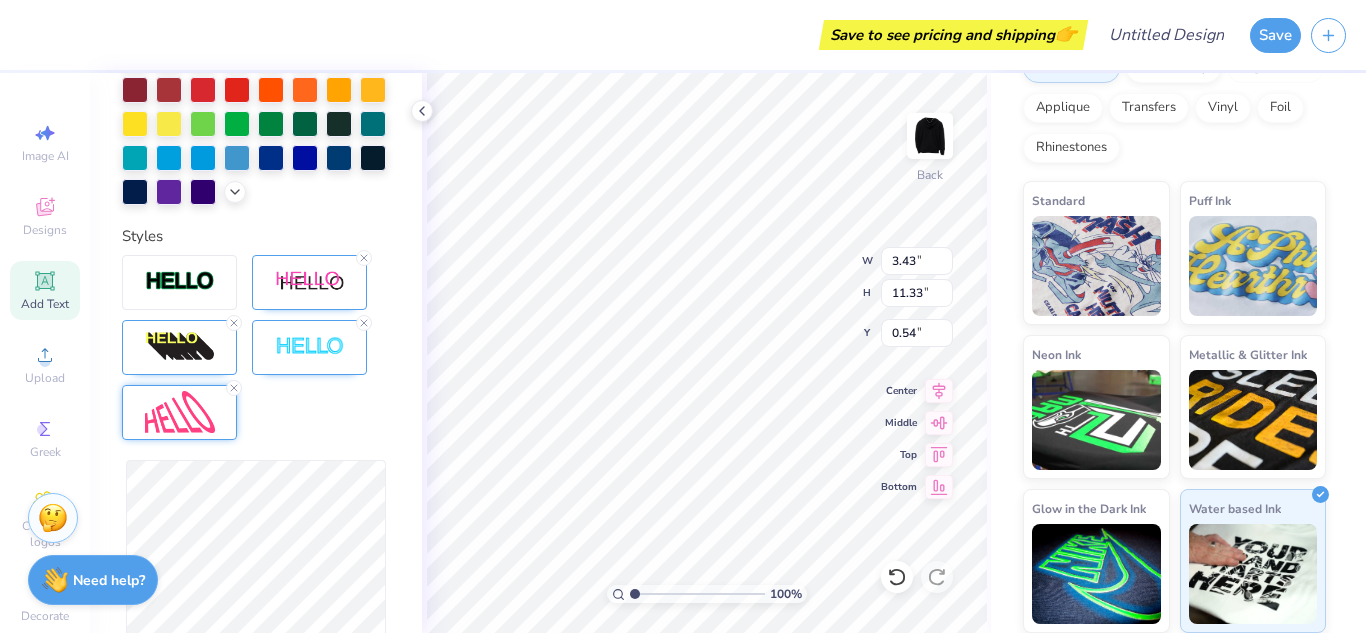 click at bounding box center [179, 412] 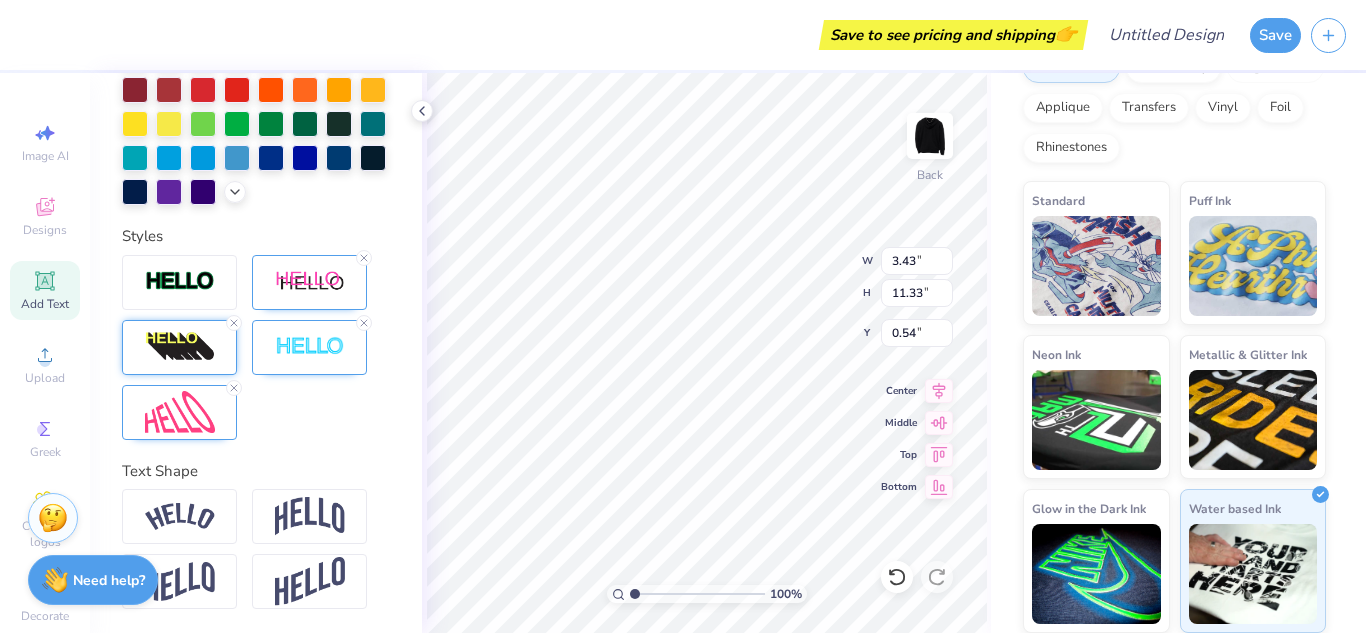 click at bounding box center [180, 347] 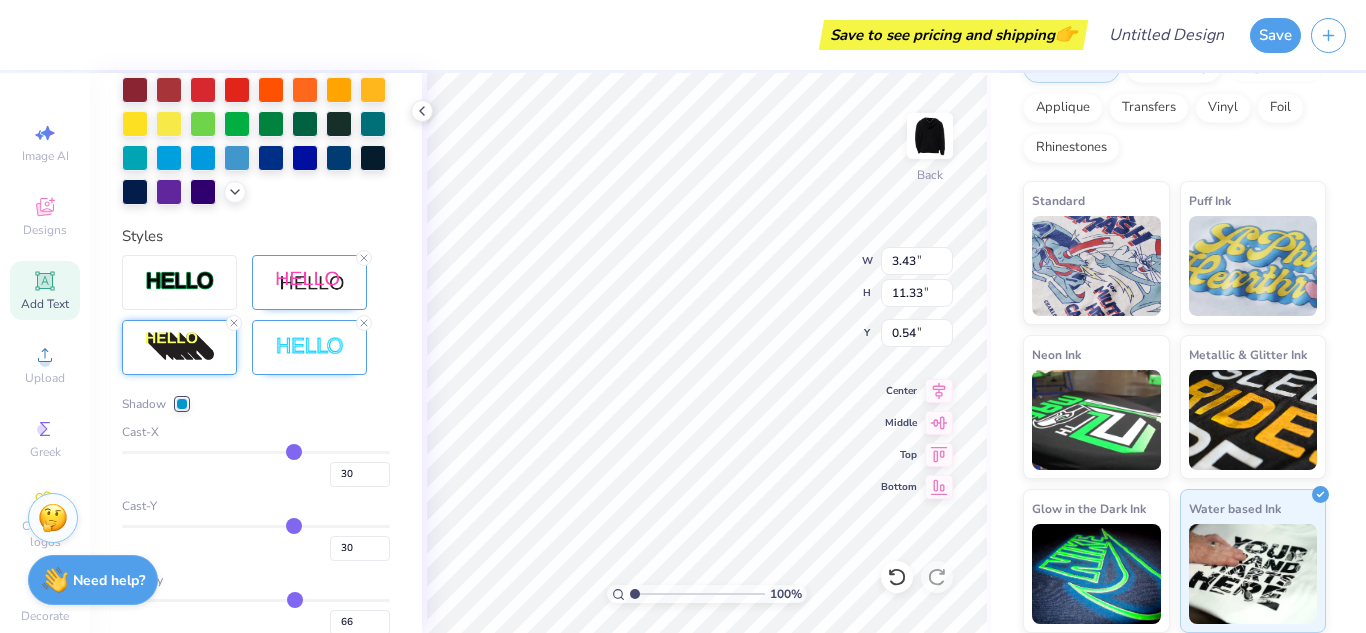 click at bounding box center (180, 347) 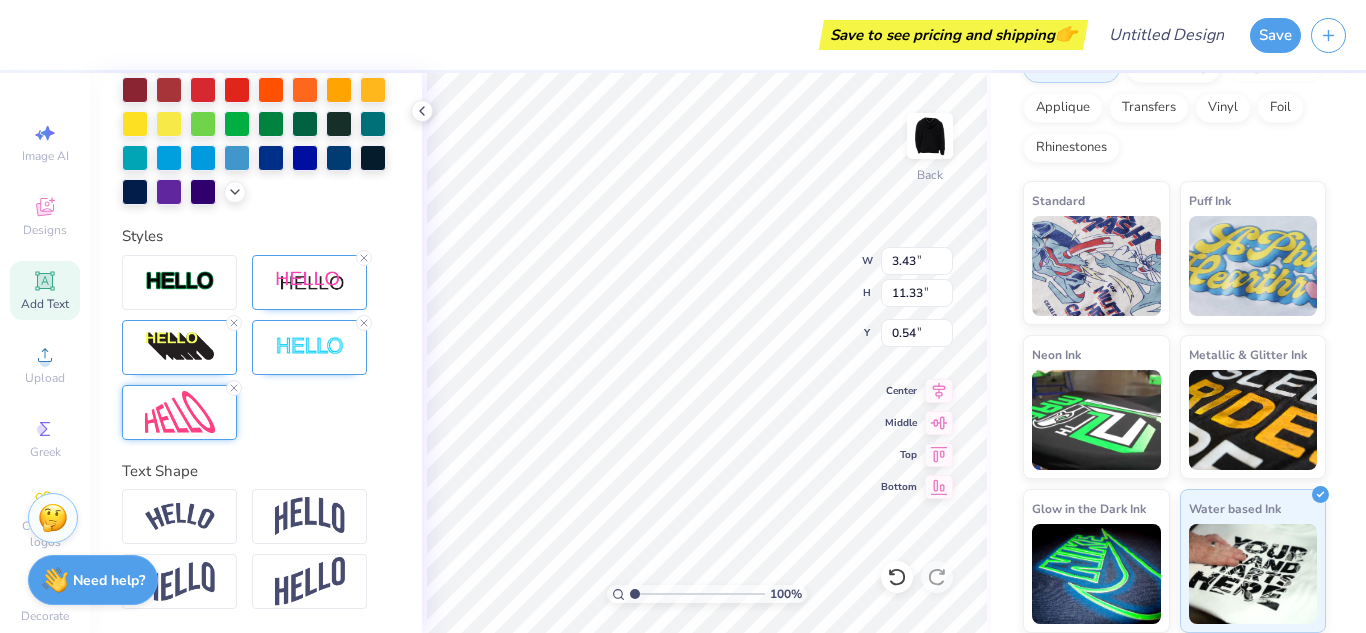click at bounding box center [180, 412] 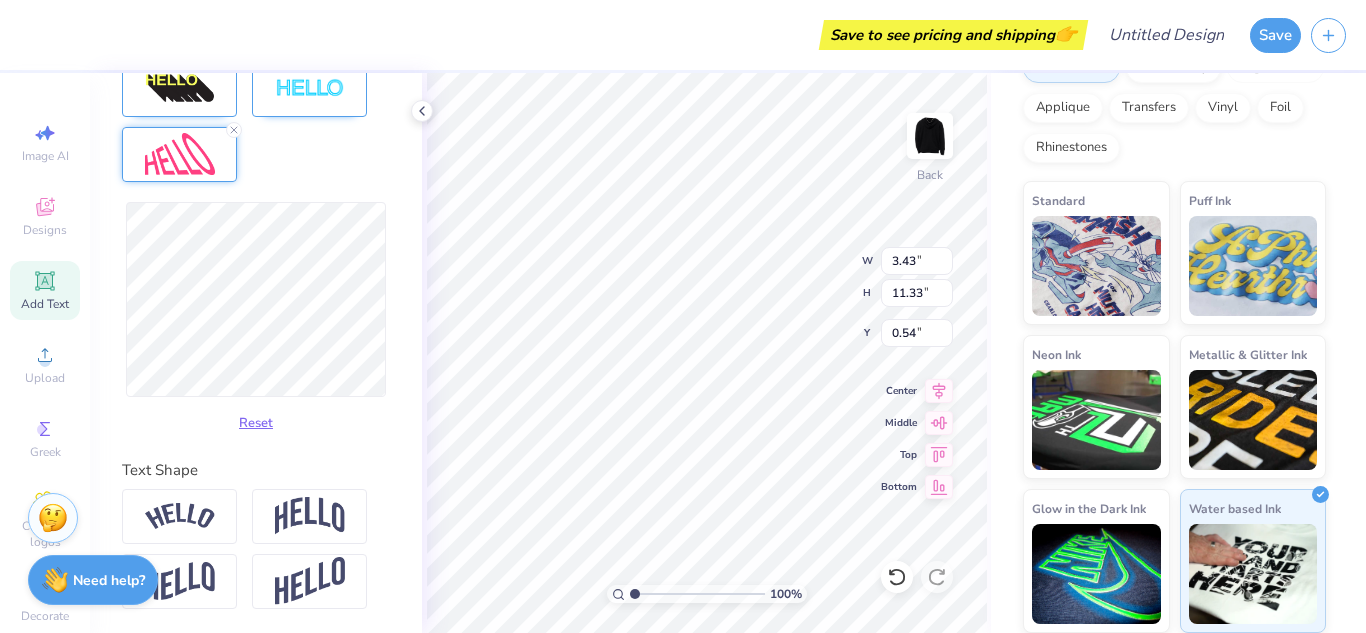 scroll, scrollTop: 862, scrollLeft: 0, axis: vertical 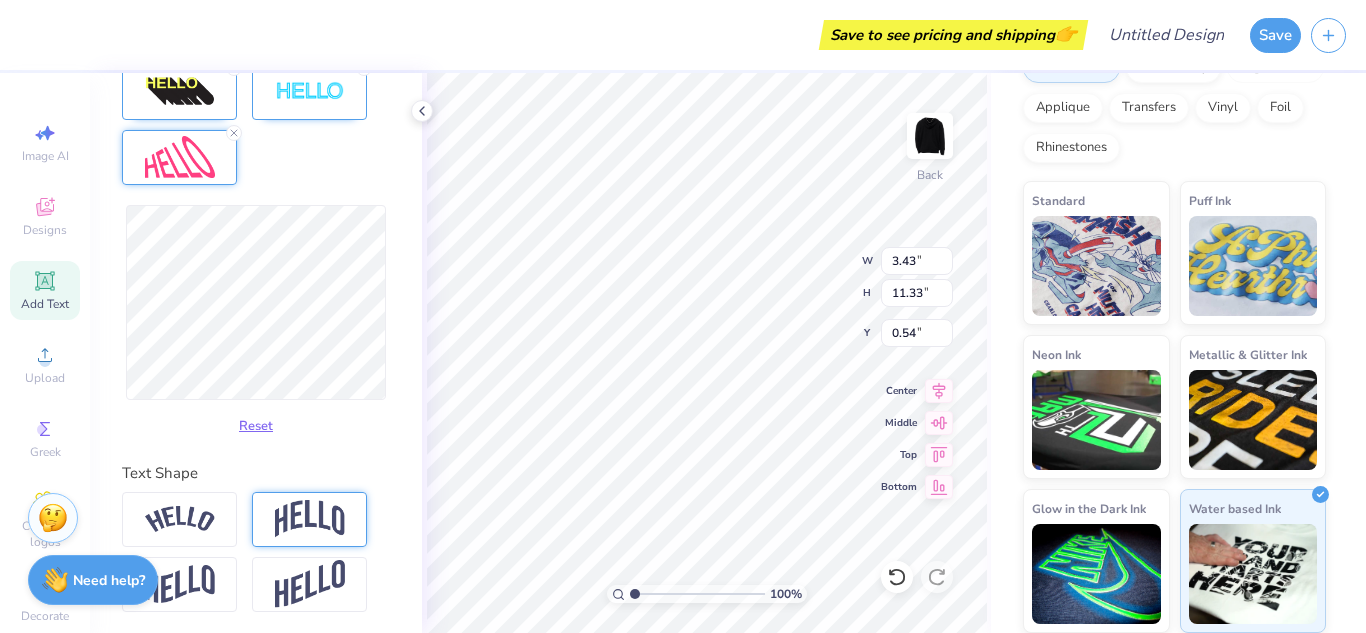 click at bounding box center (309, 519) 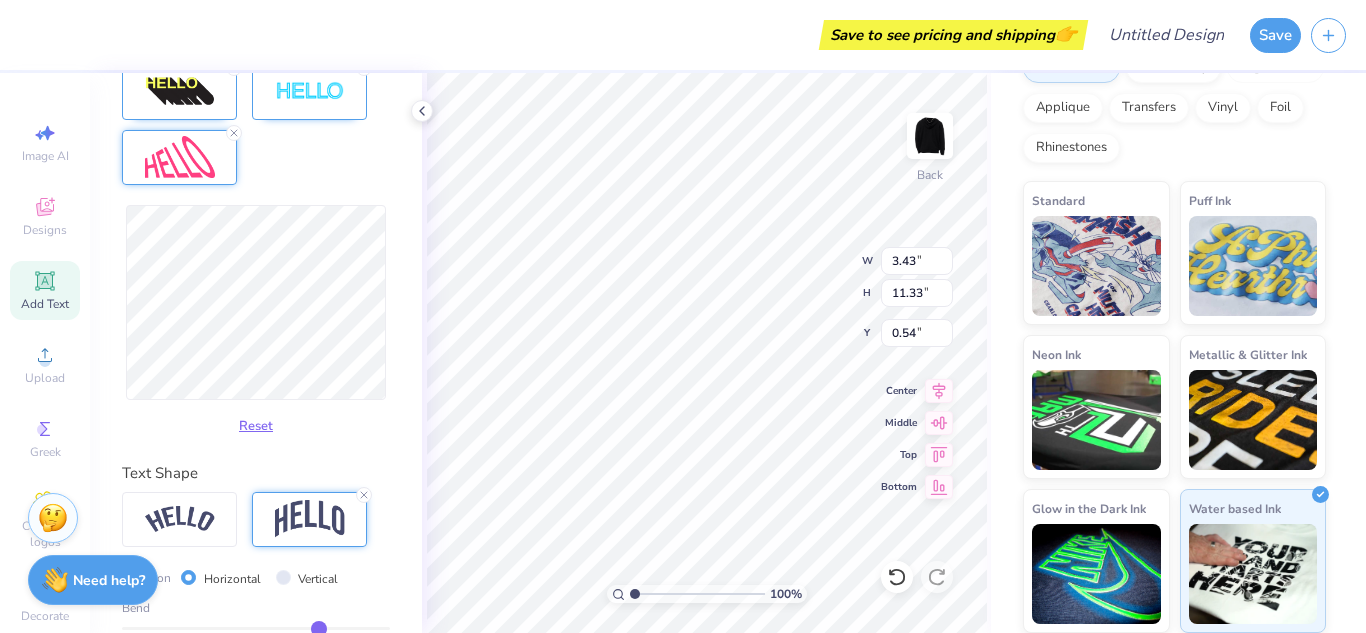 type on "5.11" 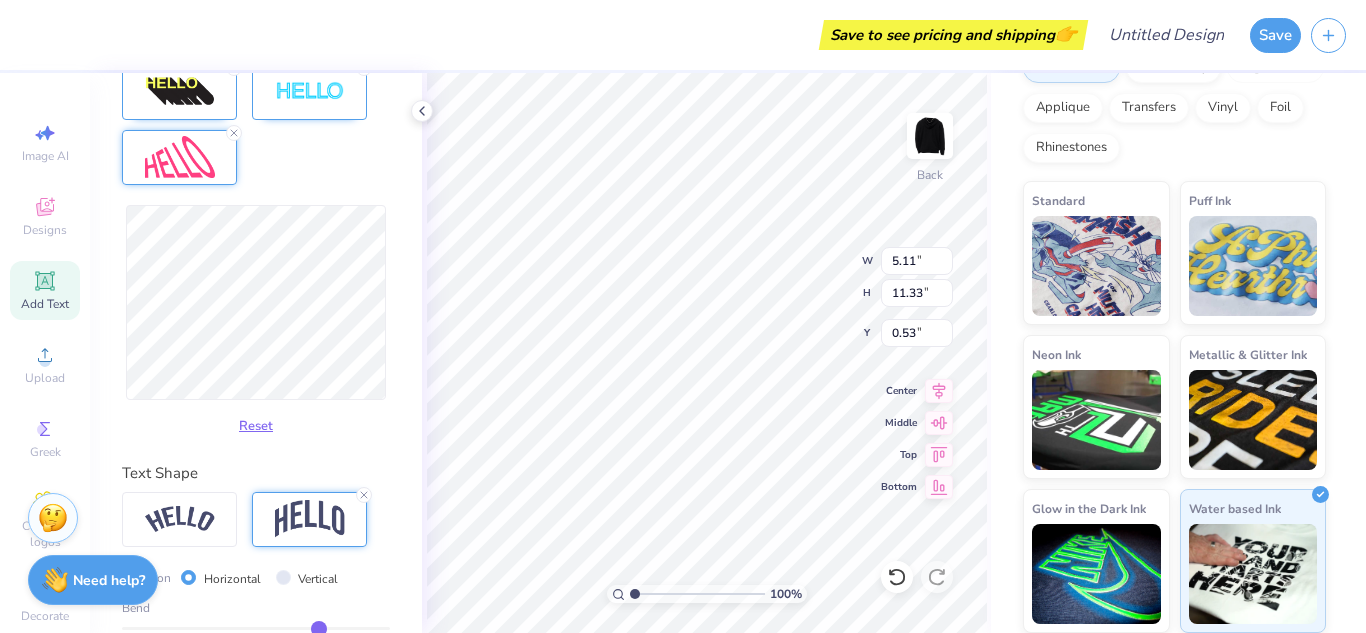 click on "Vertical" at bounding box center (318, 579) 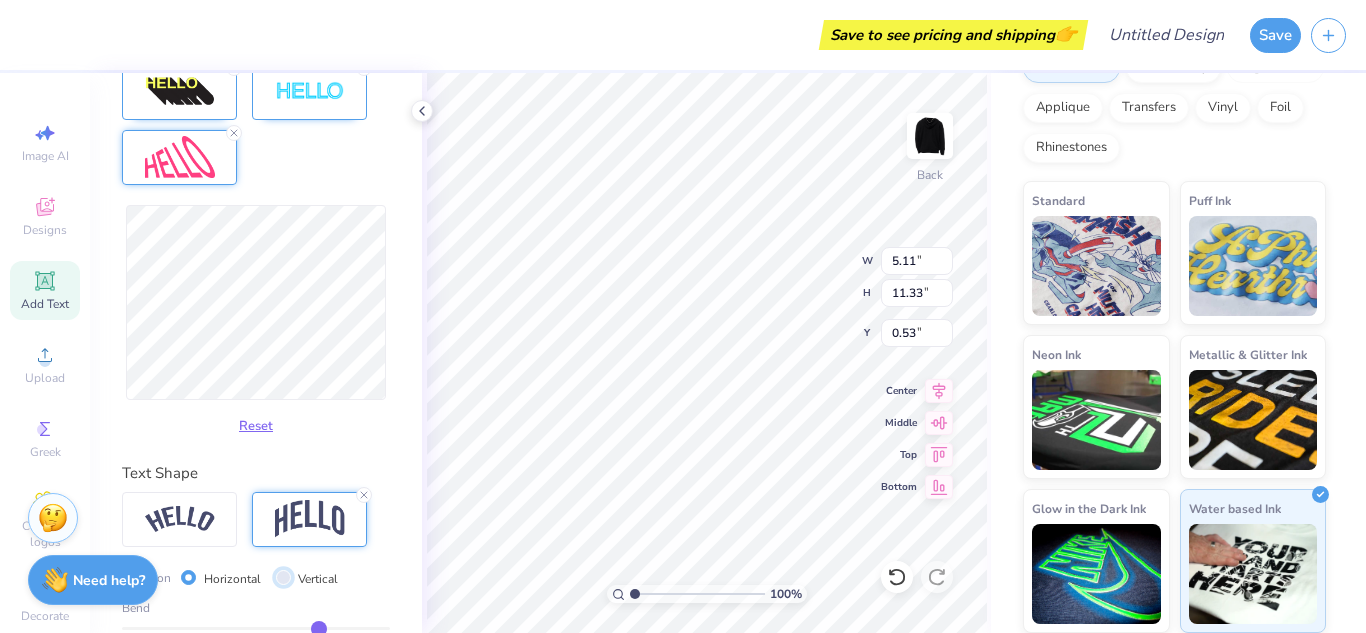 click on "Vertical" at bounding box center [283, 577] 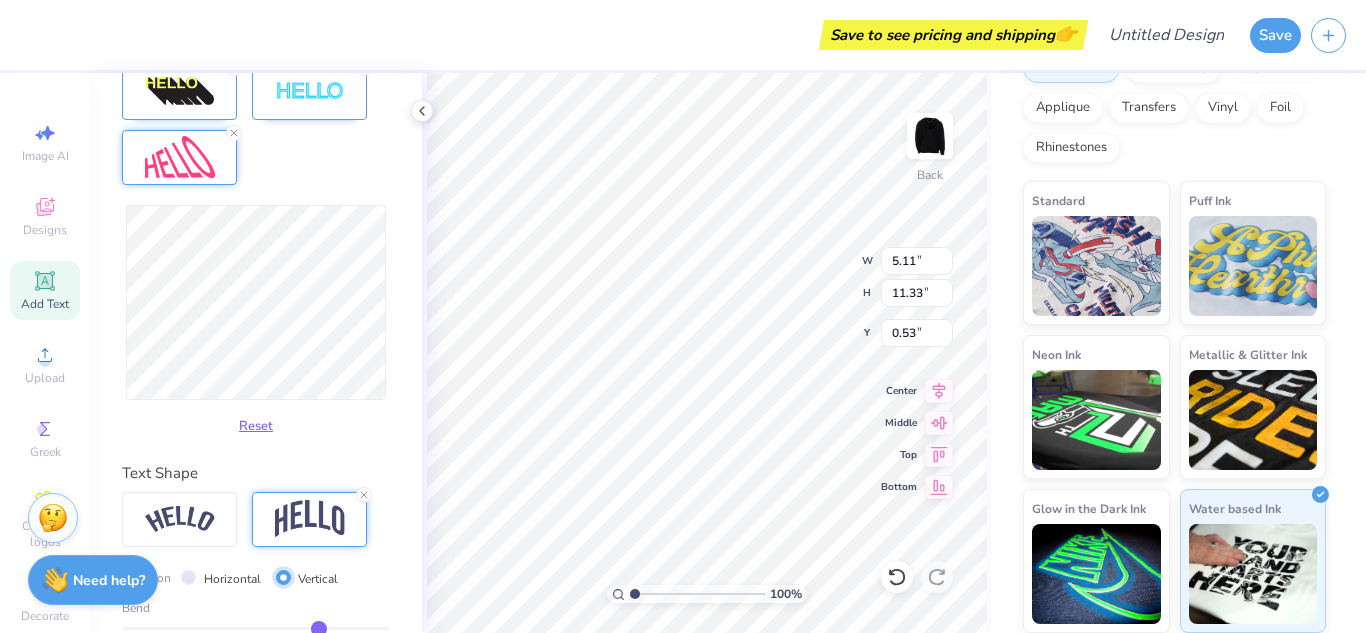 type on "3.43" 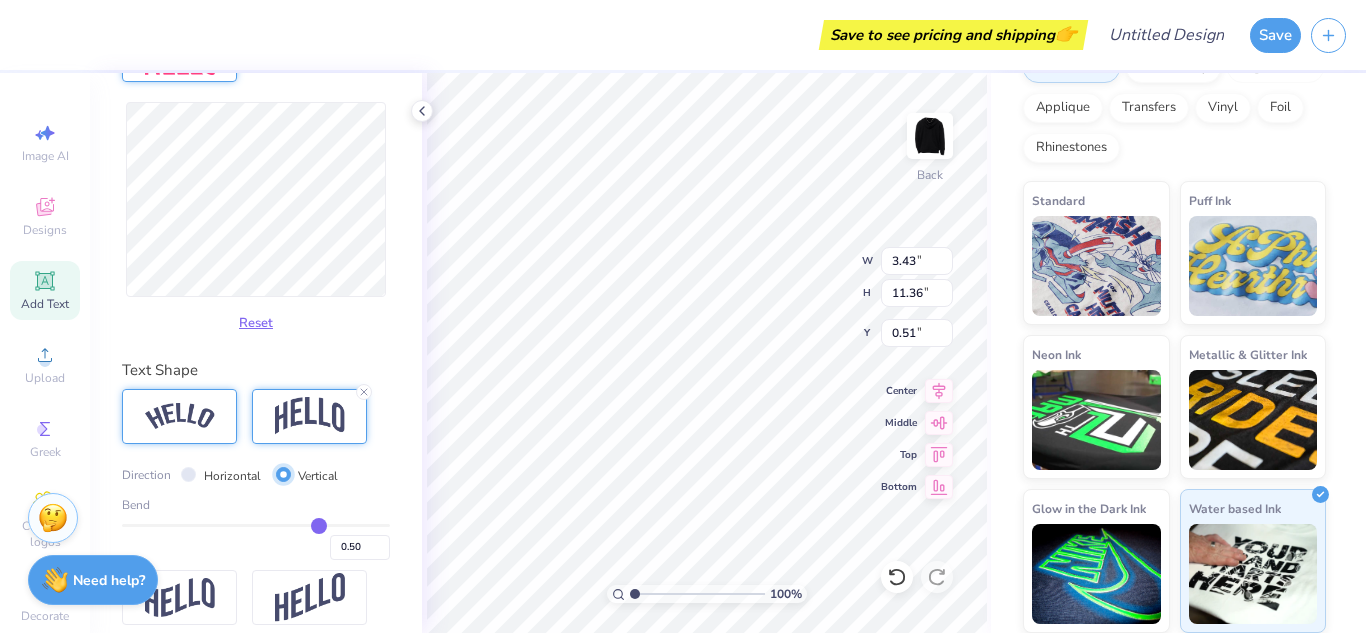 scroll, scrollTop: 956, scrollLeft: 0, axis: vertical 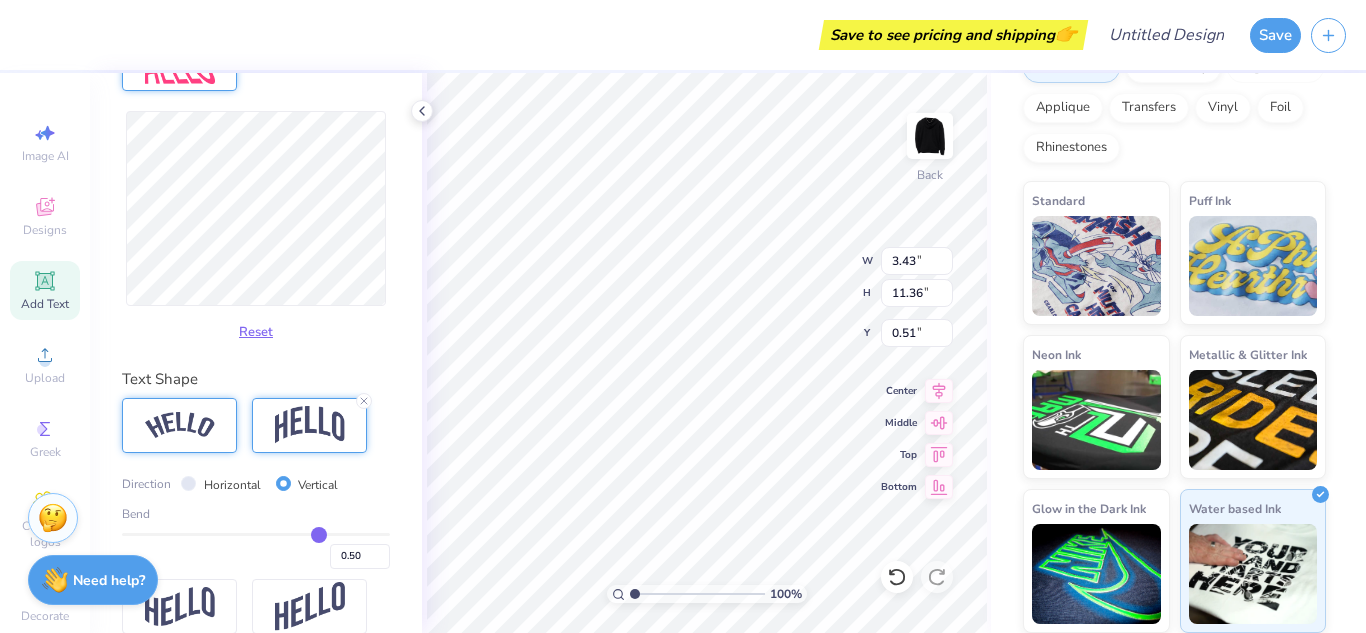 click at bounding box center [179, 425] 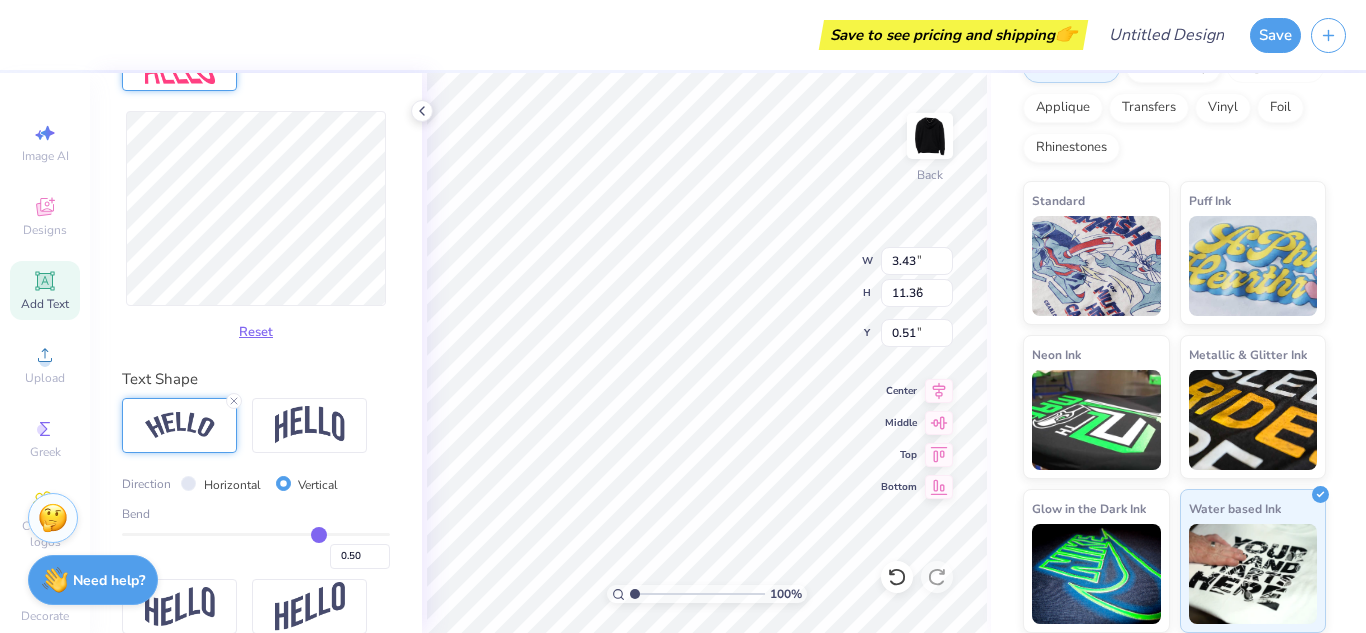 type on "7.46" 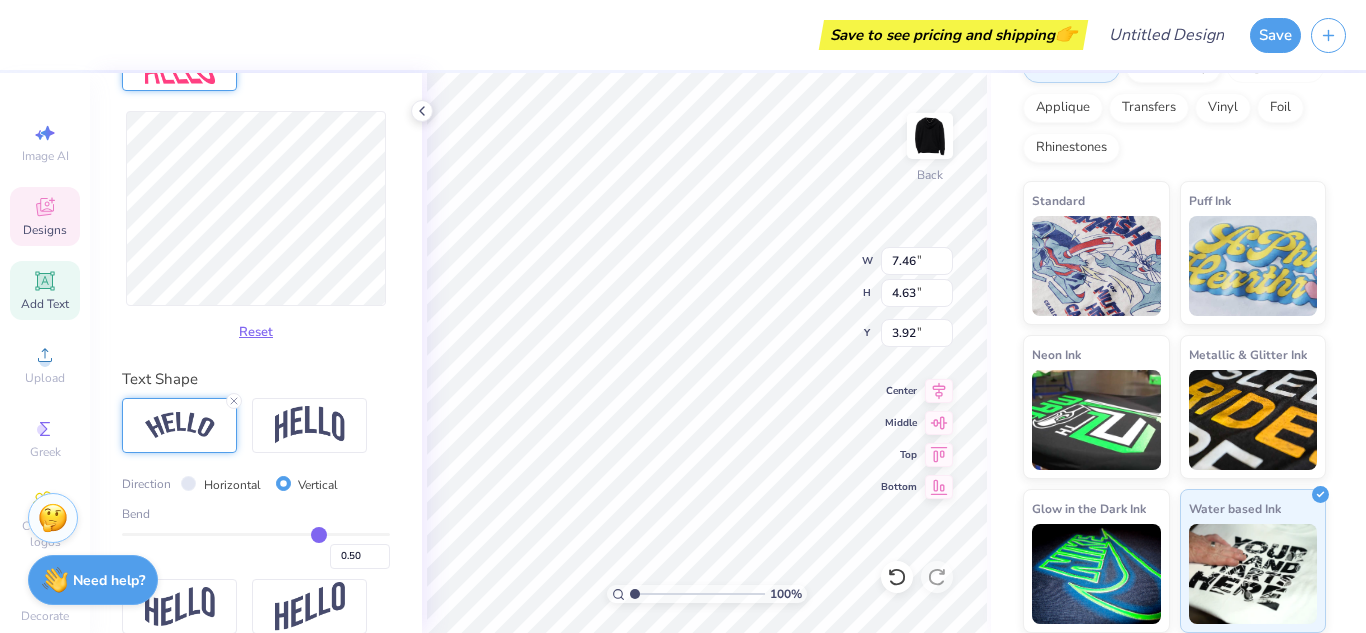 click on "Designs" at bounding box center [45, 216] 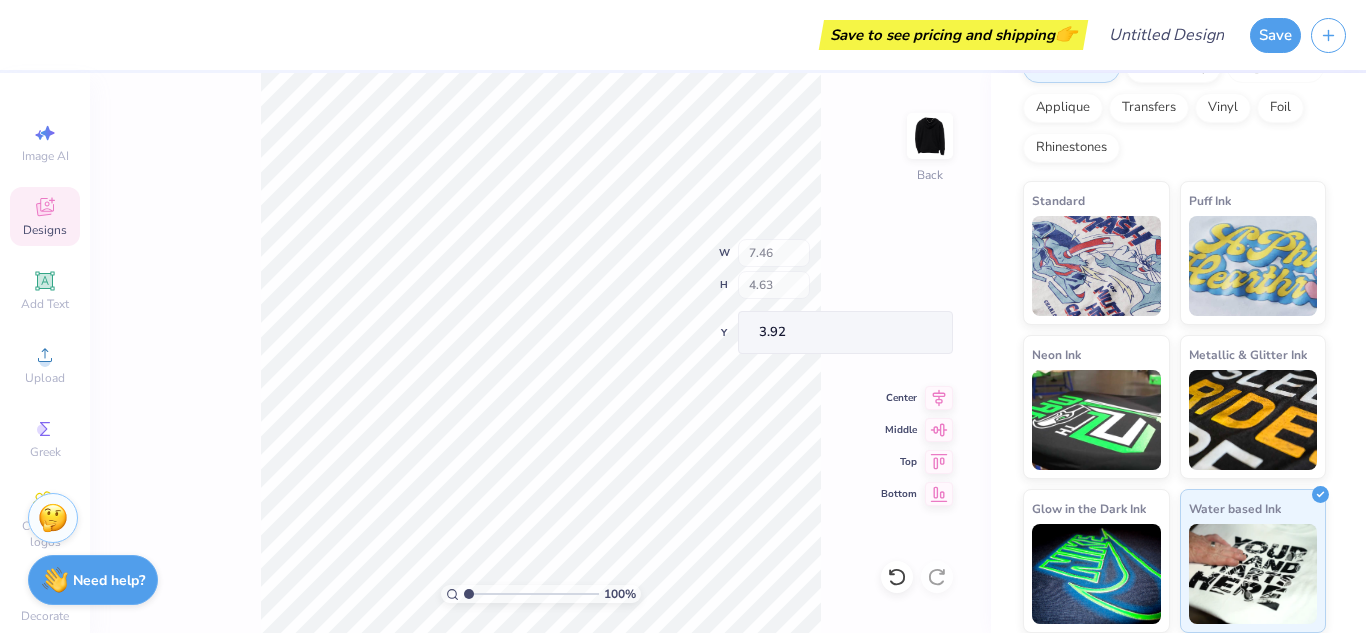 click 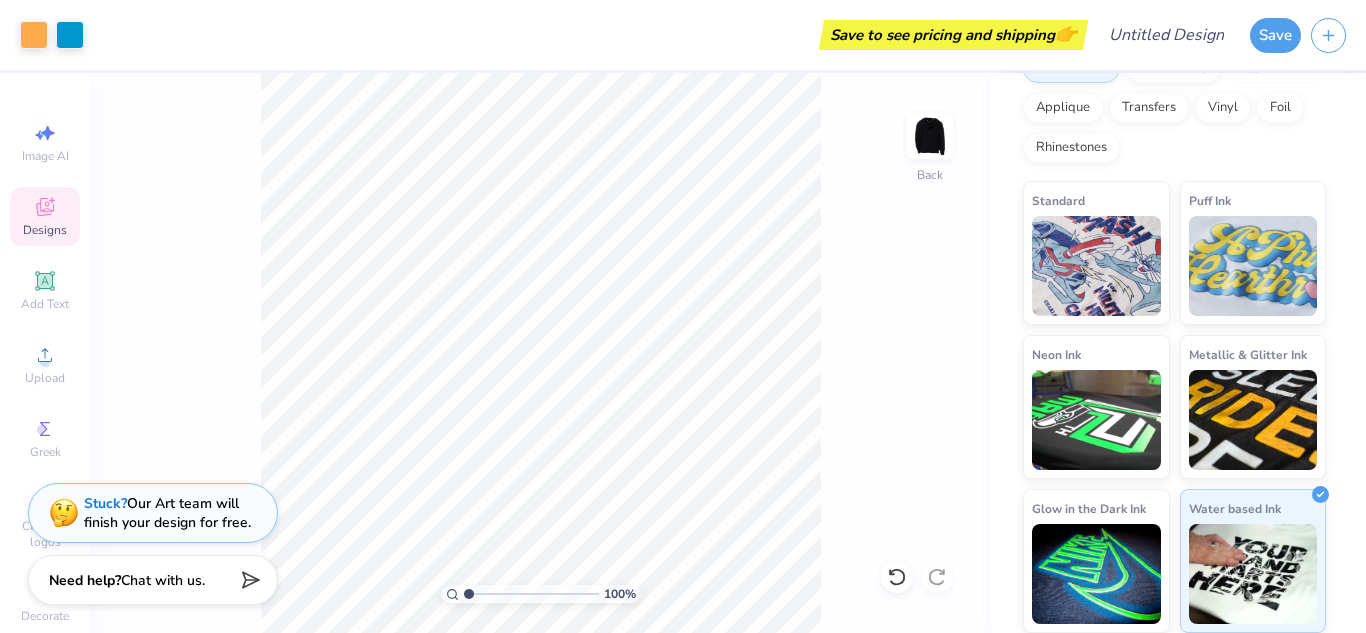 click on "Designs" at bounding box center (45, 230) 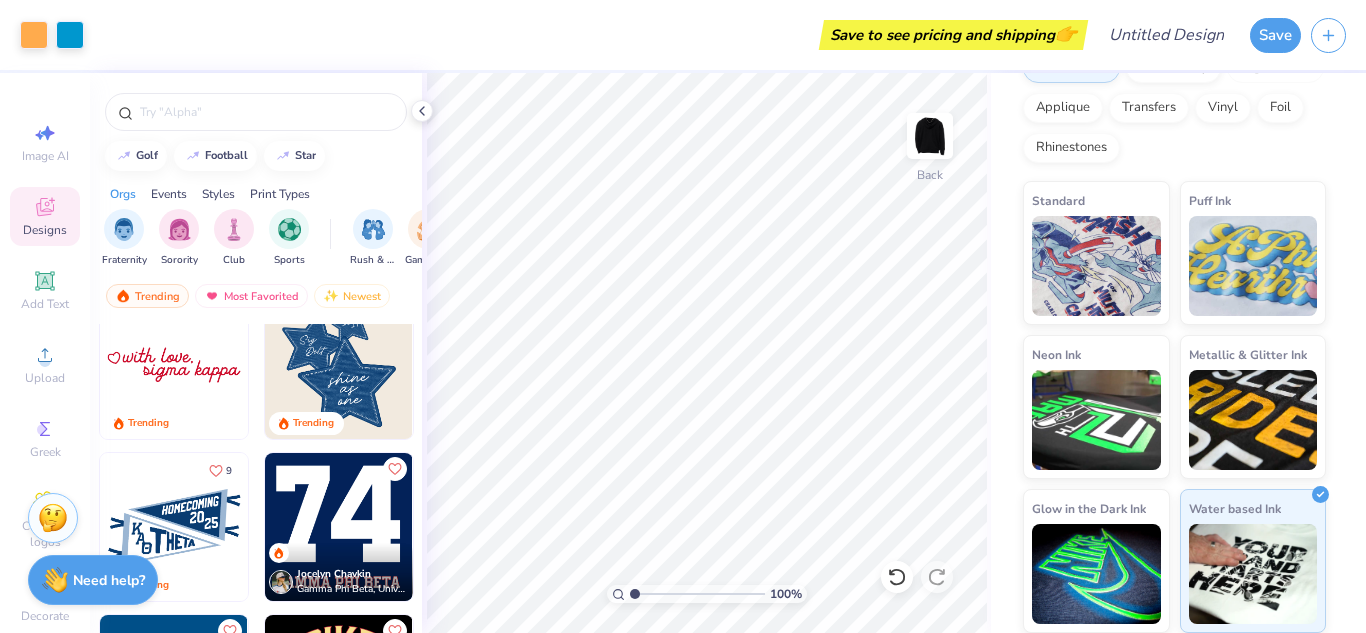 scroll, scrollTop: 1546, scrollLeft: 0, axis: vertical 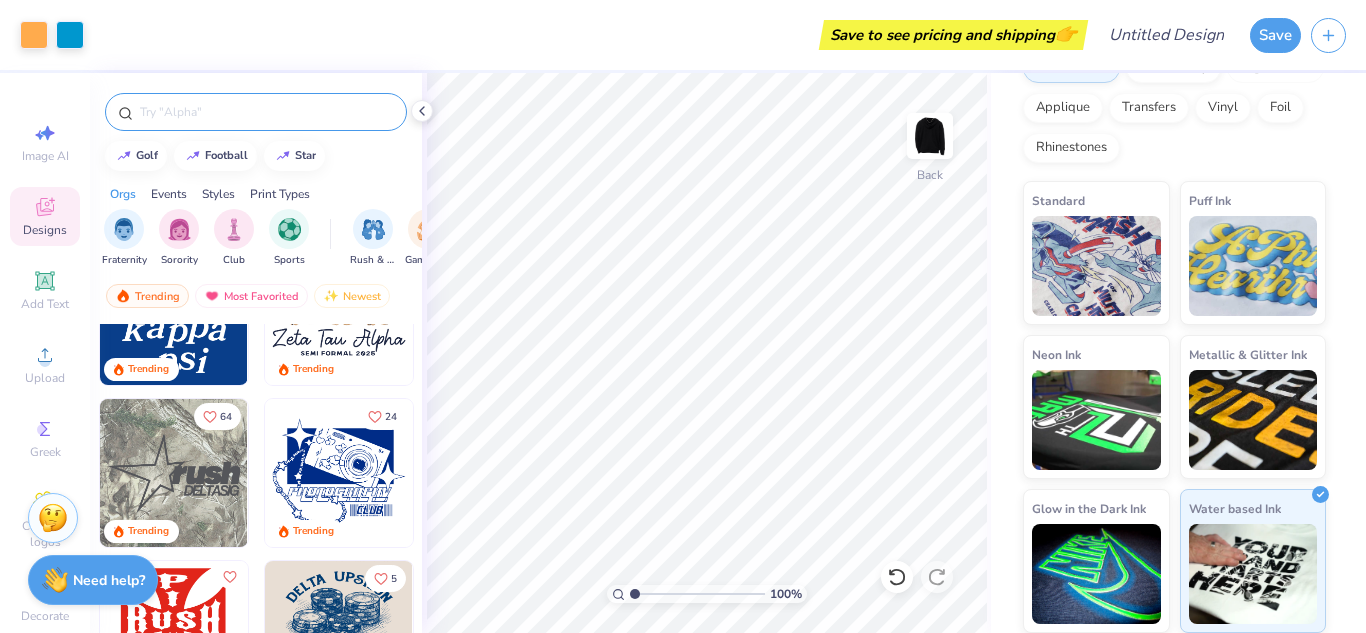 click at bounding box center [266, 112] 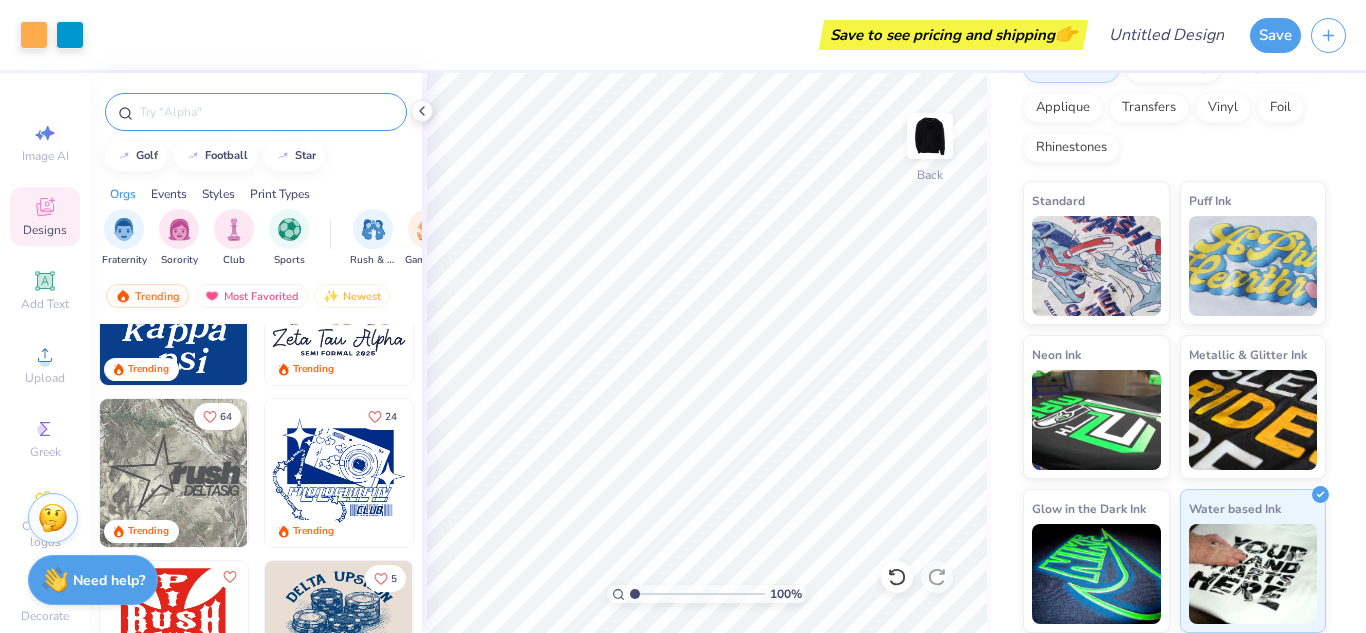scroll, scrollTop: 1371, scrollLeft: 0, axis: vertical 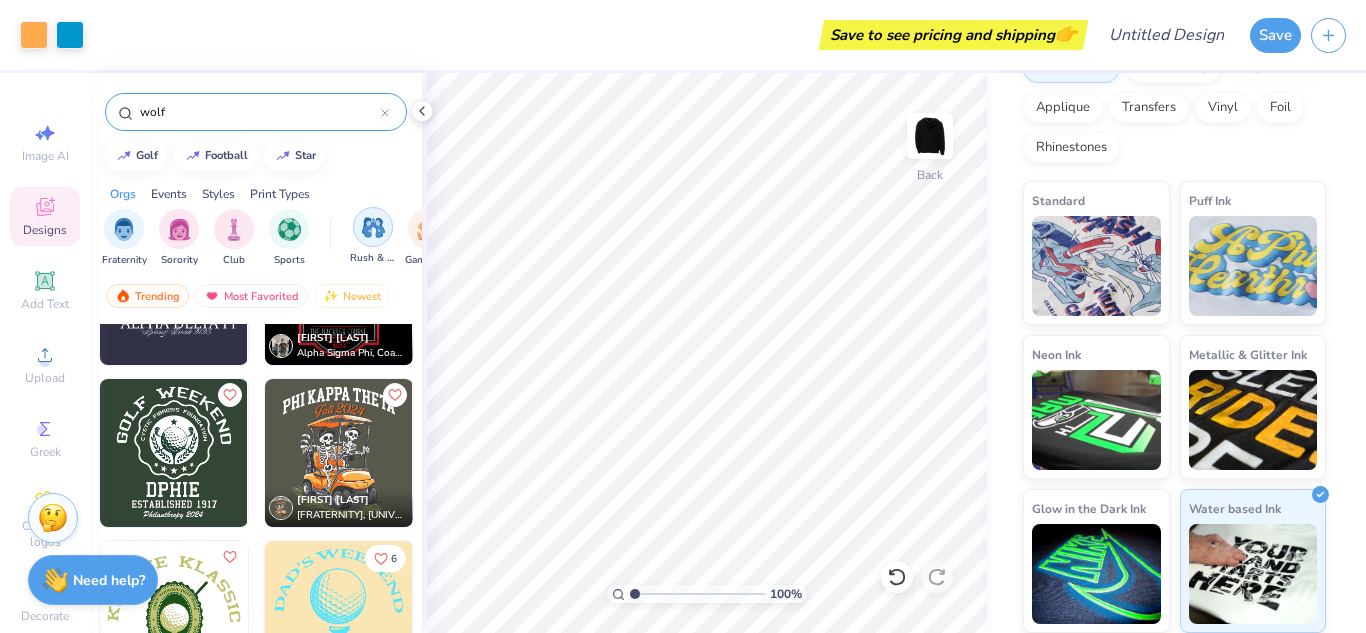 click at bounding box center (373, 227) 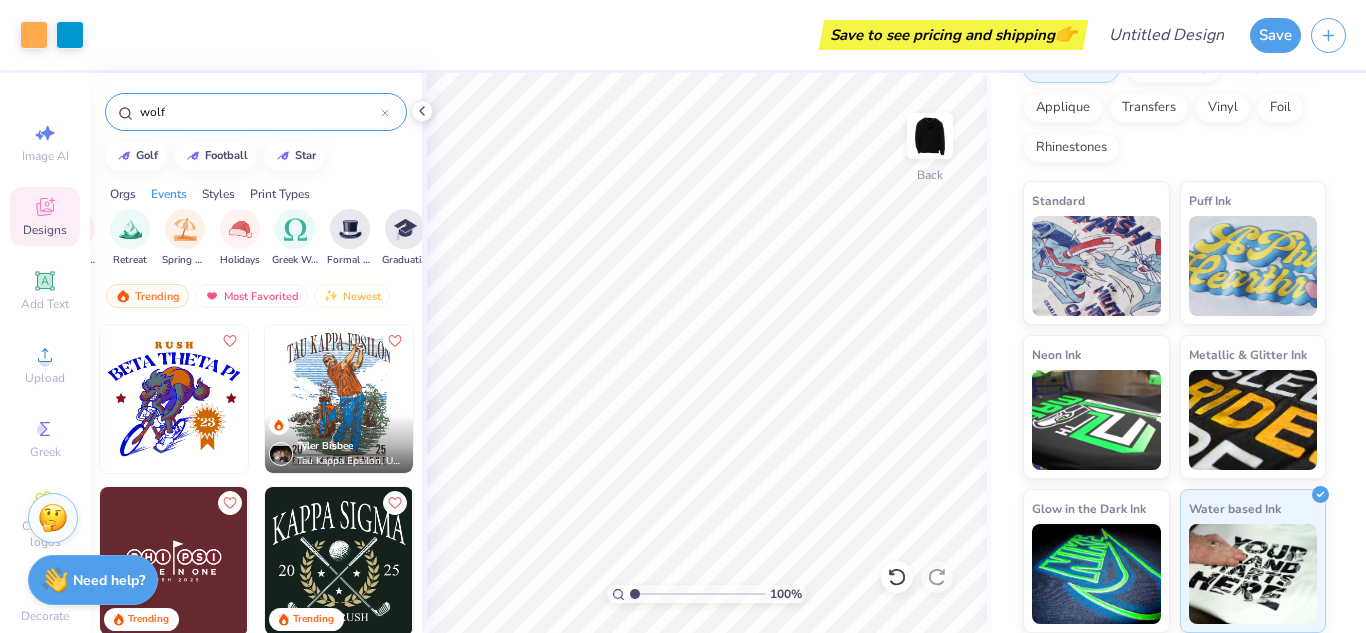 scroll, scrollTop: 0, scrollLeft: 630, axis: horizontal 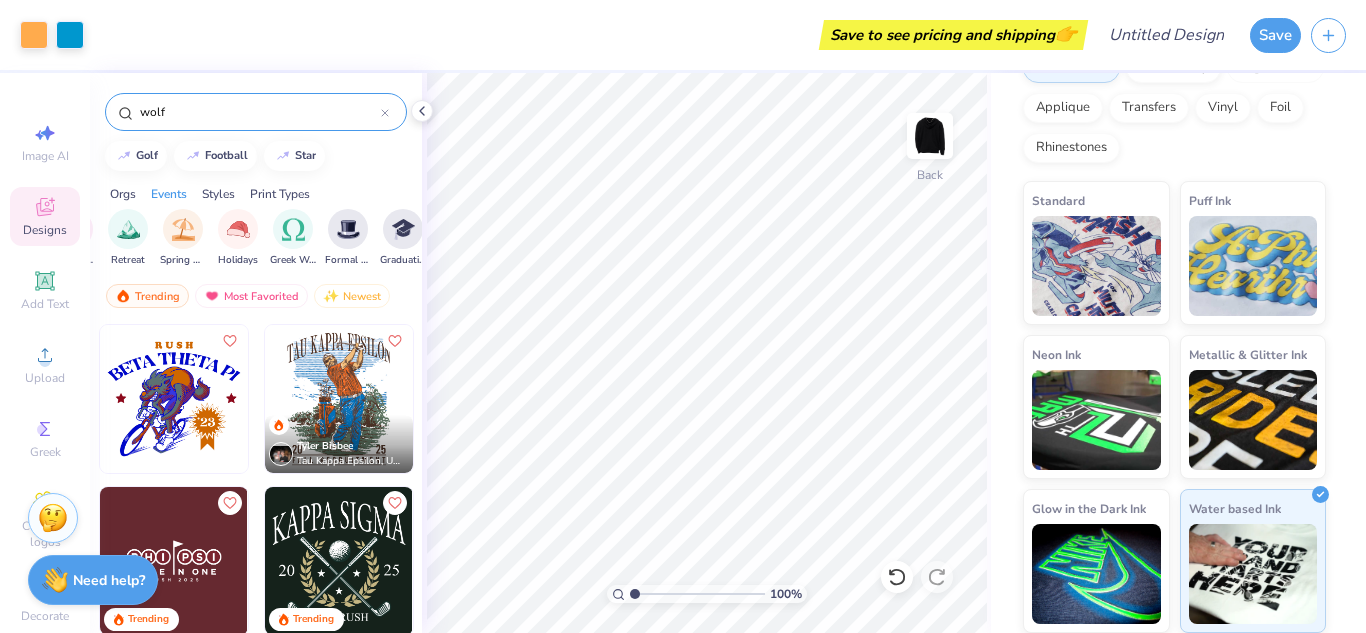 click at bounding box center (348, 229) 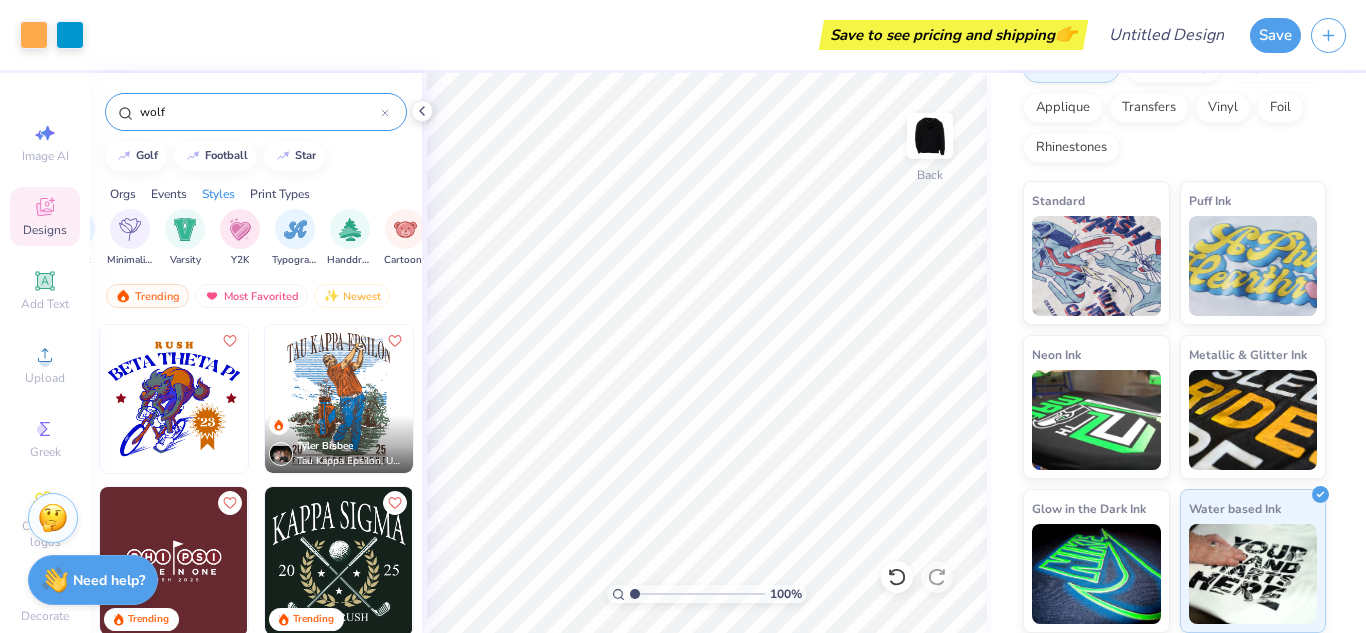 scroll, scrollTop: 0, scrollLeft: 1115, axis: horizontal 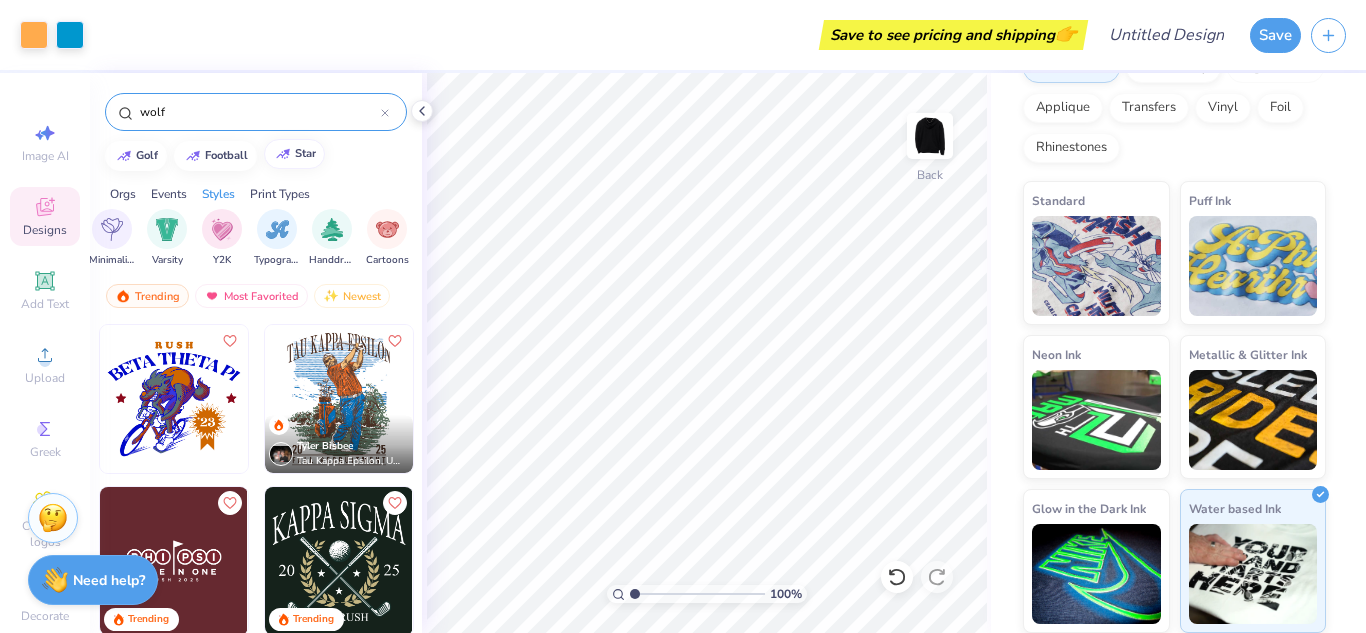 click on "star" at bounding box center (294, 154) 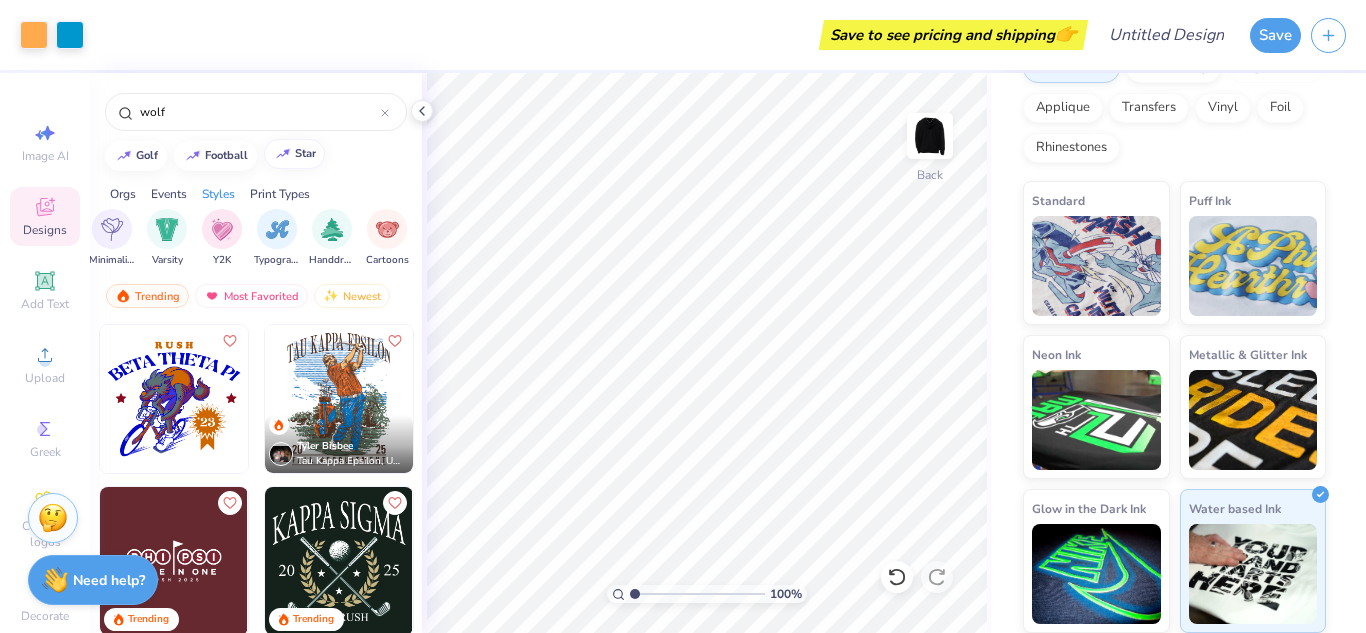 type on "star" 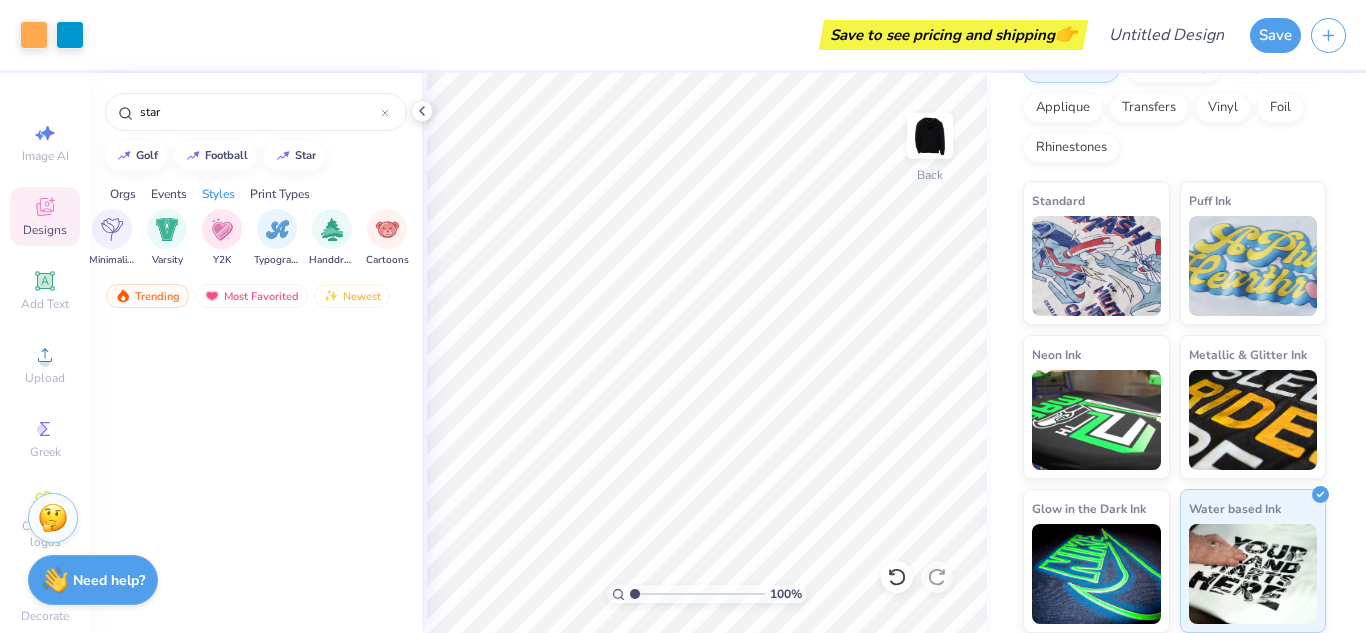 scroll, scrollTop: 1433, scrollLeft: 0, axis: vertical 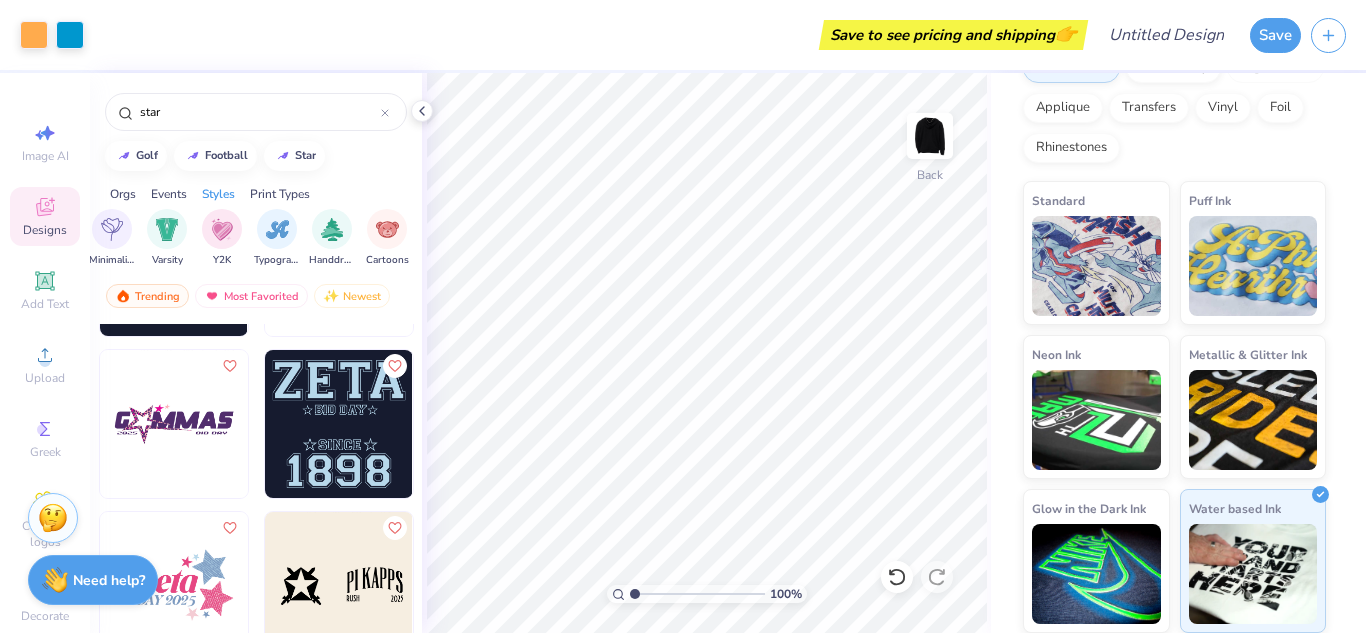 click at bounding box center [1096, 420] 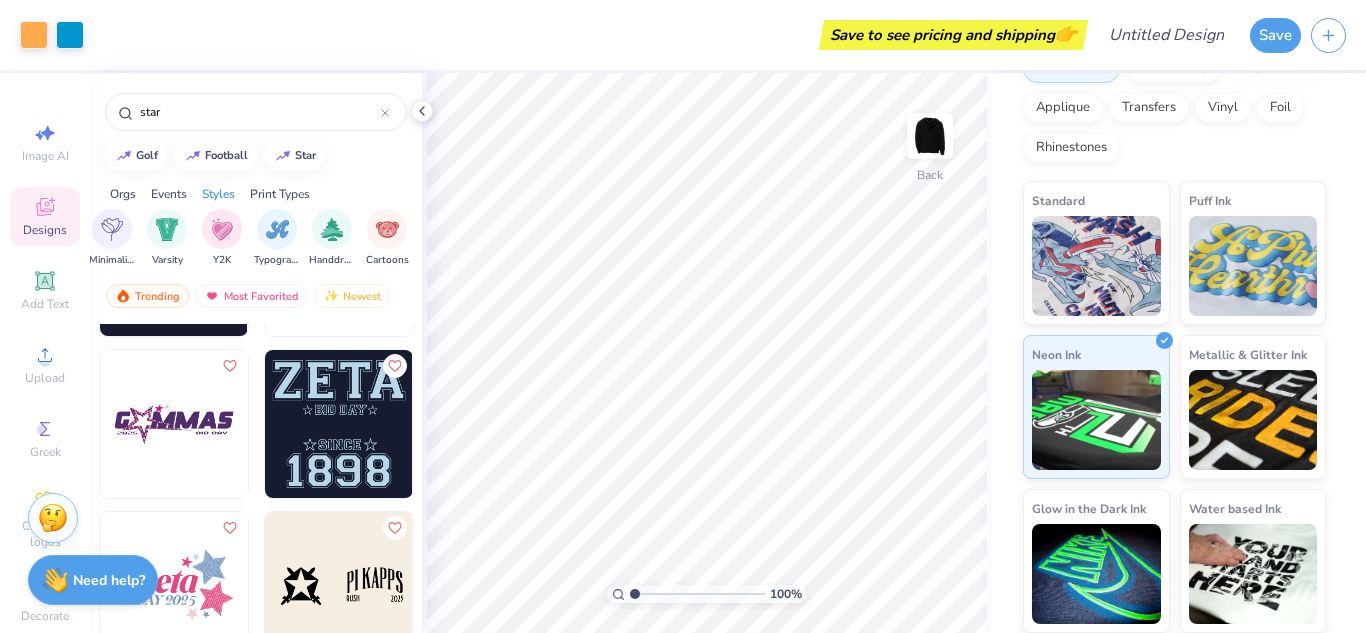 scroll, scrollTop: 1453, scrollLeft: 0, axis: vertical 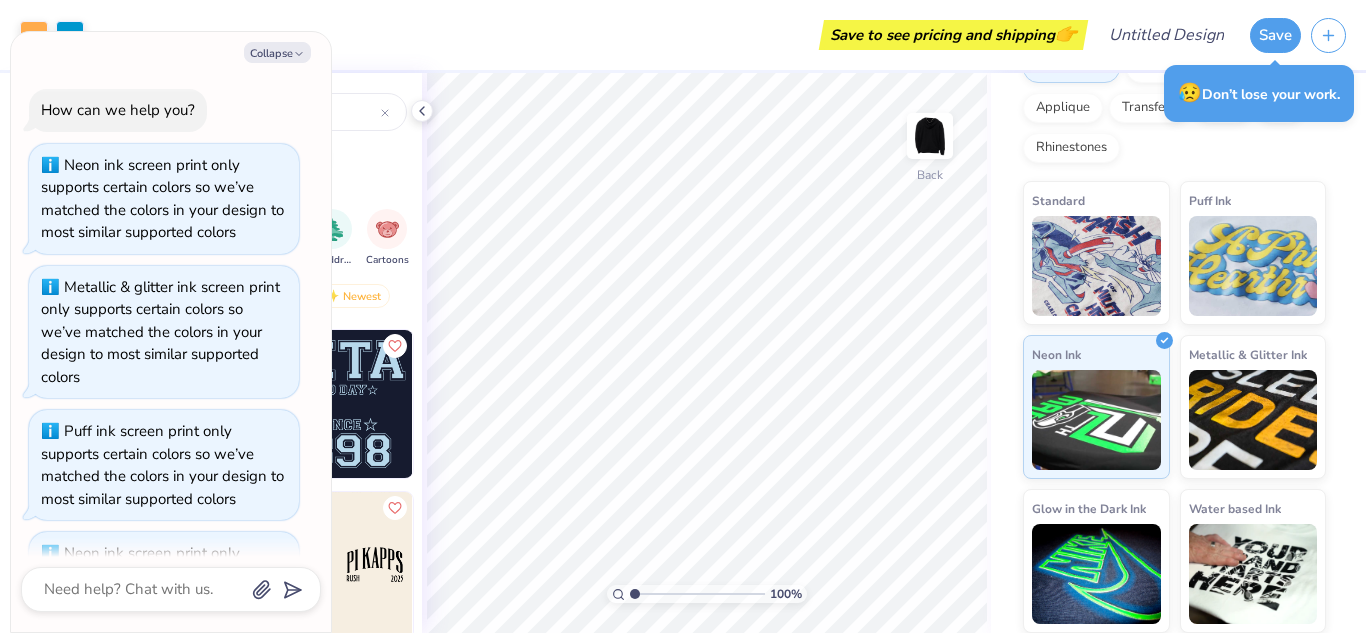 type on "x" 